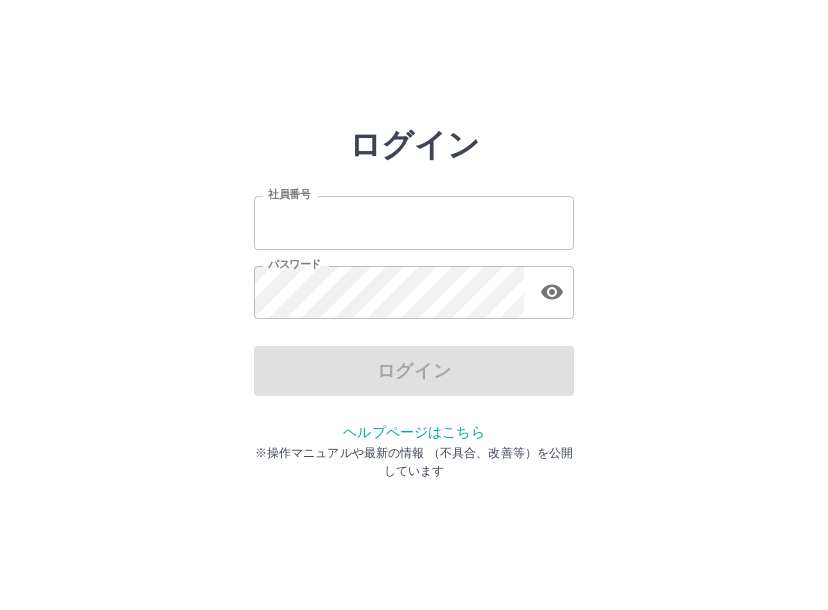 scroll, scrollTop: 0, scrollLeft: 0, axis: both 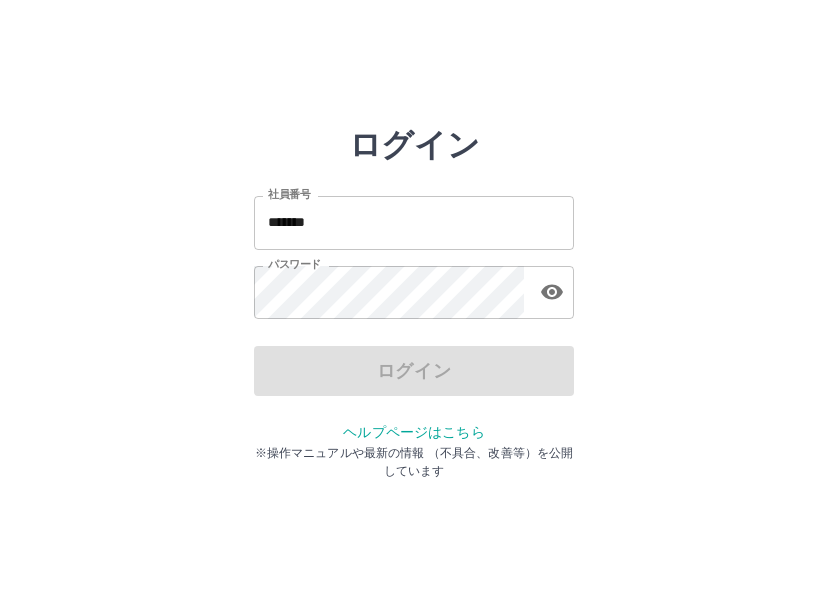 click on "ログイン 社員番号 ******* 社員番号 パスワード パスワード ログイン ヘルプページはこちら ※操作マニュアルや最新の情報 （不具合、改善等）を公開しています" at bounding box center [414, 286] 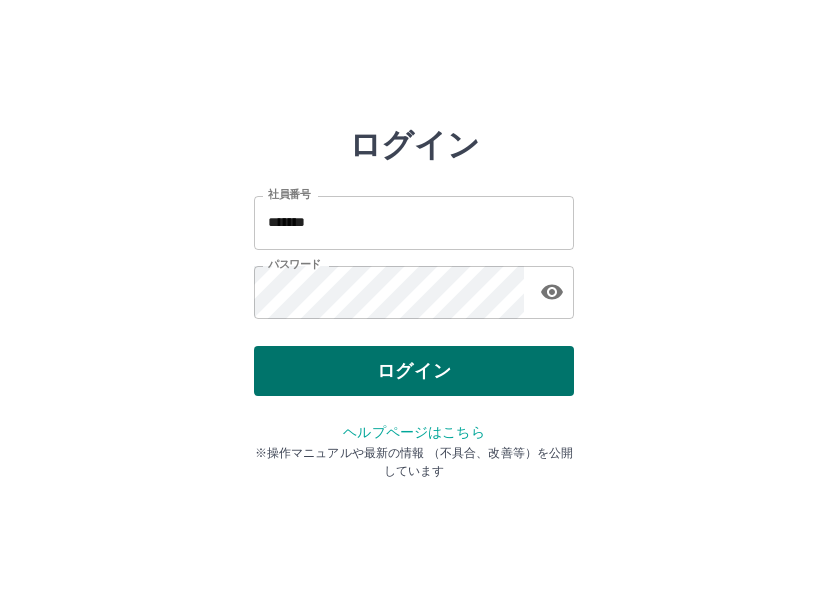 click on "ログイン" at bounding box center [414, 371] 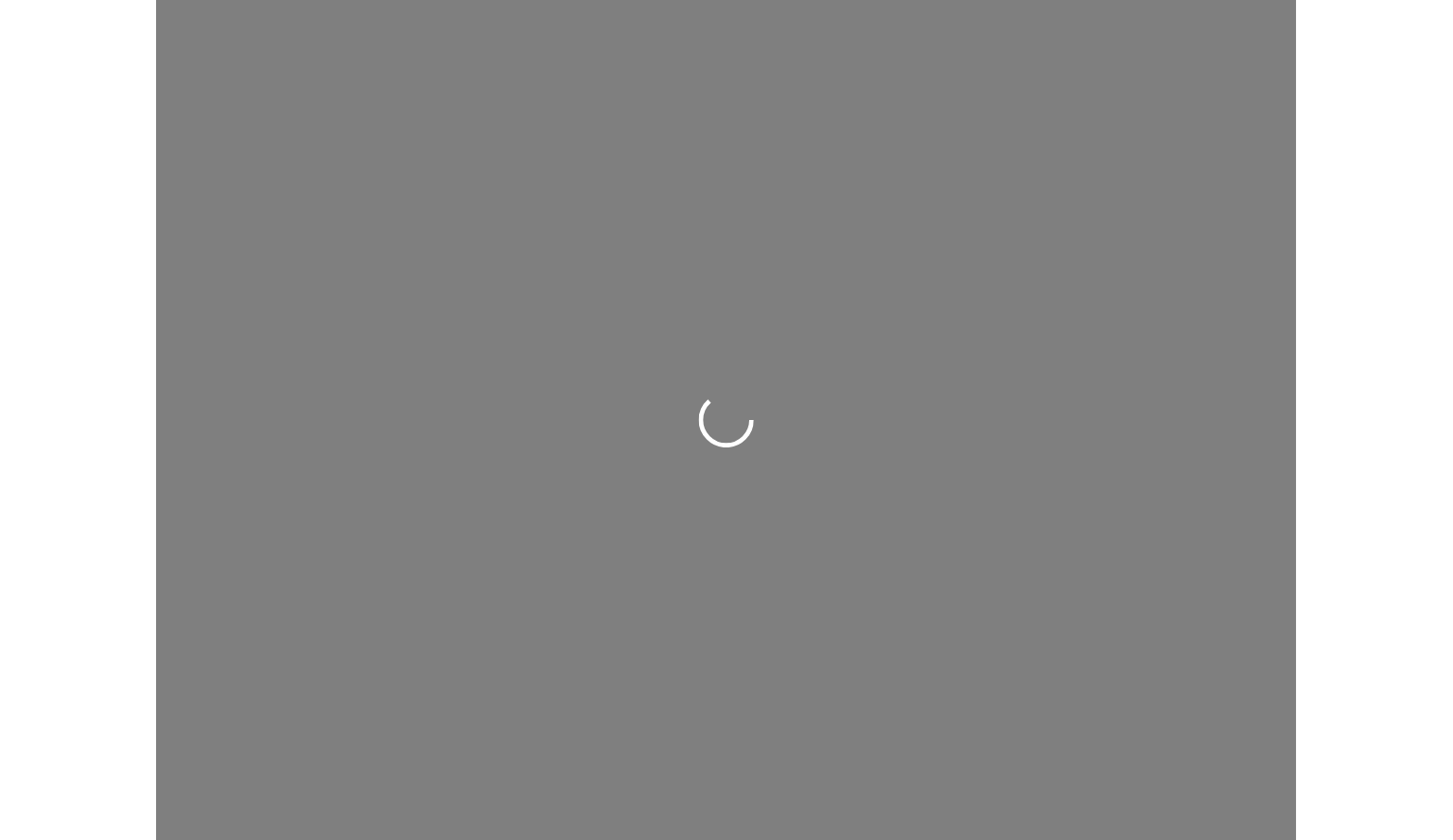 scroll, scrollTop: 0, scrollLeft: 0, axis: both 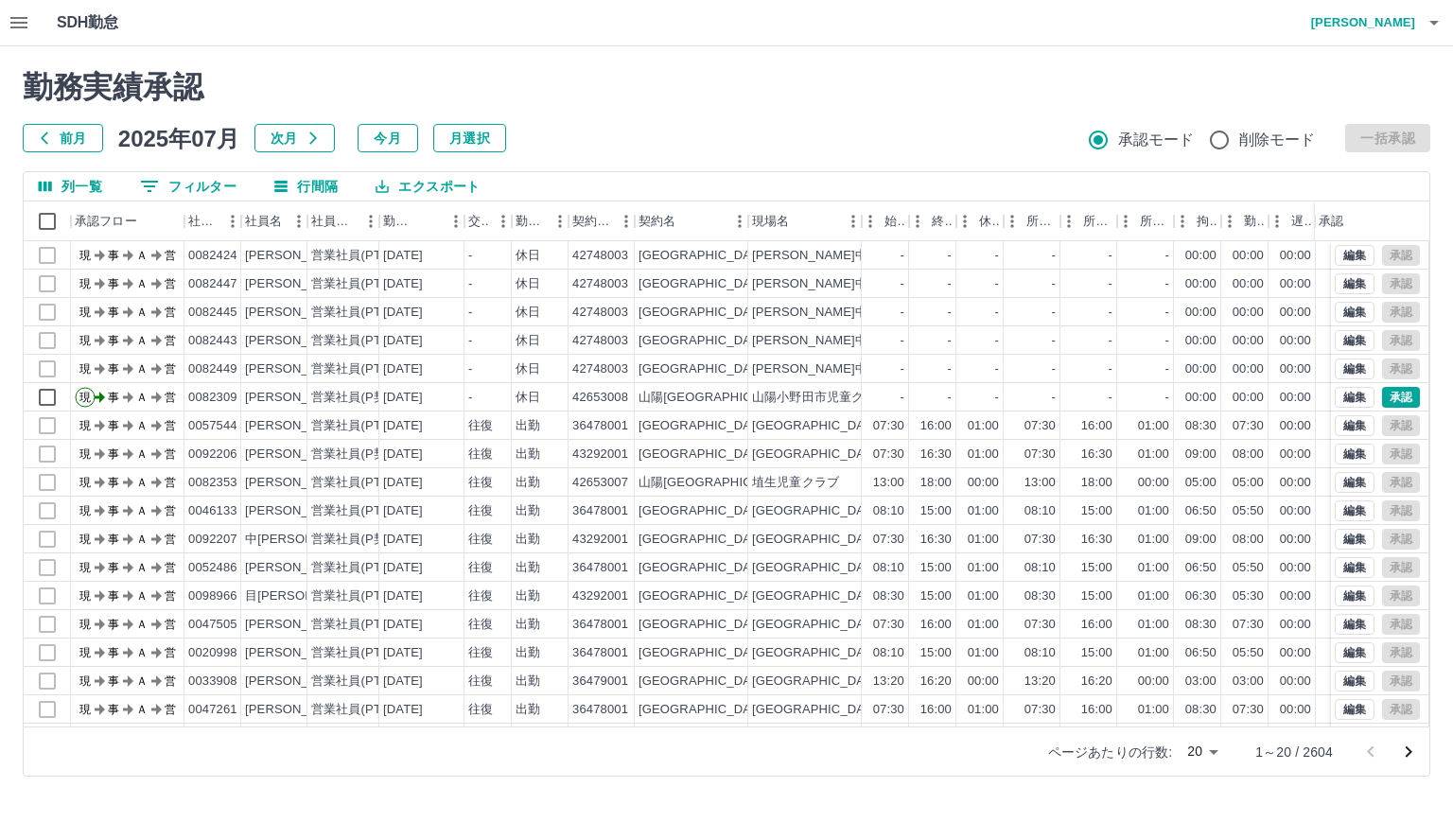 click 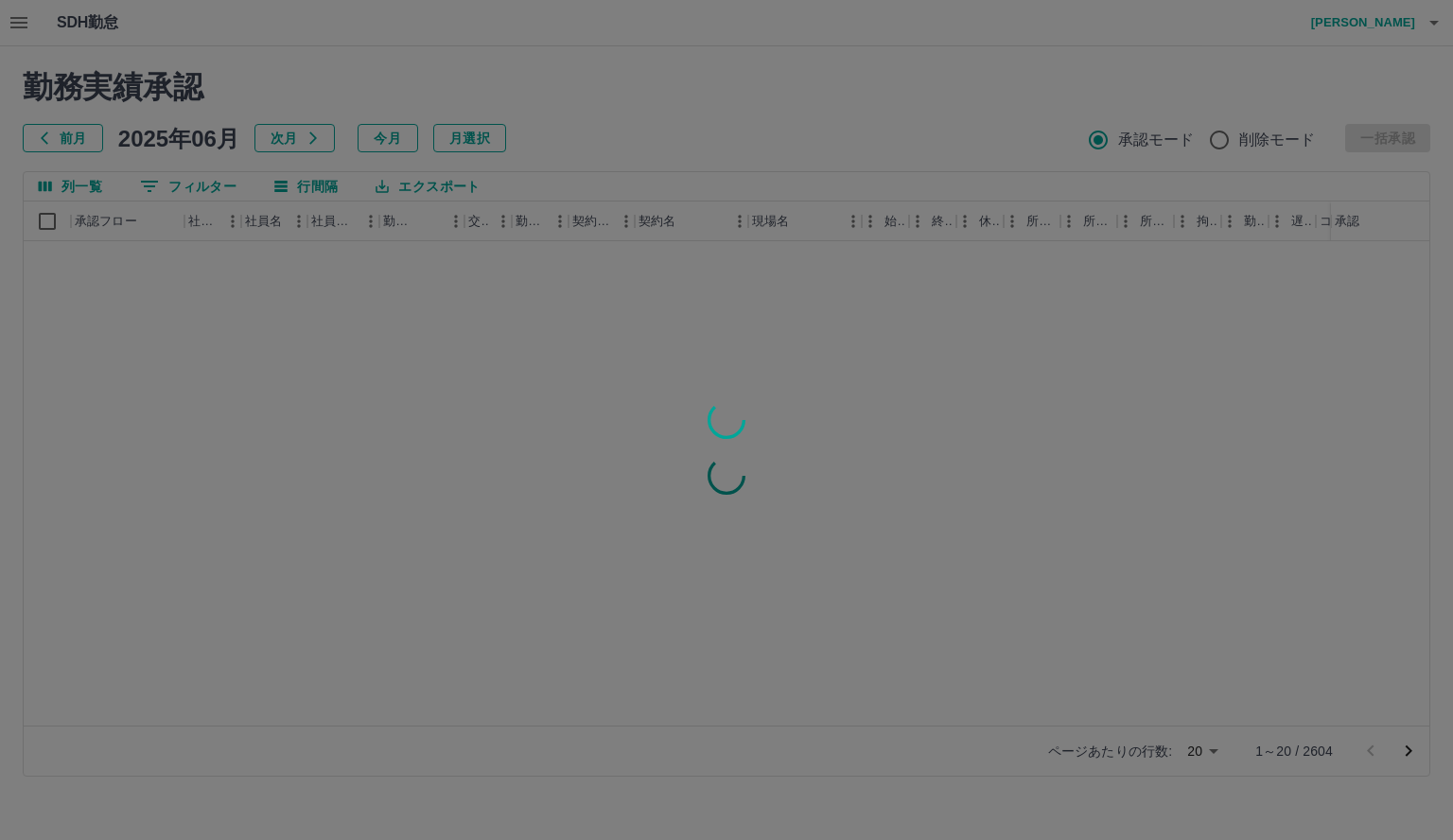 click at bounding box center [726, 420] 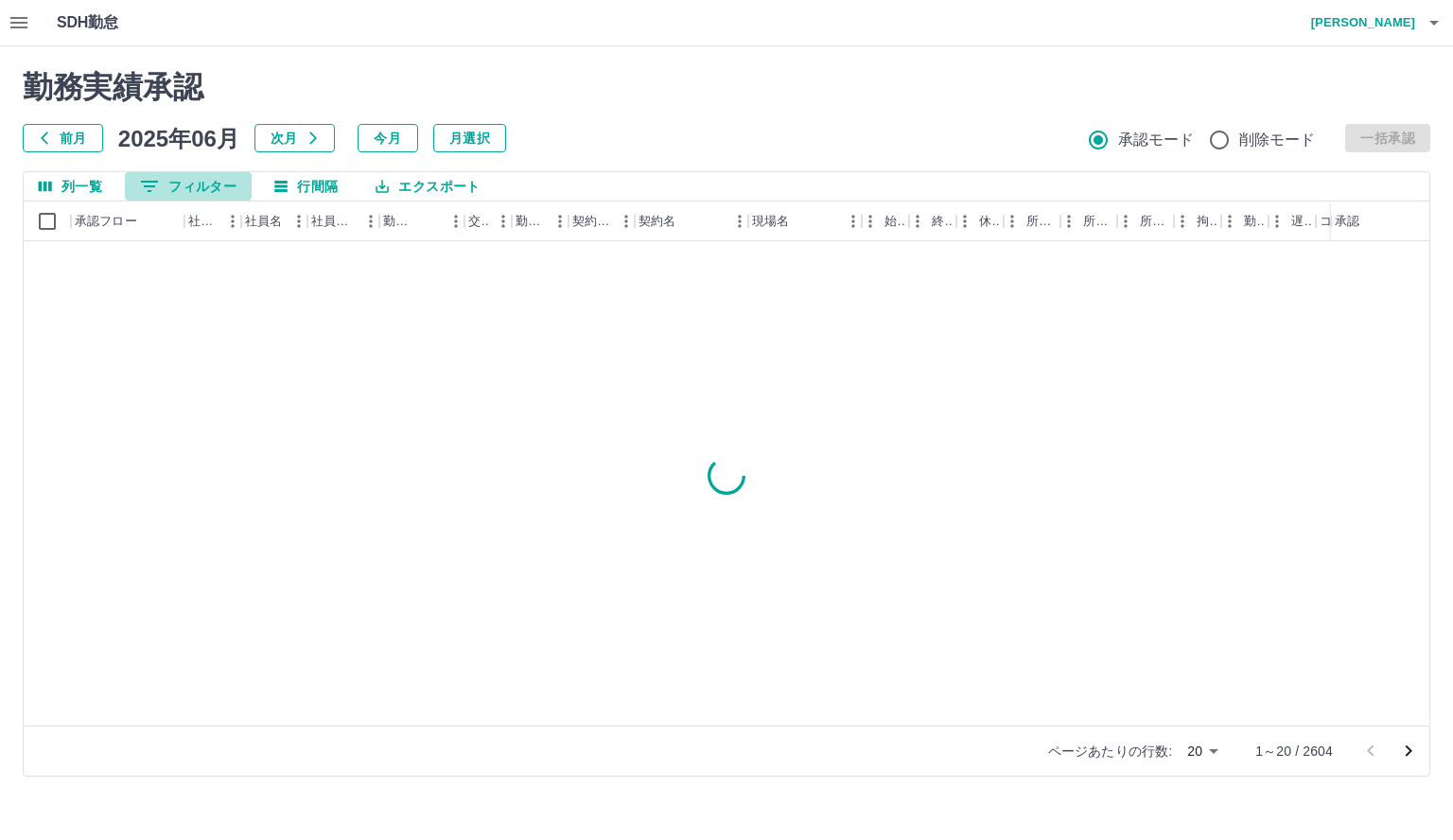 click on "0 フィルター" at bounding box center (188, 186) 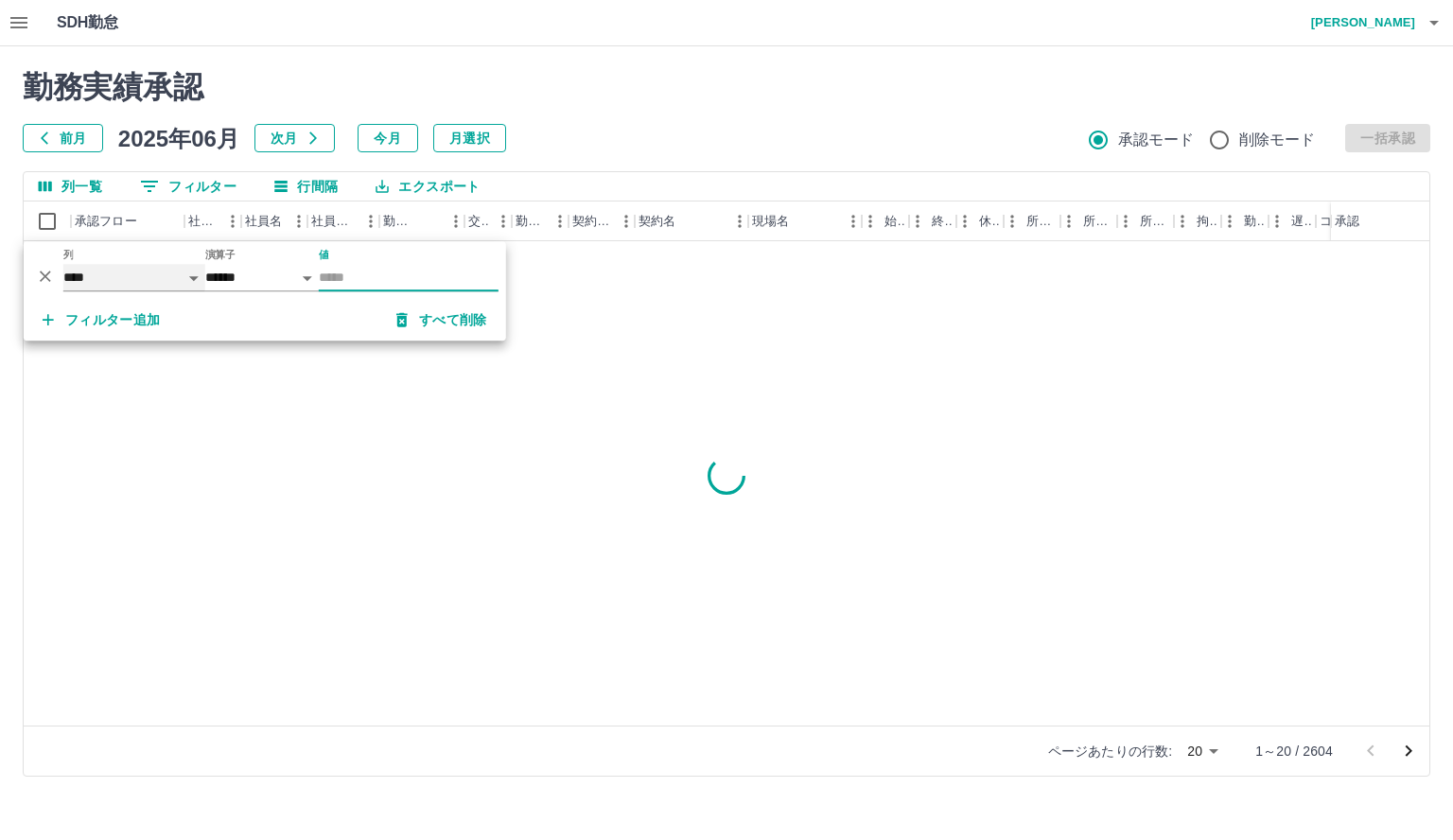 click on "**** *** **** *** *** **** ***** *** *** ** ** ** **** **** **** ** ** *** **** *****" at bounding box center [134, 277] 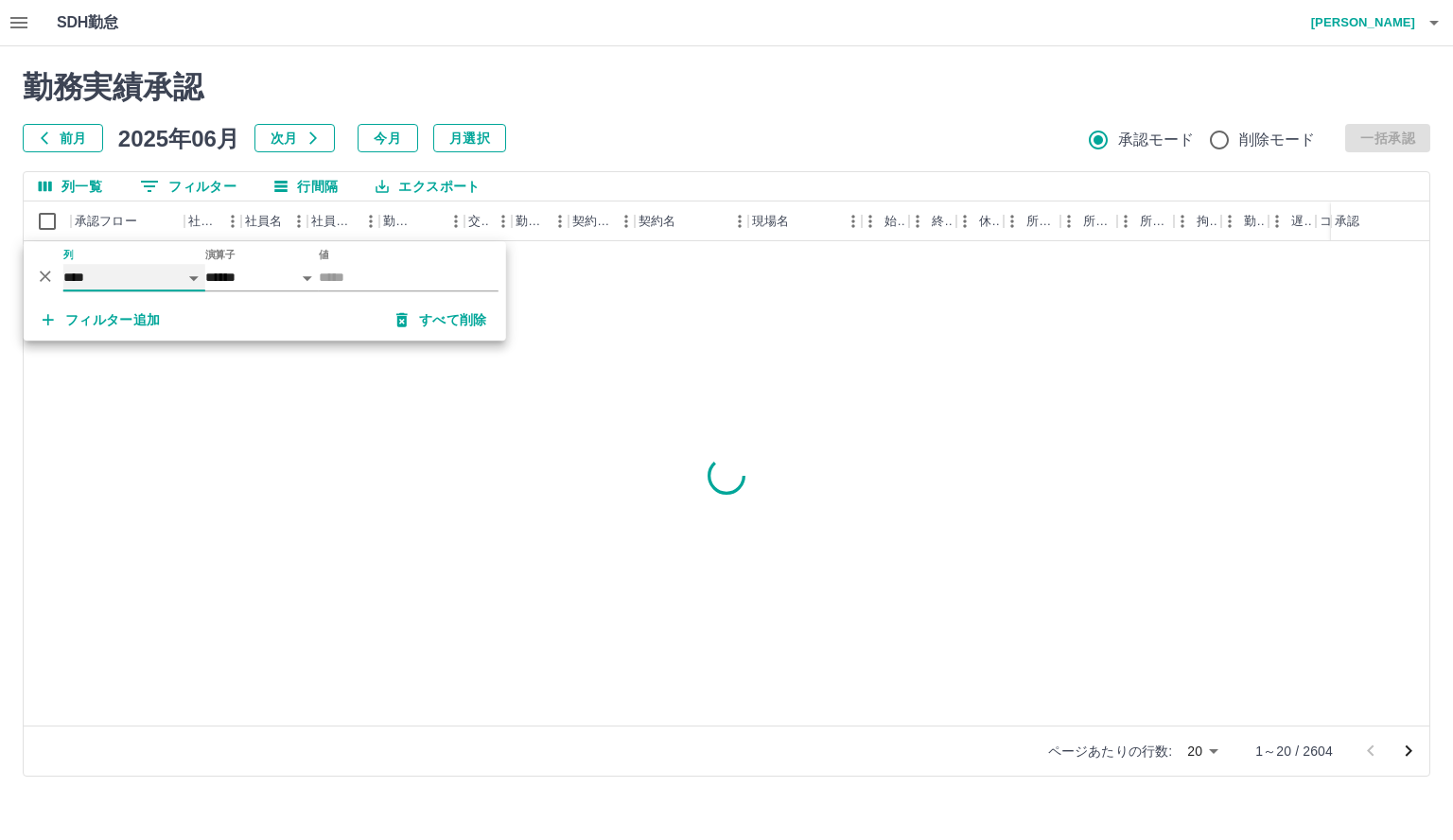 click on "**** *** **** *** *** **** ***** *** *** ** ** ** **** **** **** ** ** *** **** *****" at bounding box center [134, 277] 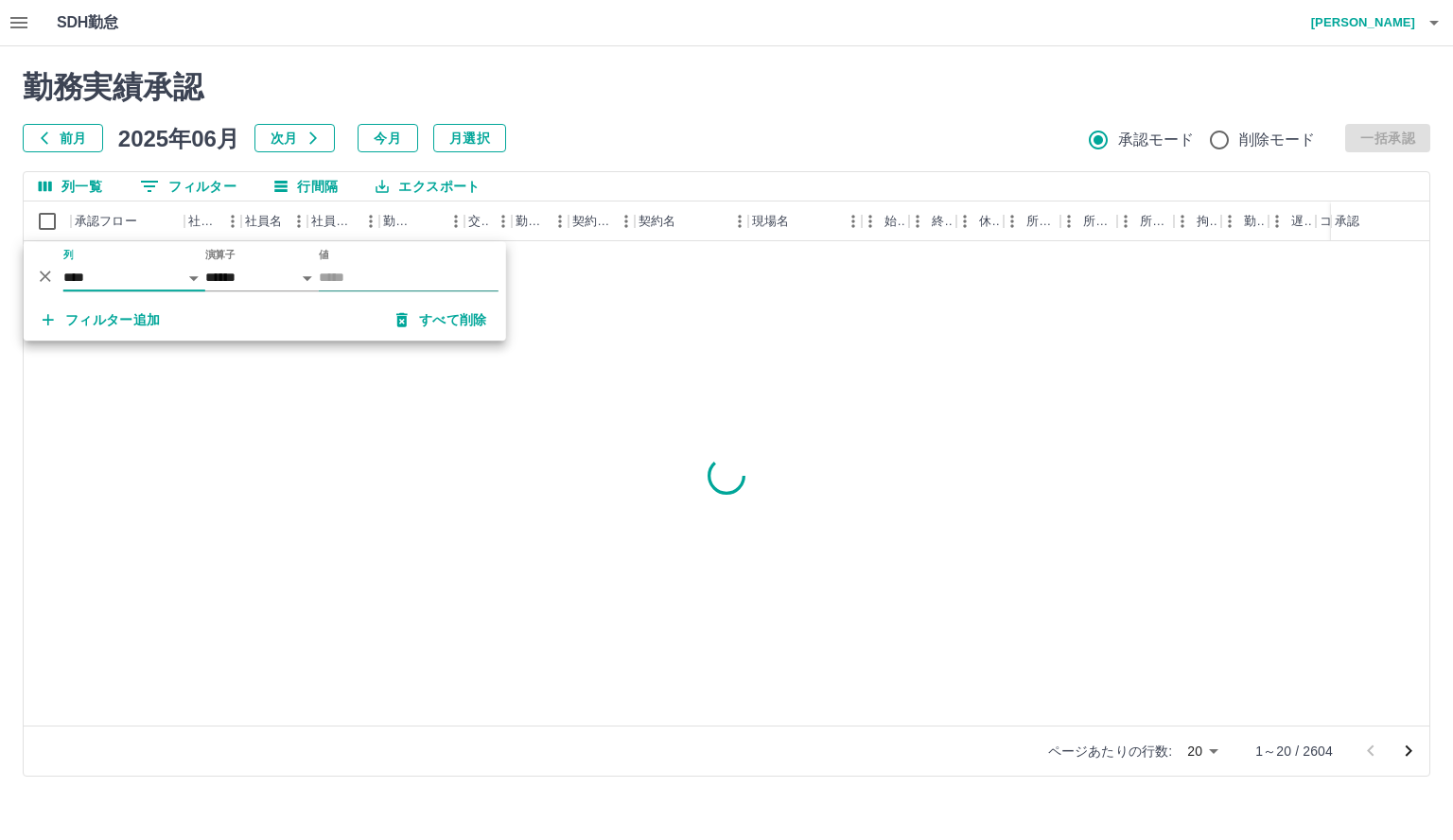 click on "値" at bounding box center (409, 277) 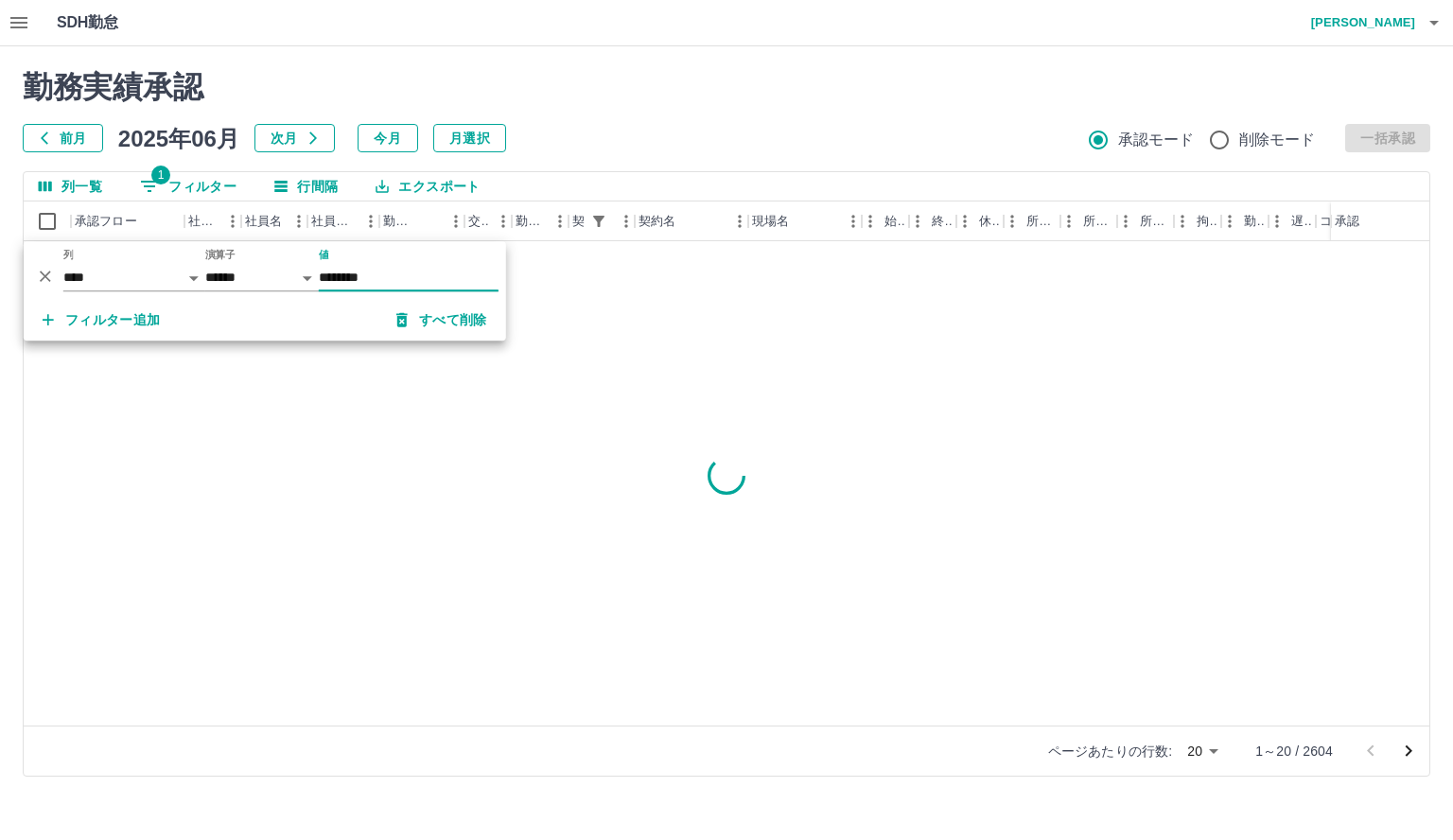 type on "********" 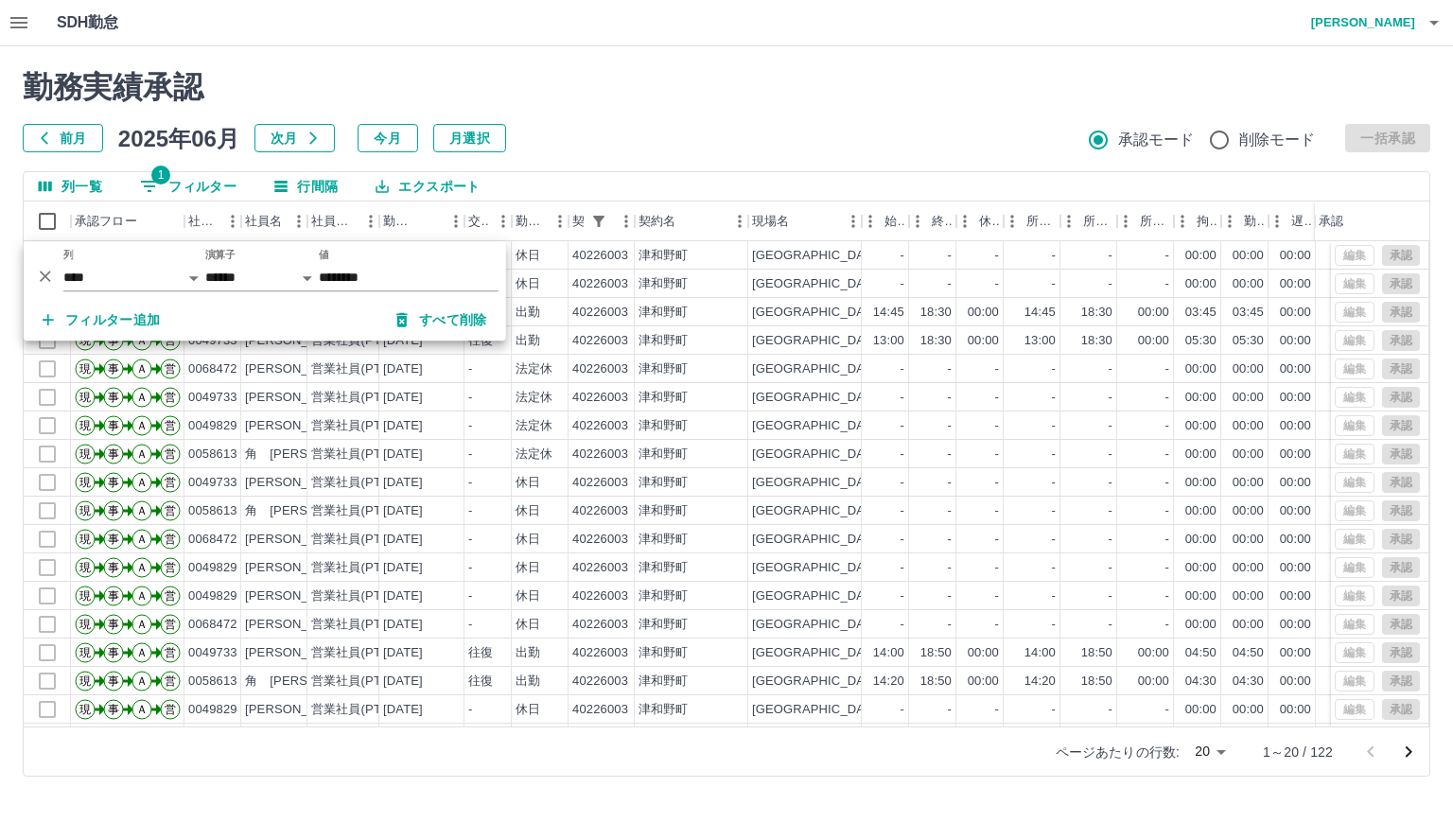 click on "勤務実績承認" at bounding box center (726, 87) 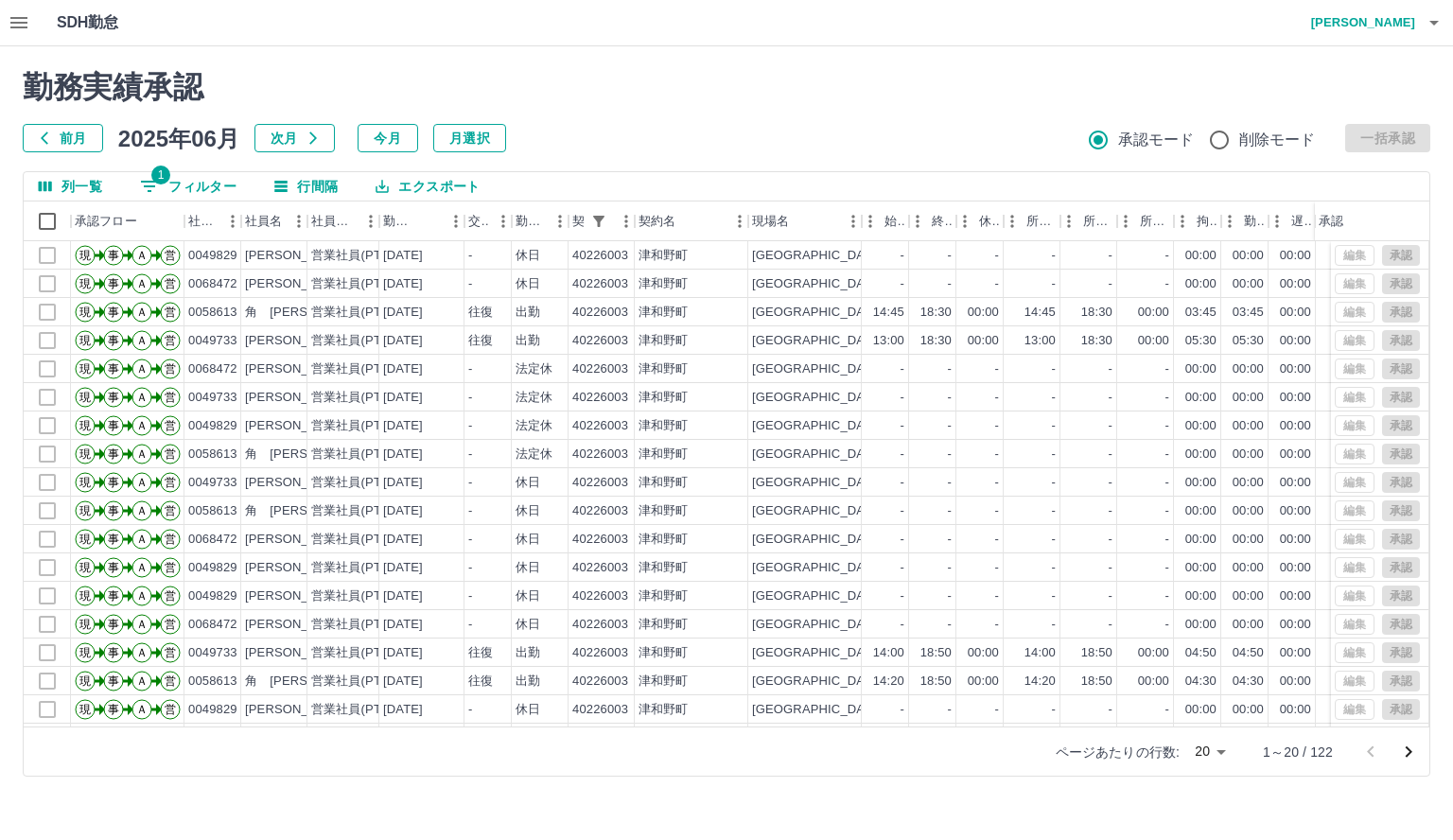 click on "SDH勤怠 山本　里々花 勤務実績承認 前月 2025年06月 次月 今月 月選択 承認モード 削除モード 一括承認 列一覧 1 フィルター 行間隔 エクスポート 承認フロー 社員番号 社員名 社員区分 勤務日 交通費 勤務区分 契約コード 契約名 現場名 始業 終業 休憩 所定開始 所定終業 所定休憩 拘束 勤務 遅刻等 コメント ステータス 承認 現 事 Ａ 営 0049829 齋藤　真由美 営業社員(PT契約) 2025-06-30  -  休日 40226003 津和野町 津和野町　青原あおぞらクラブ - - - - - - 00:00 00:00 00:00 全承認済 現 事 Ａ 営 0068472 宮島　美由紀 営業社員(PT契約) 2025-06-30  -  休日 40226003 津和野町 津和野町　青原あおぞらクラブ - - - - - - 00:00 00:00 00:00 全承認済 現 事 Ａ 営 0058613 角　美奈子 営業社員(PT契約) 2025-06-30 往復 出勤 40226003 津和野町 津和野町　青原あおぞらクラブ 14:45 18:30 00:00 14:45 18:30 00:00 03:45 -" at bounding box center (726, 399) 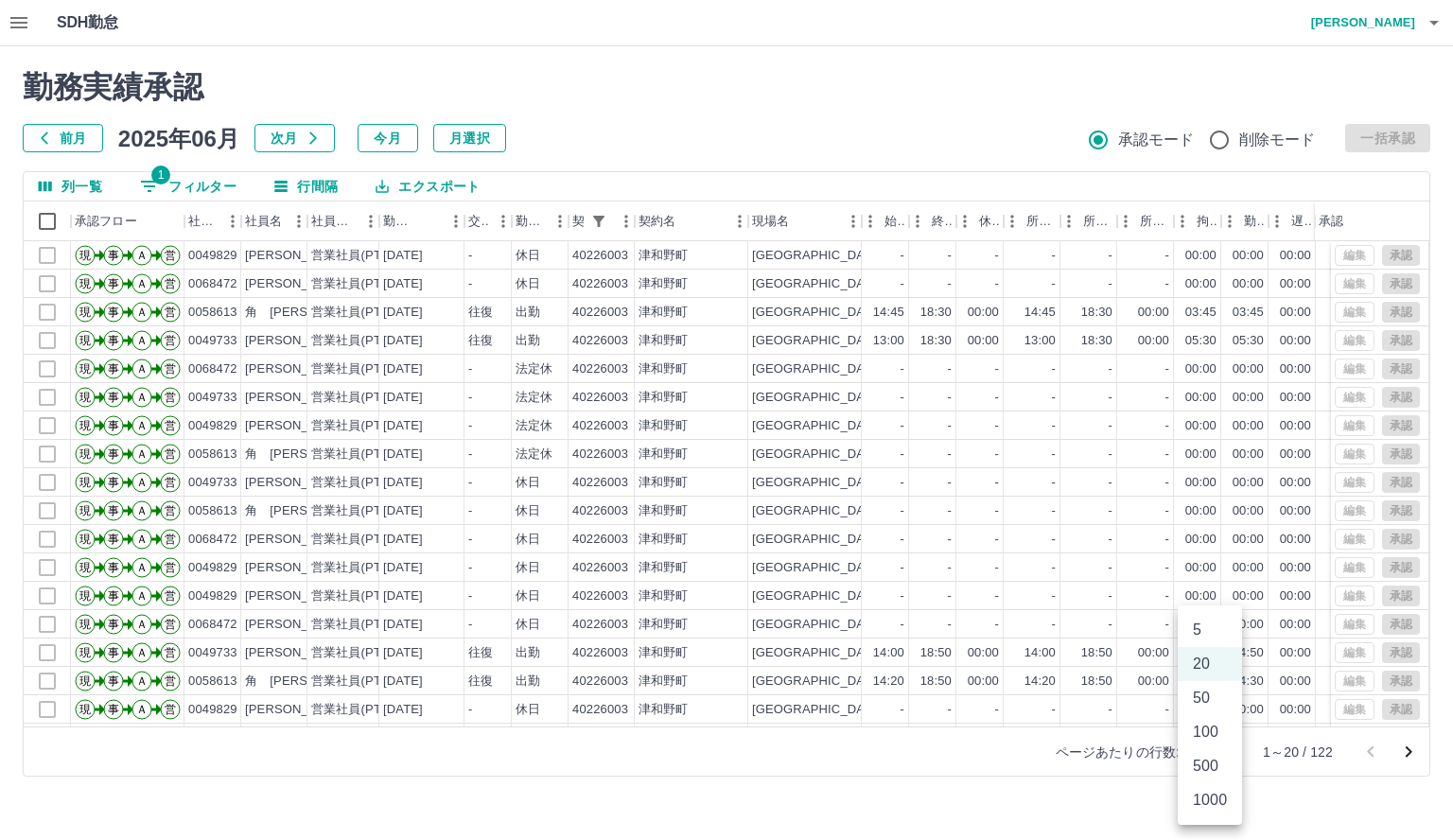 click on "500" at bounding box center (1210, 766) 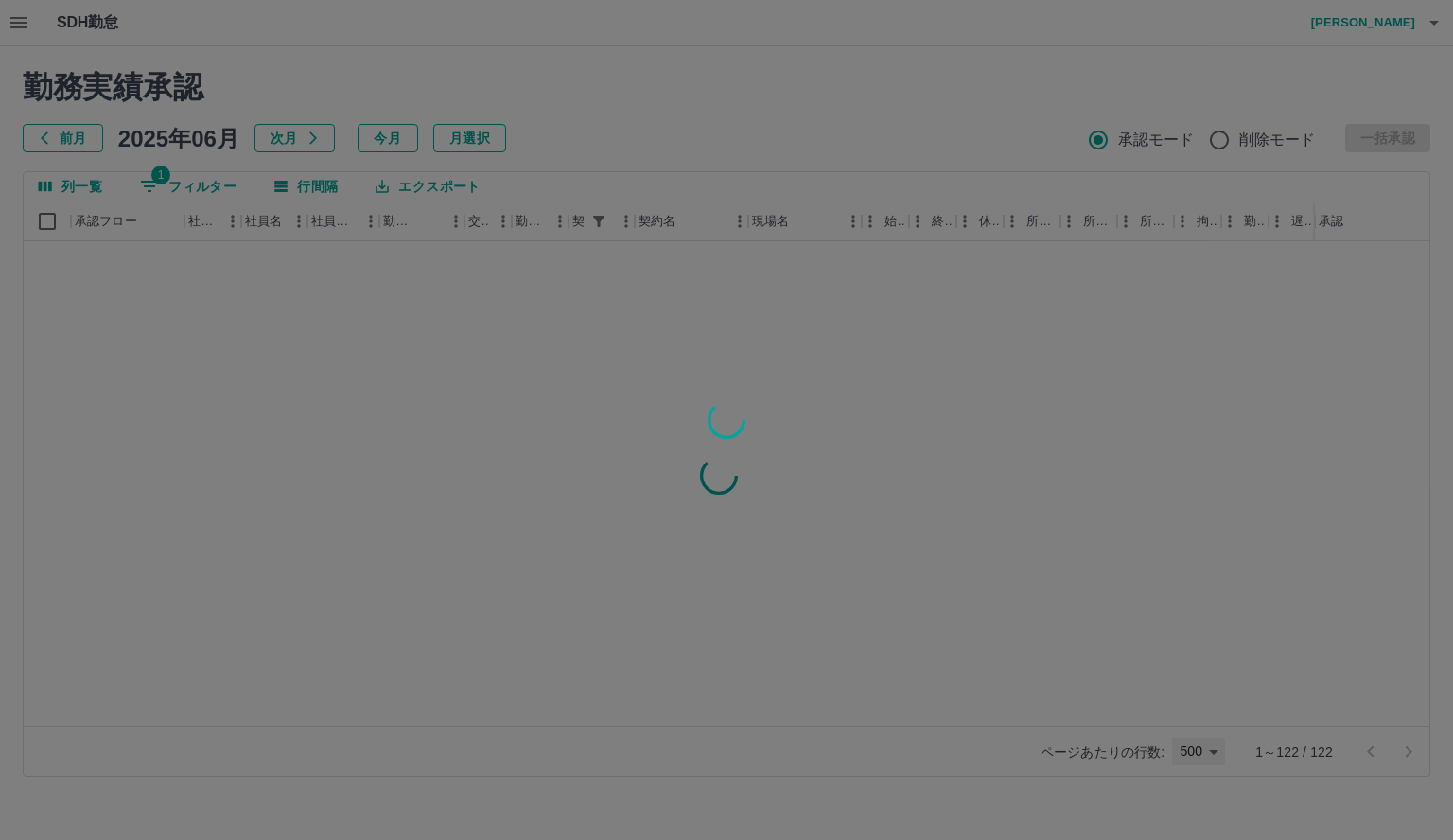 type on "***" 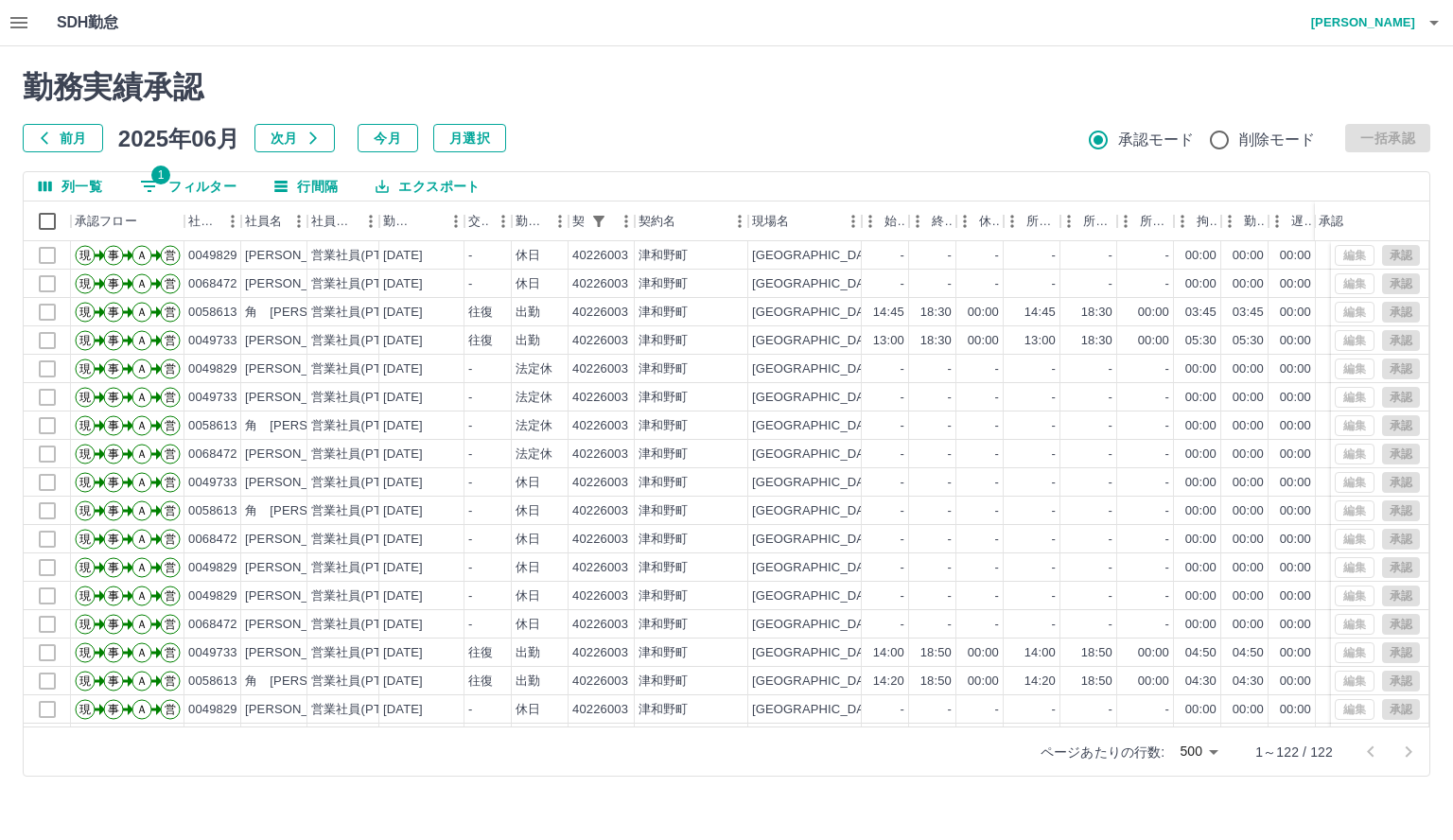 click on "前月 2025年06月 次月 今月 月選択 承認モード 削除モード 一括承認" at bounding box center (726, 138) 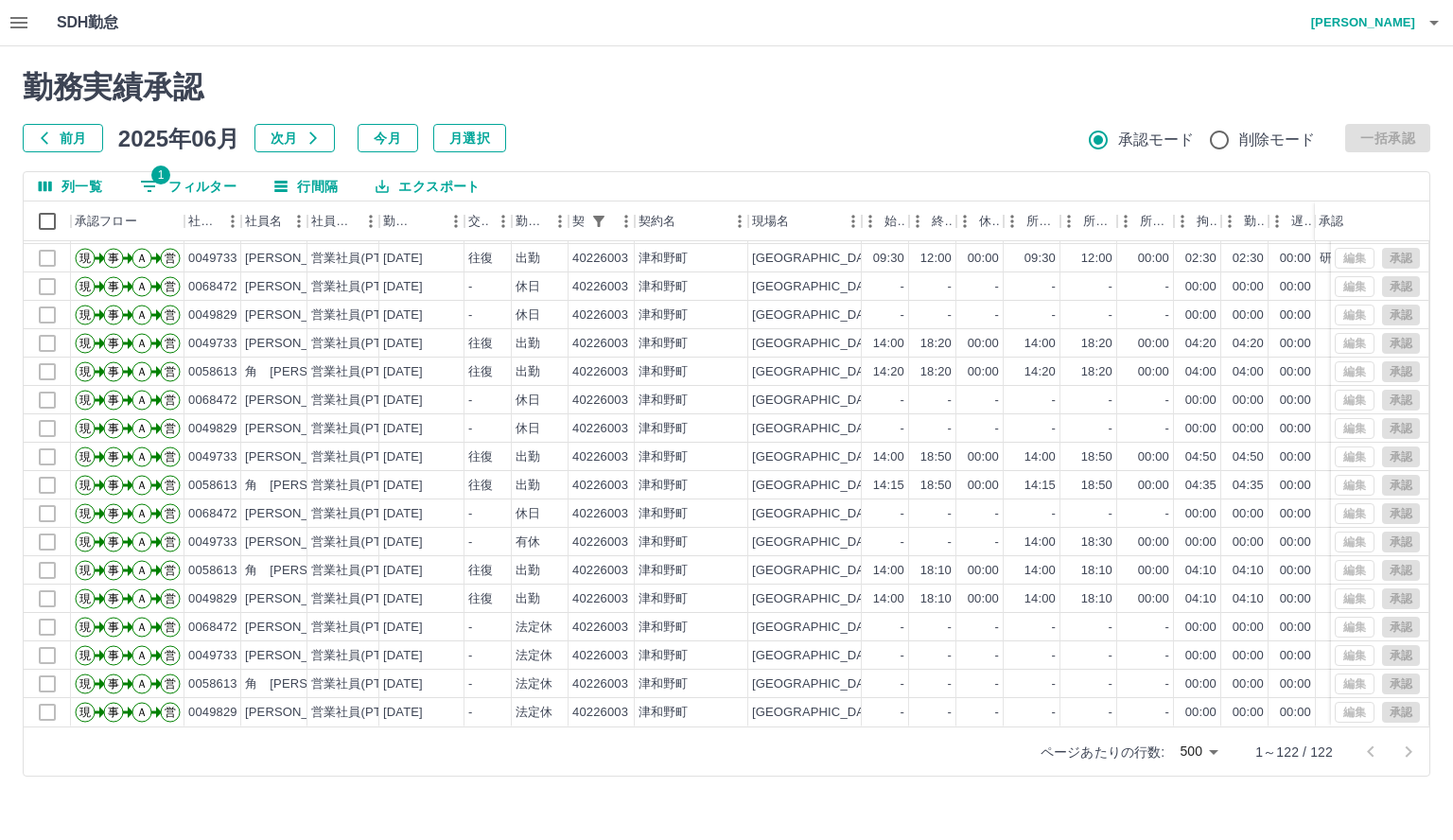 scroll, scrollTop: 2992, scrollLeft: 0, axis: vertical 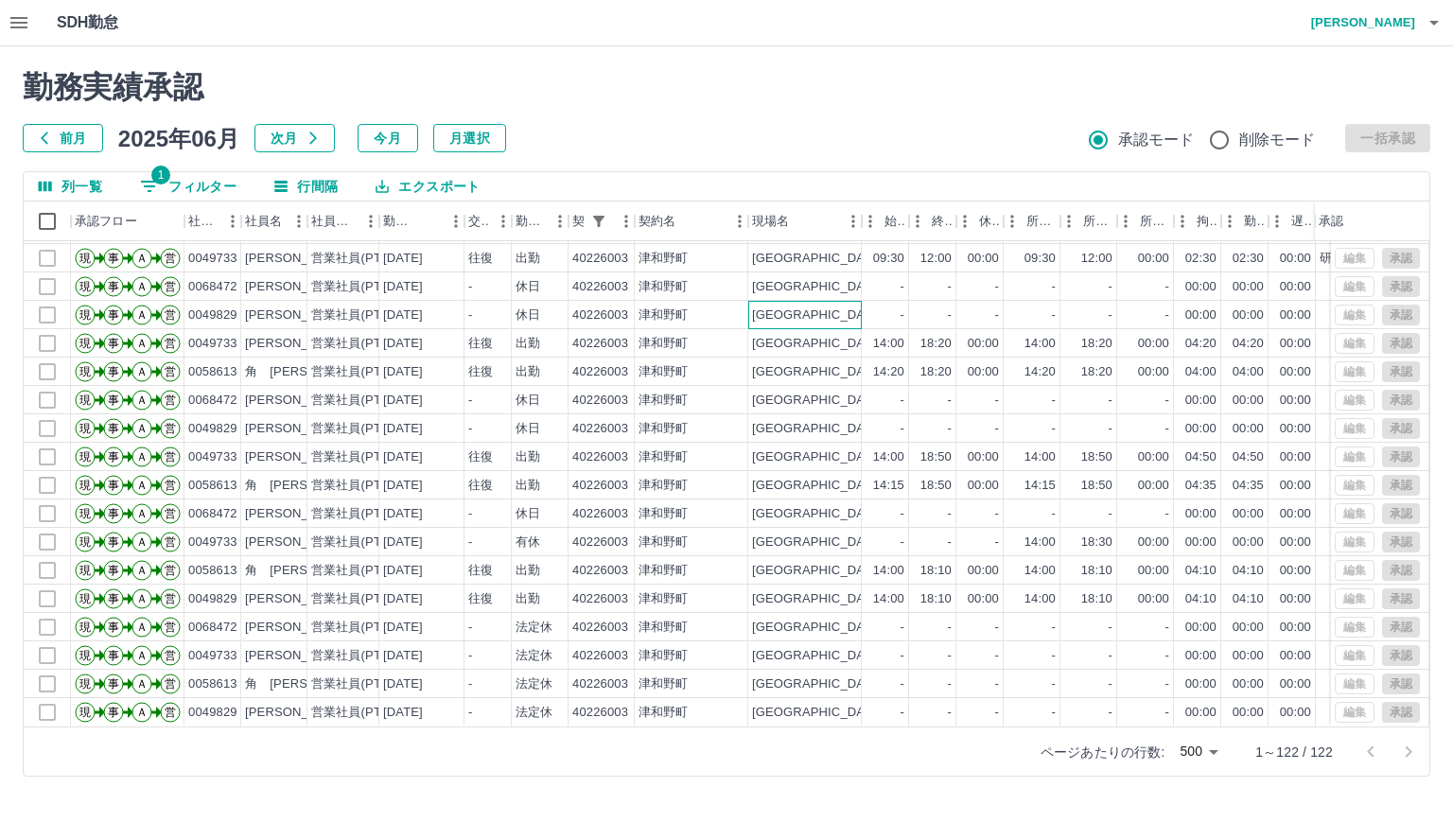 click on "[GEOGRAPHIC_DATA]　[PERSON_NAME]クラブ" at bounding box center (805, 315) 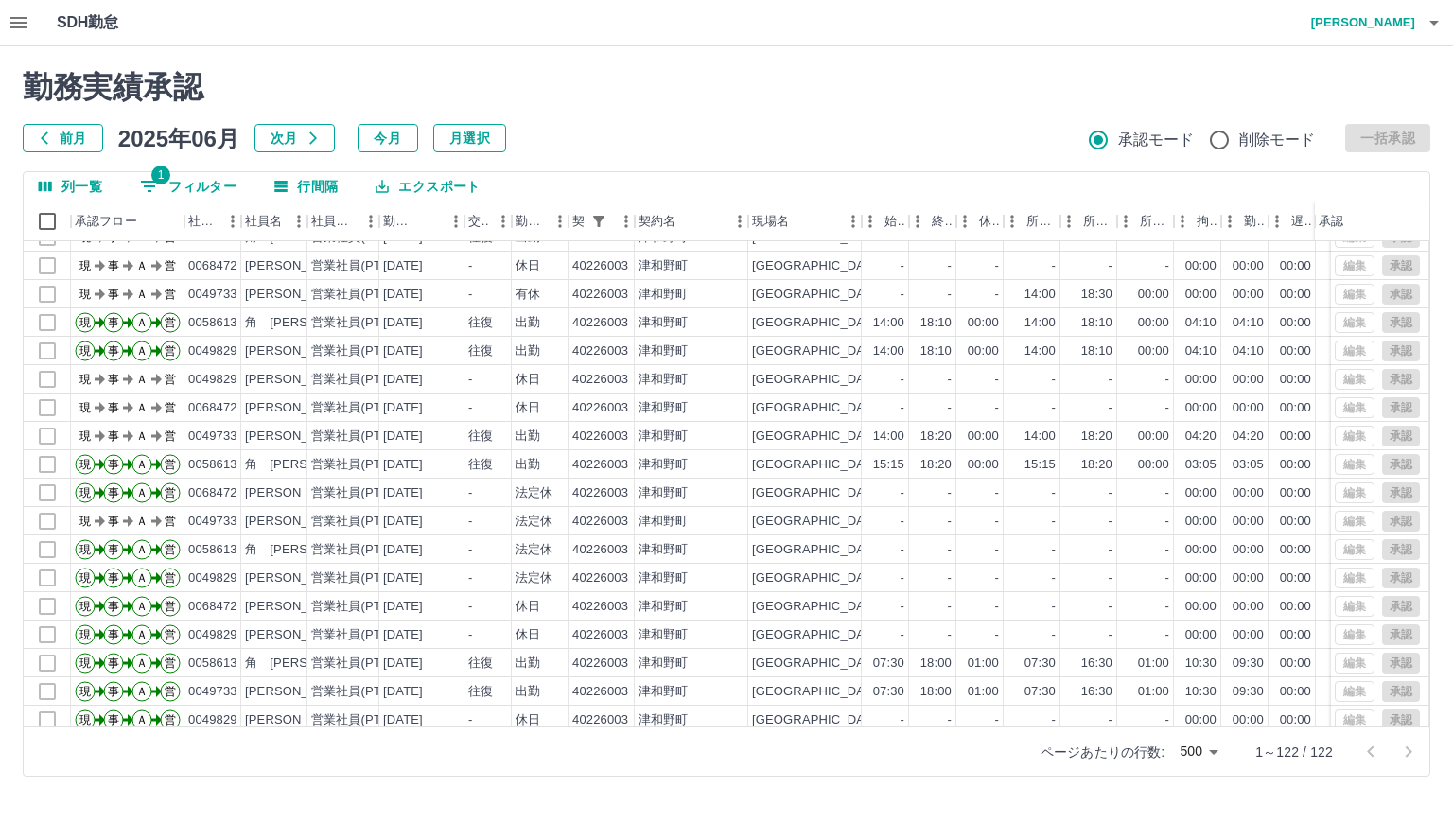 scroll, scrollTop: 2287, scrollLeft: 0, axis: vertical 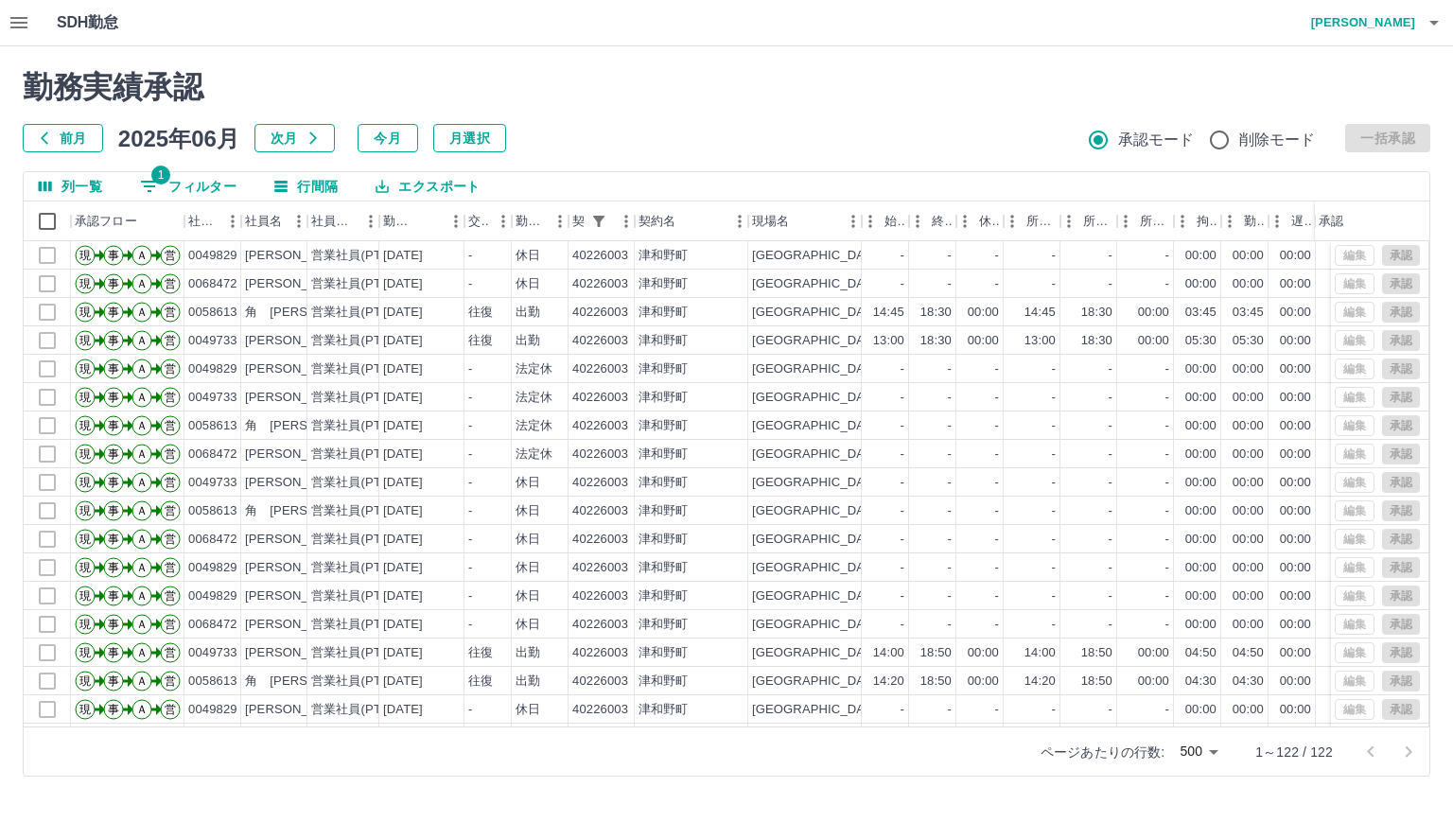 click on "月選択" at bounding box center [469, 138] 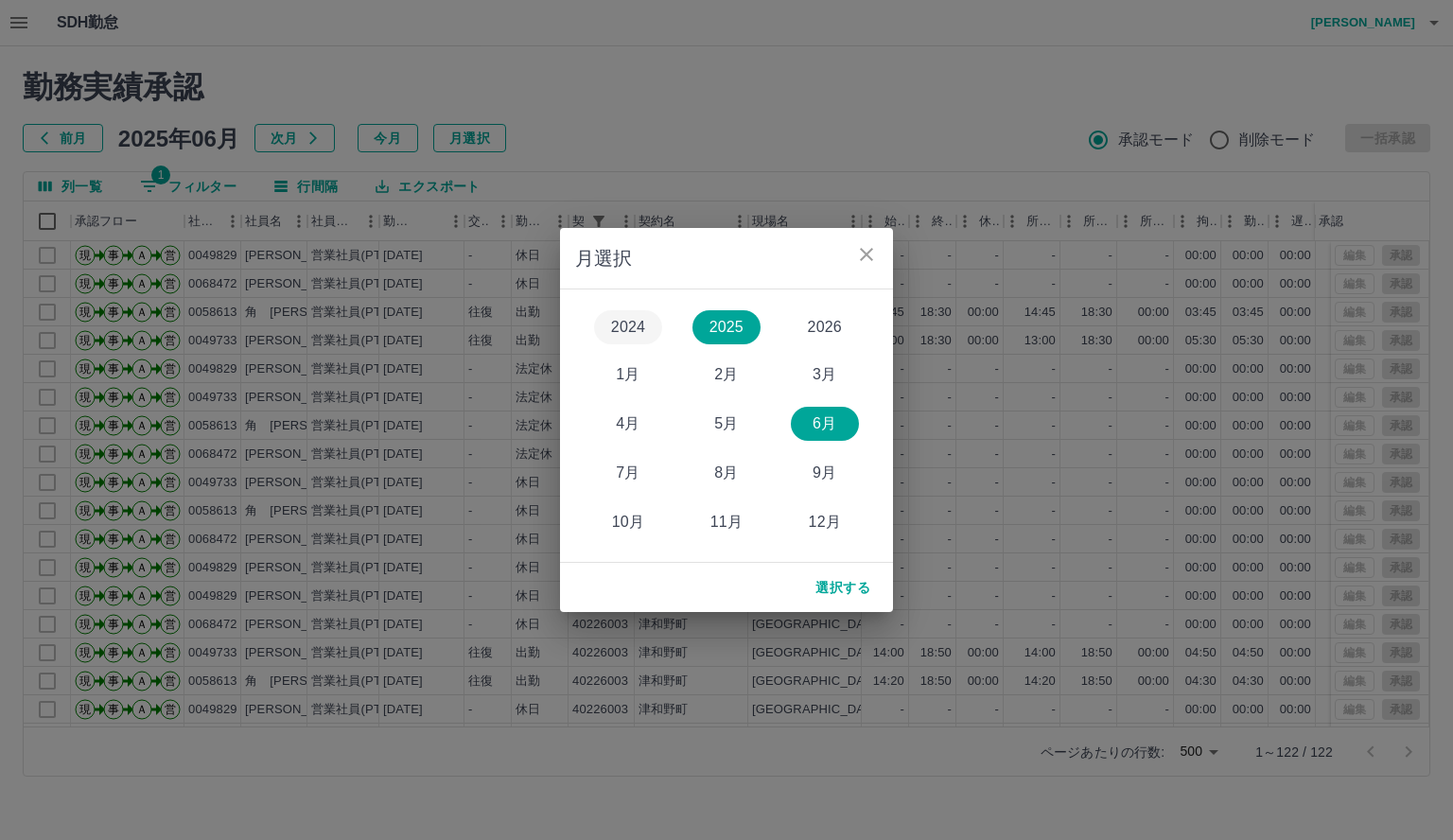 click on "2024" at bounding box center (628, 327) 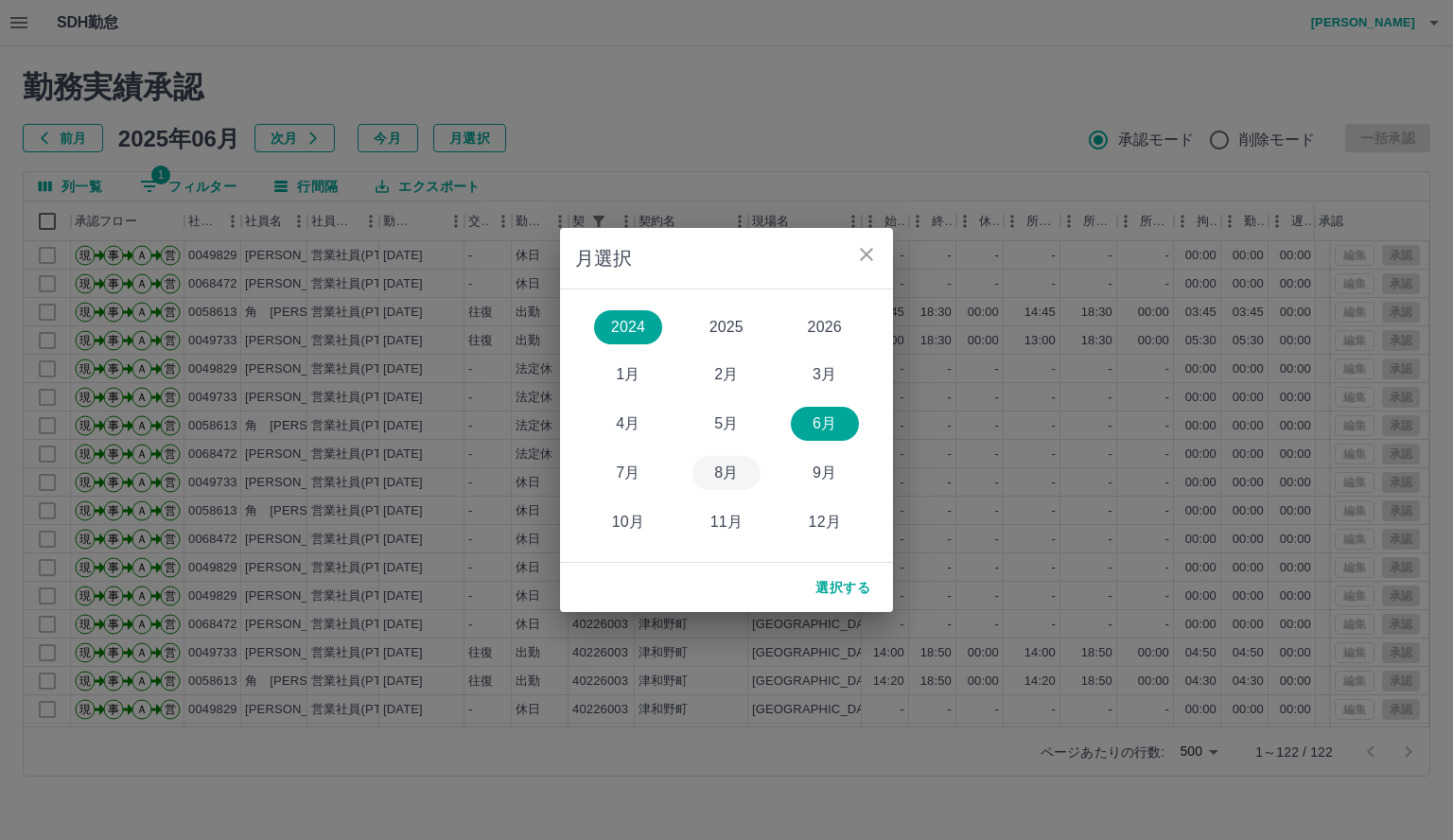 click on "8月" at bounding box center [726, 473] 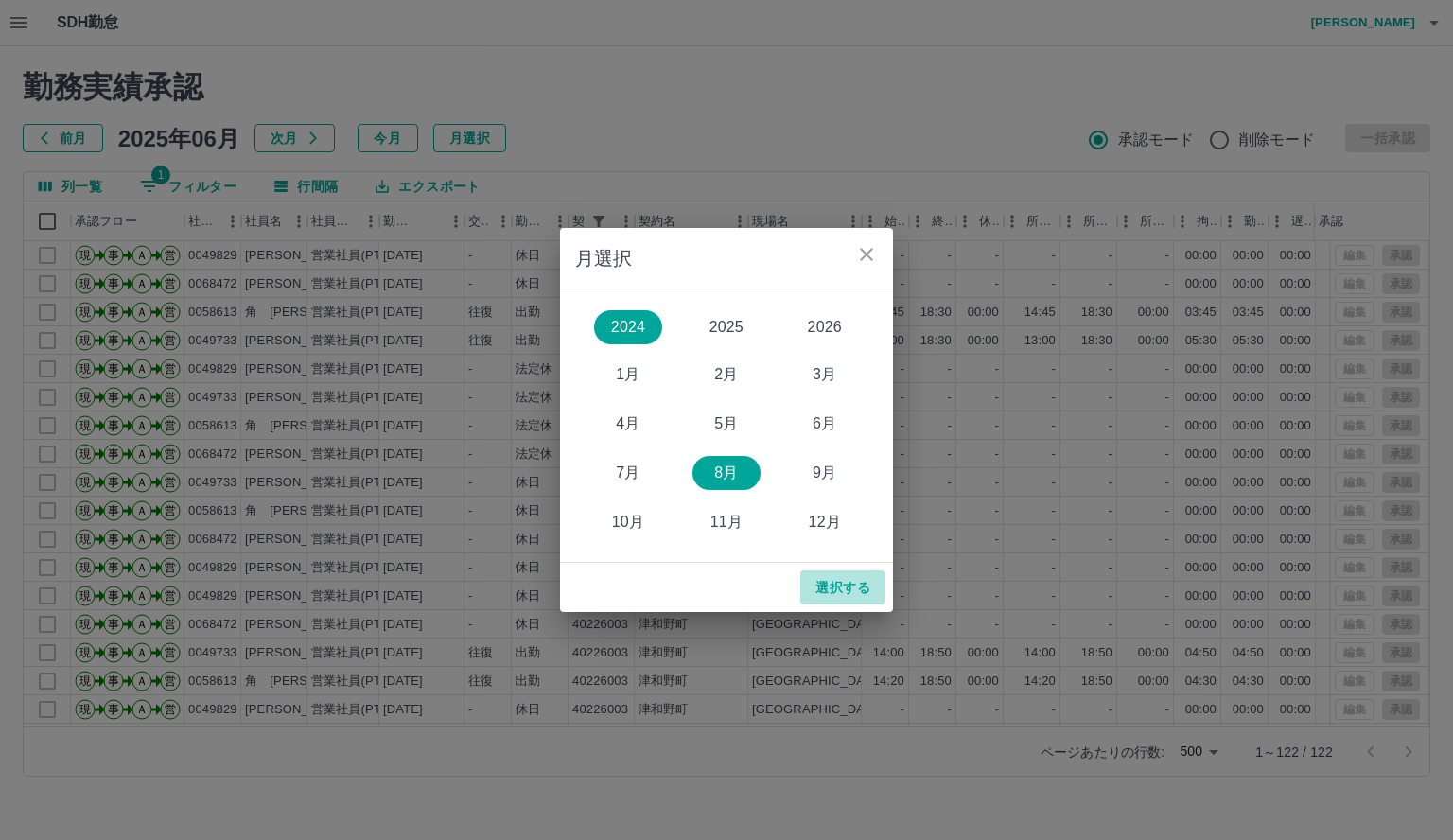 click on "選択する" at bounding box center [843, 587] 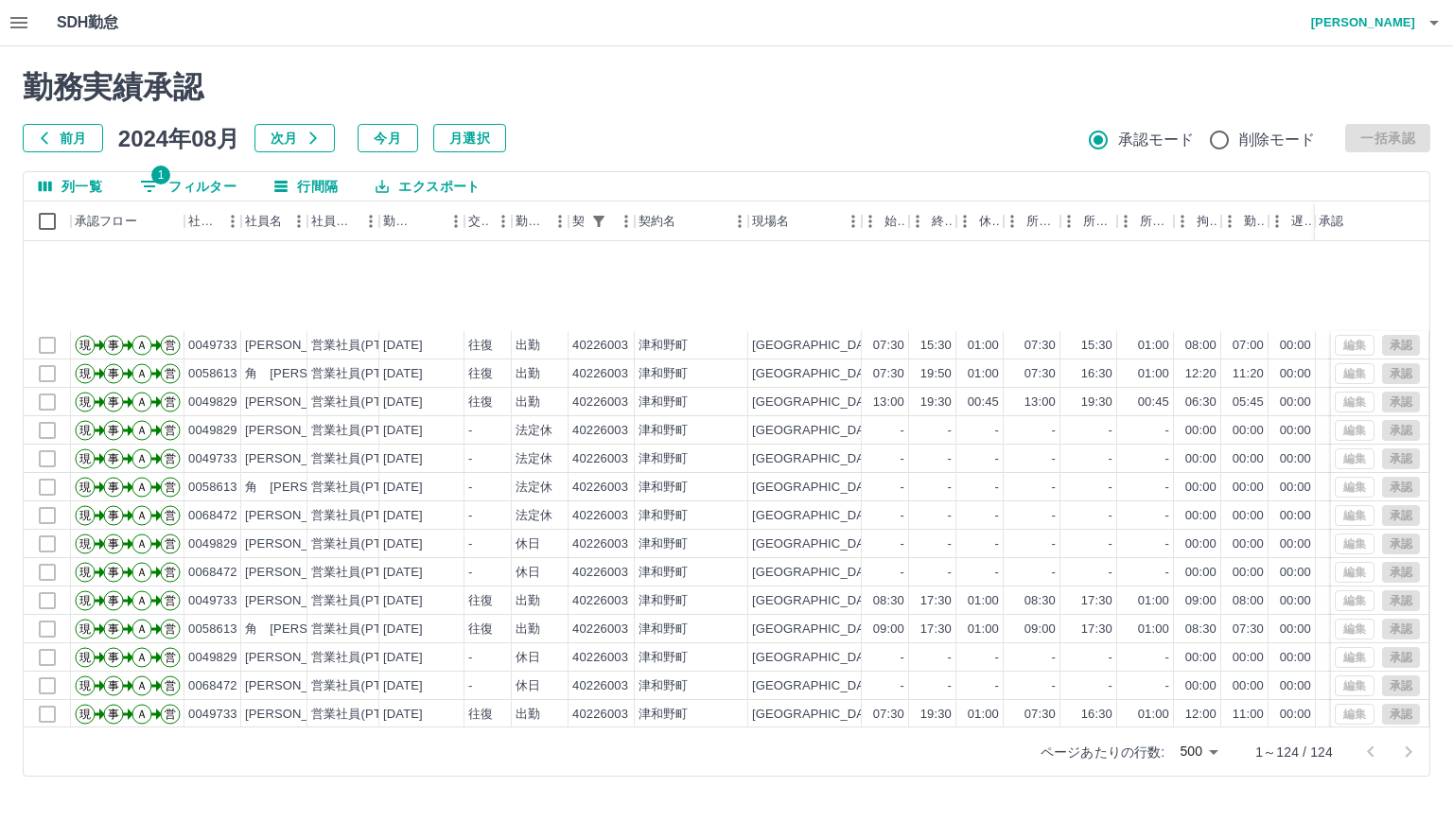 scroll, scrollTop: 3049, scrollLeft: 0, axis: vertical 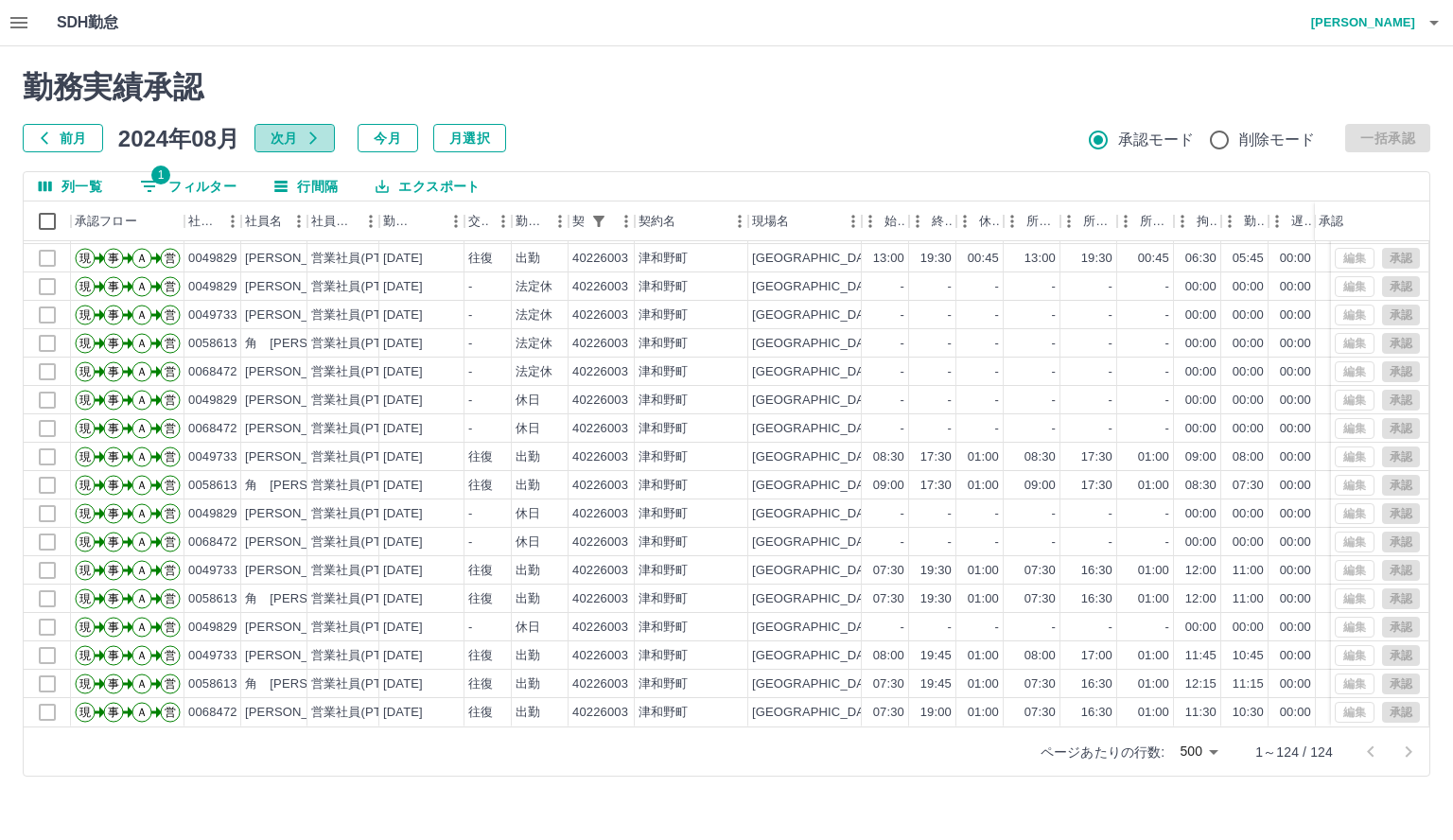 click on "次月" at bounding box center (294, 138) 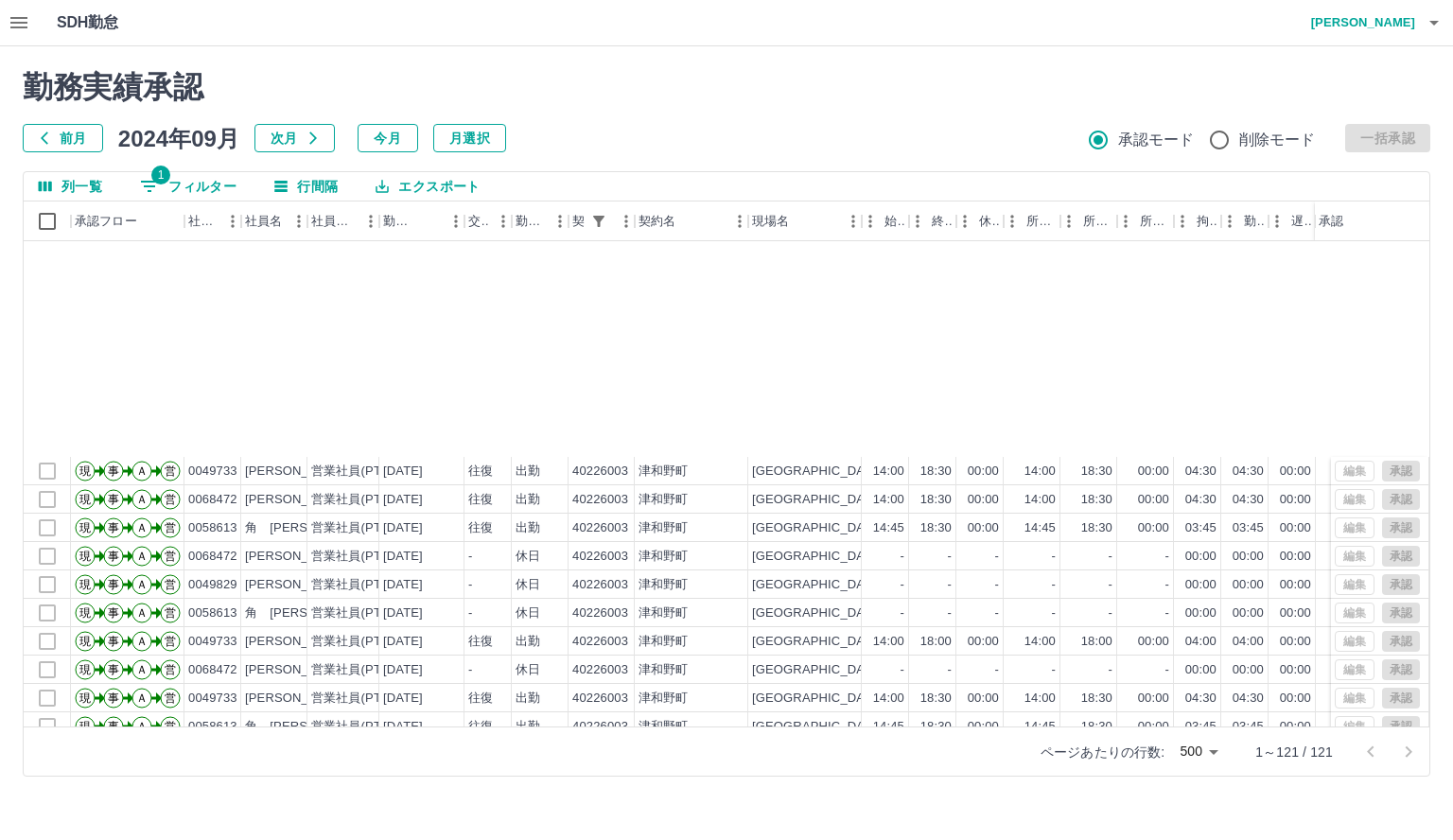 scroll, scrollTop: 2964, scrollLeft: 0, axis: vertical 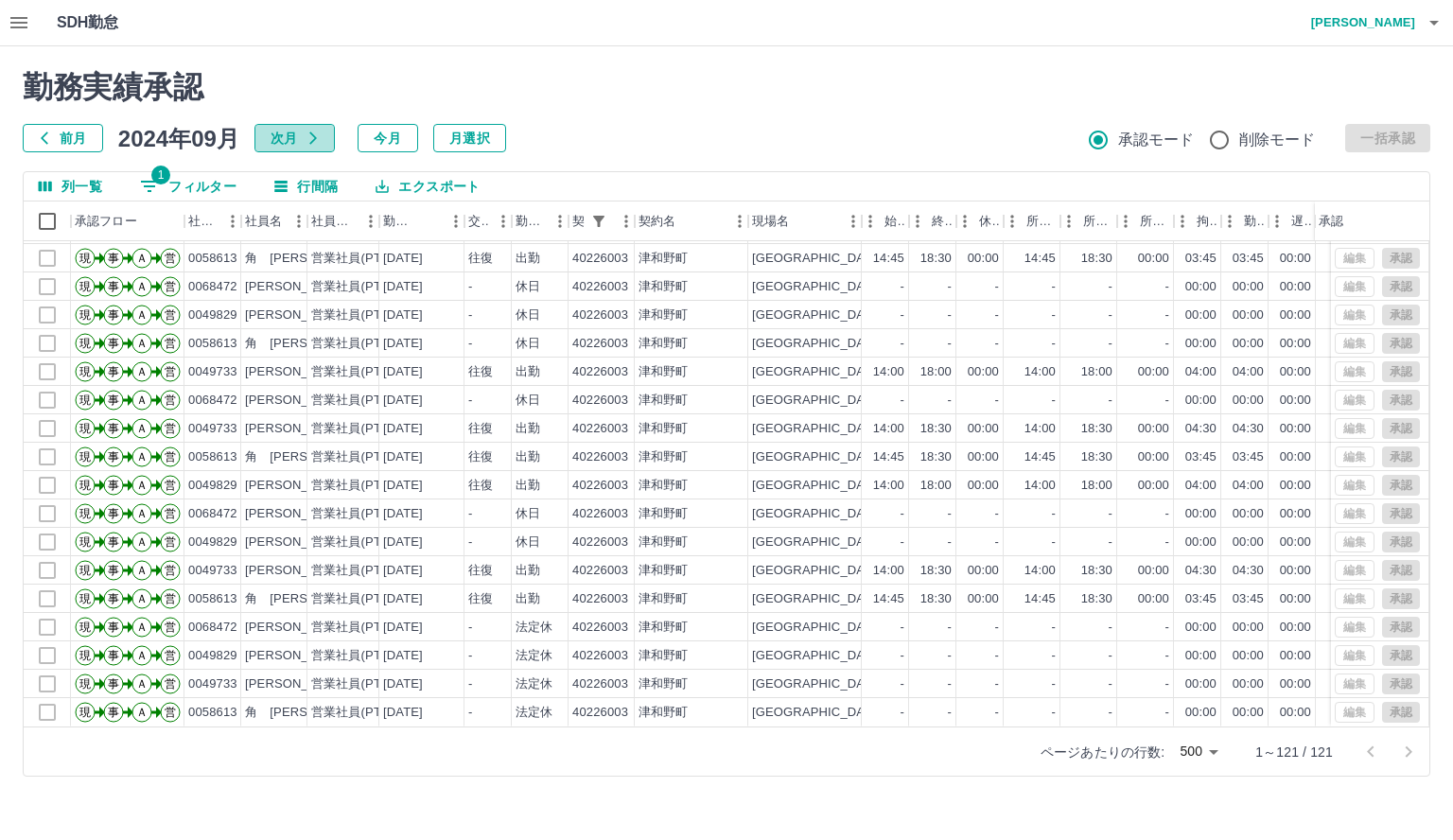click 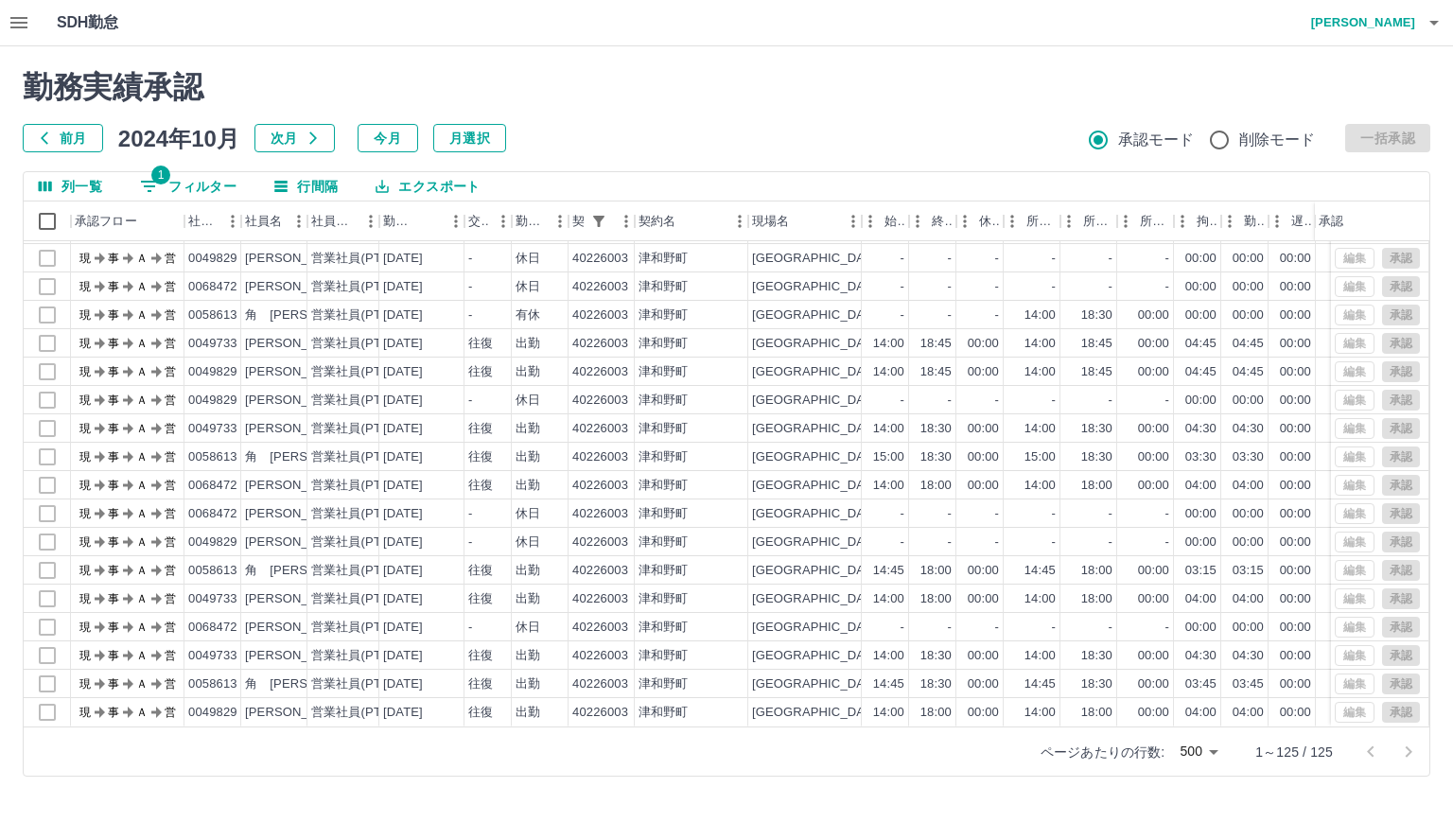 scroll, scrollTop: 3077, scrollLeft: 0, axis: vertical 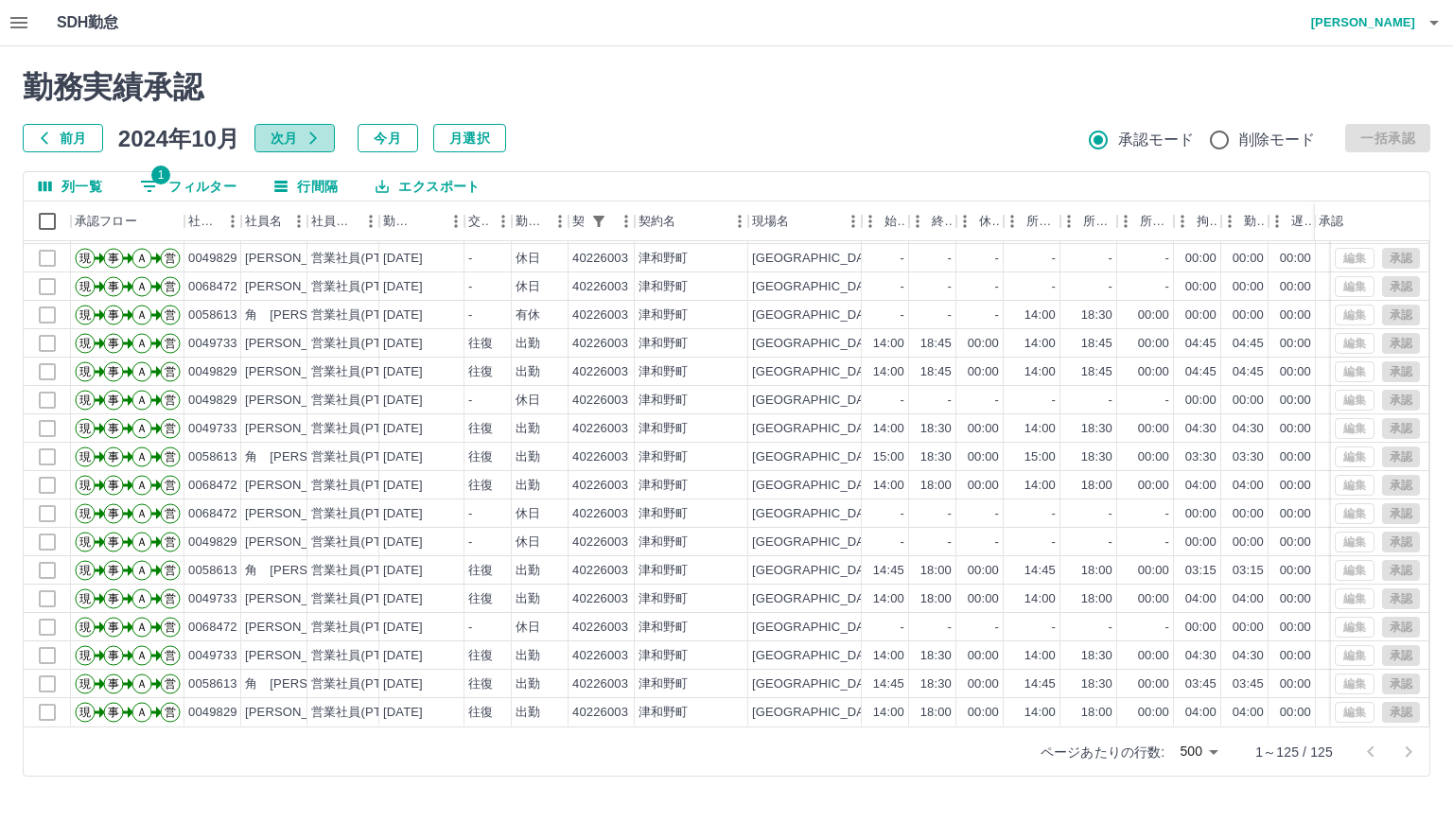 click on "次月" at bounding box center (294, 138) 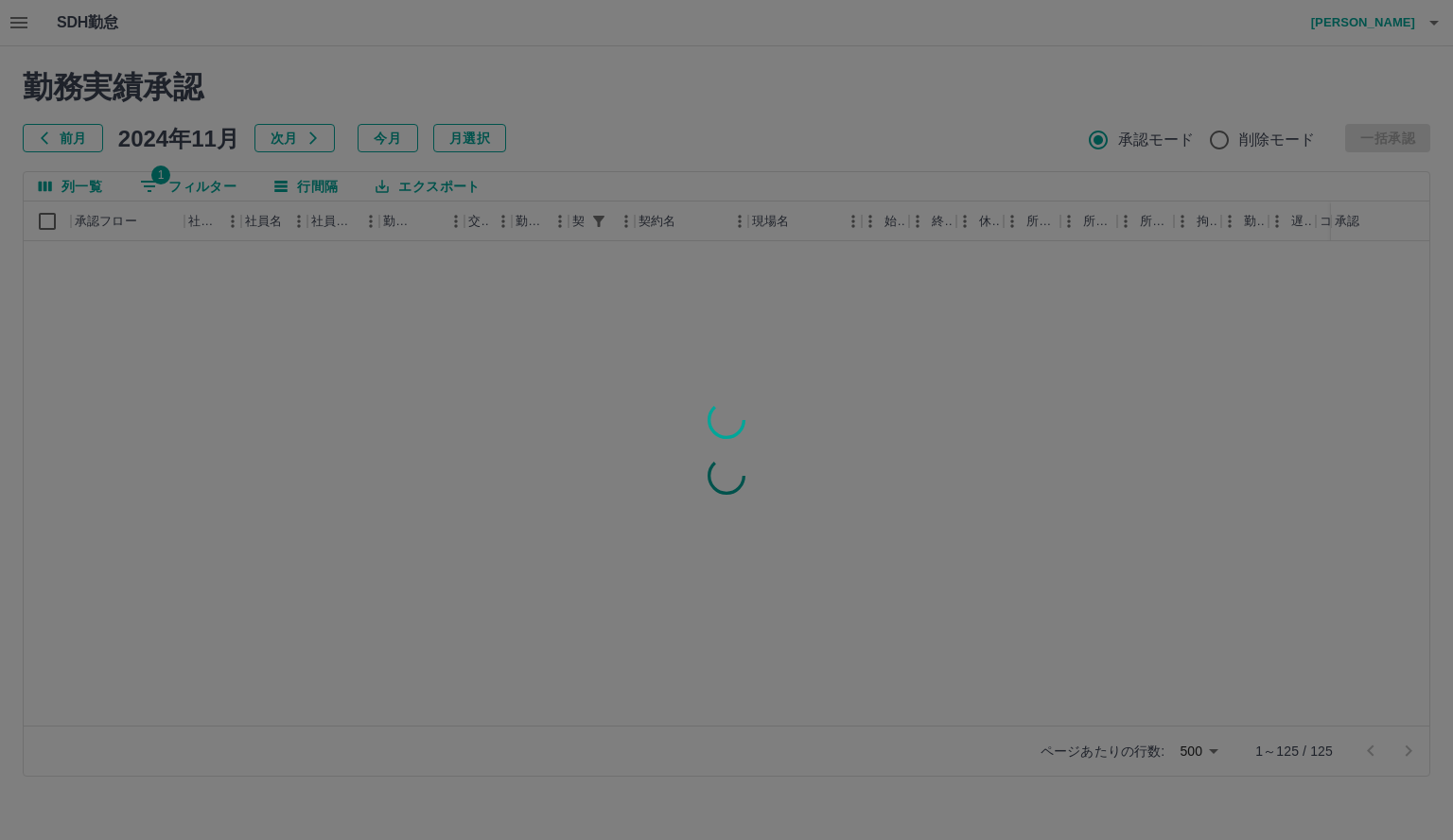 scroll, scrollTop: 0, scrollLeft: 0, axis: both 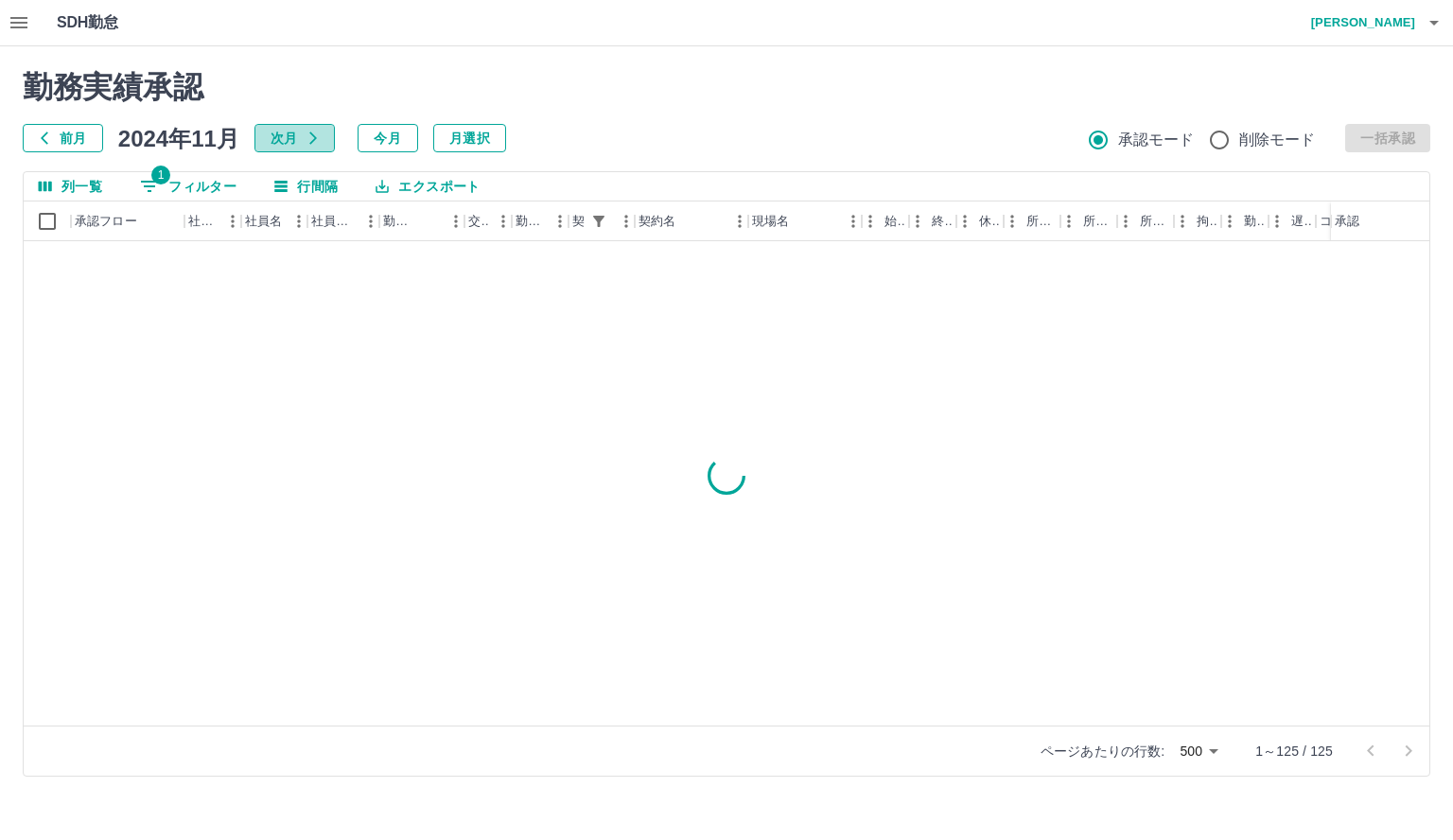 click on "次月" at bounding box center (294, 138) 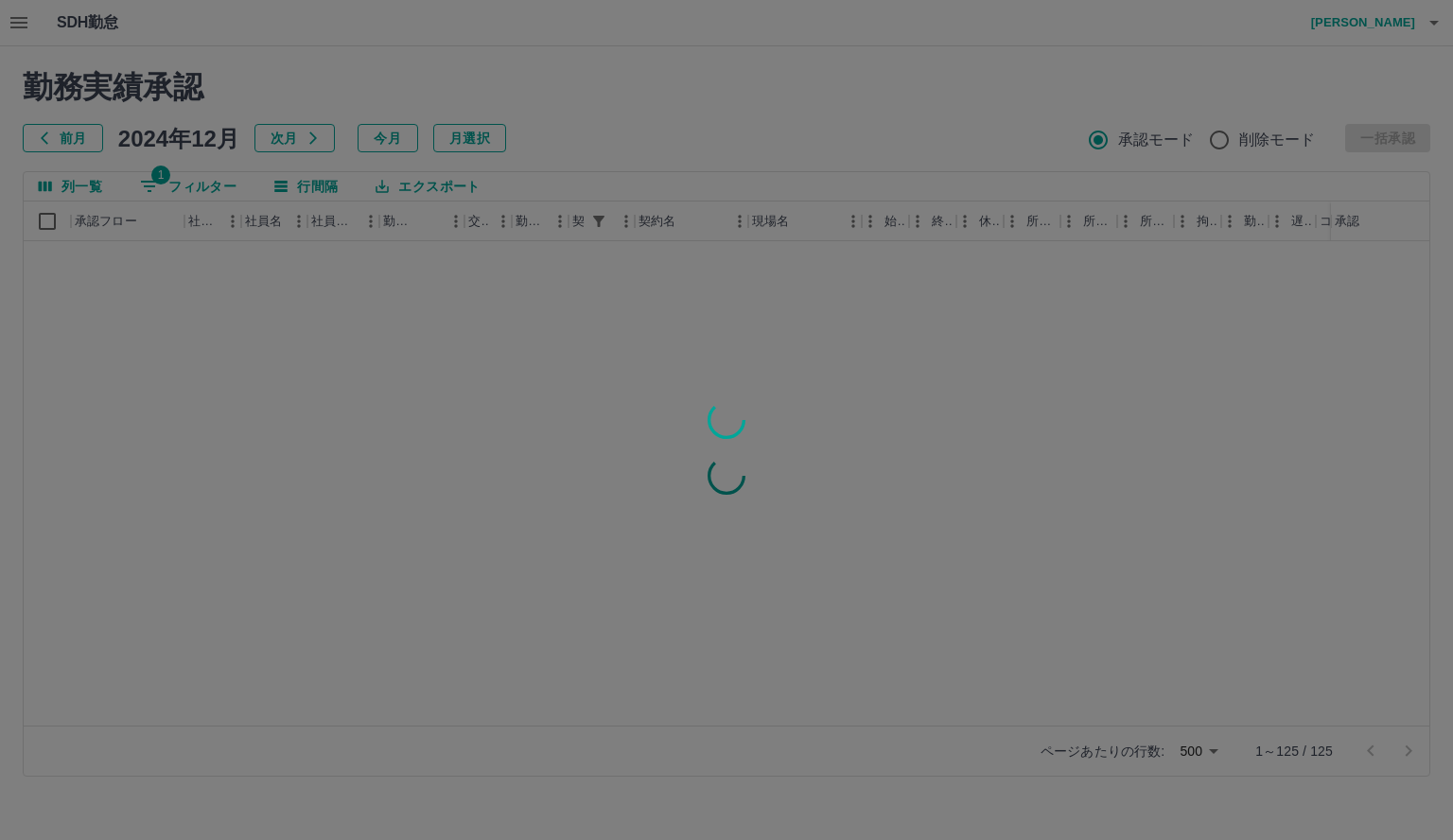 click at bounding box center [726, 420] 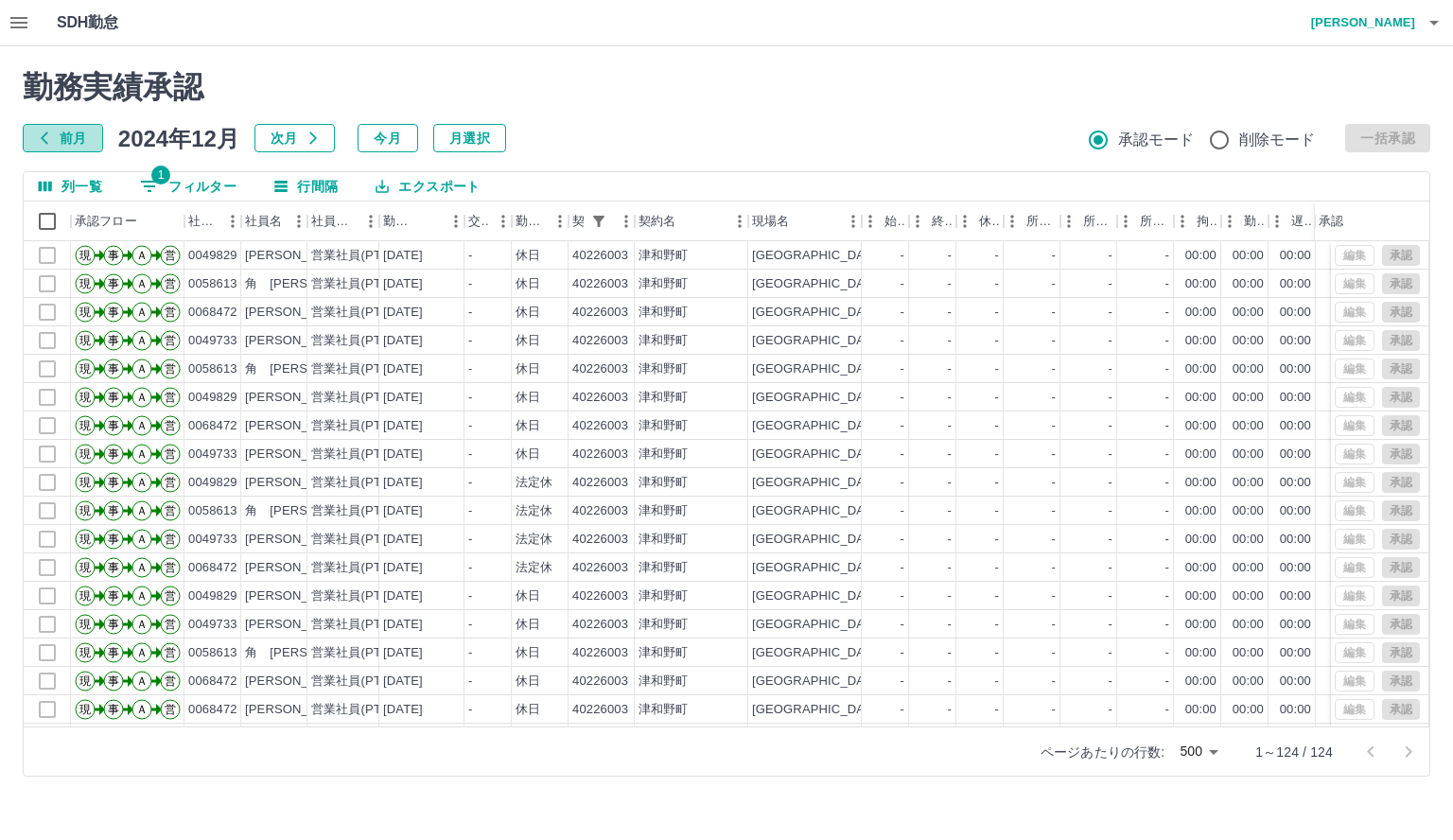 click on "前月" at bounding box center [62, 138] 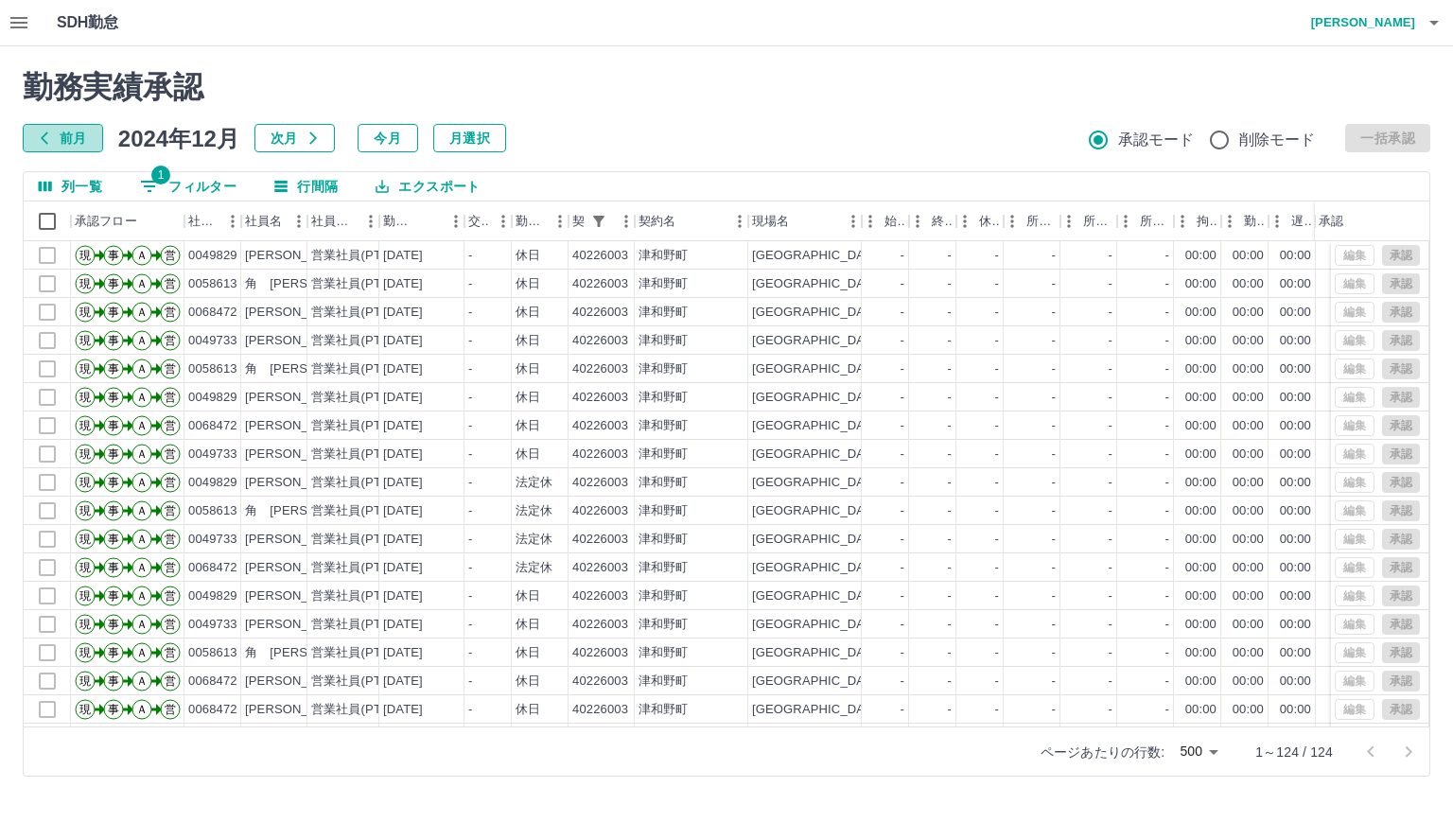 click on "前月" at bounding box center [62, 138] 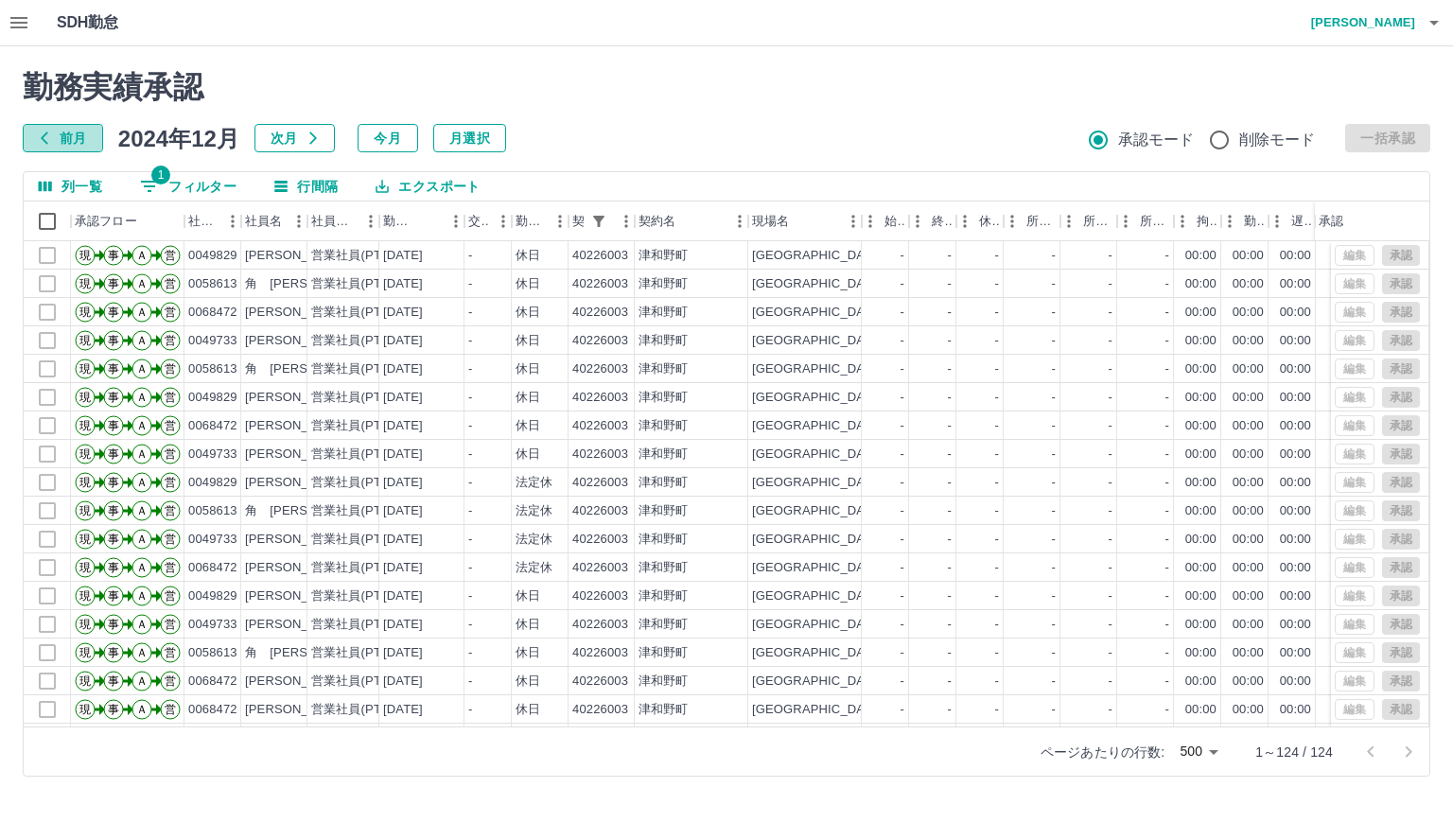 click on "前月" at bounding box center (62, 138) 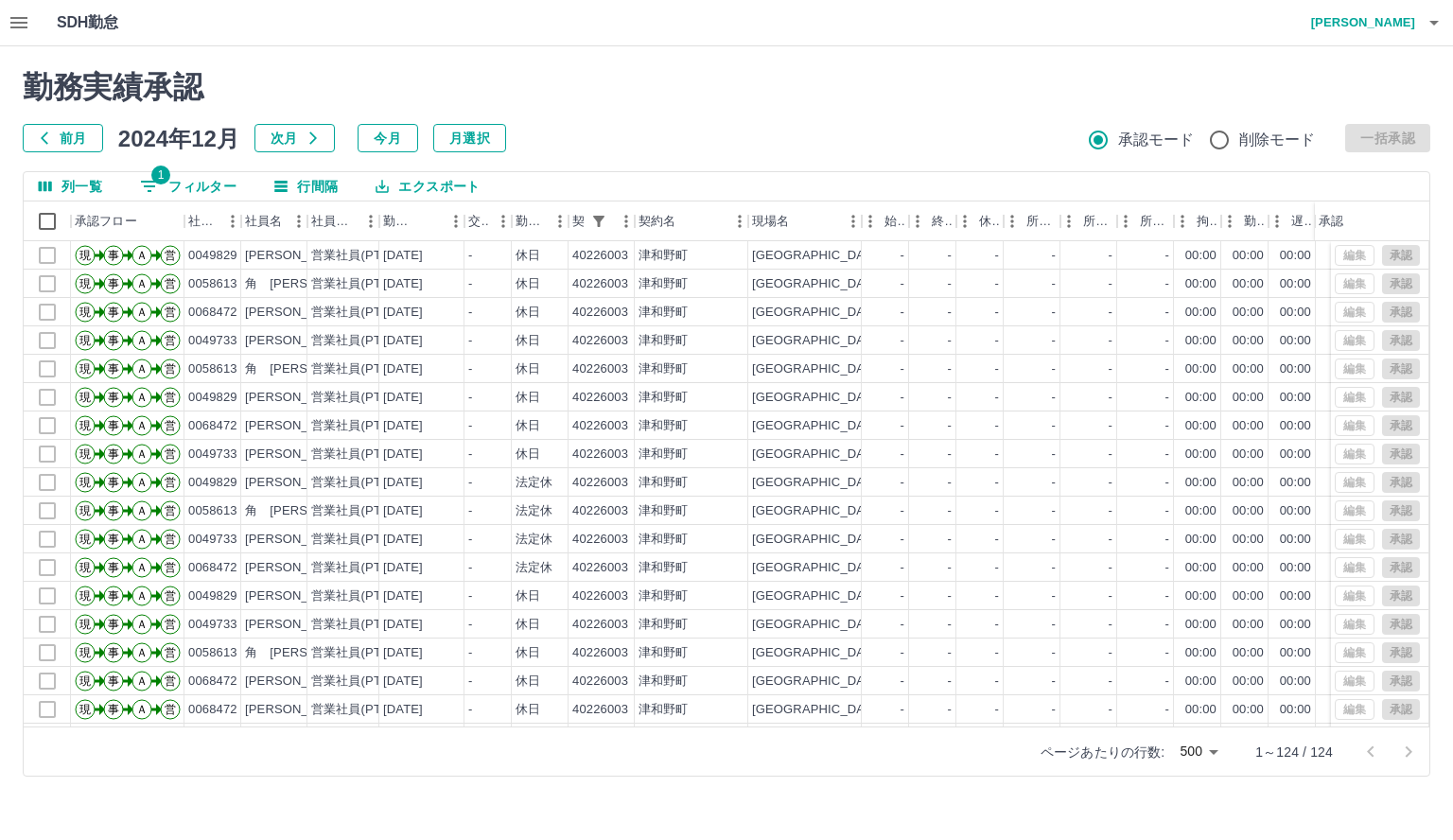 click on "前月" at bounding box center (62, 138) 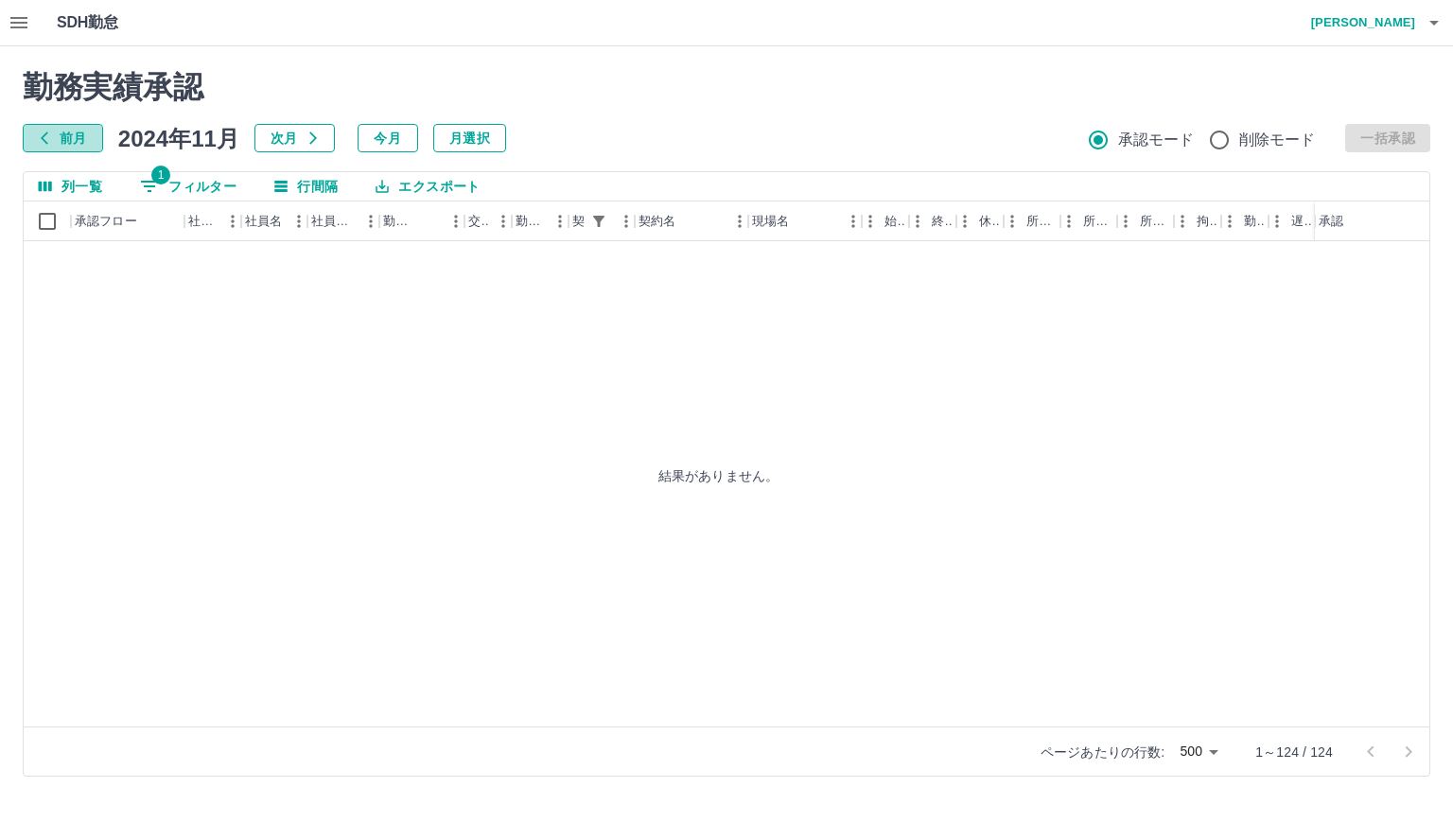 click on "勤務実績承認 前月 2024年11月 次月 今月 月選択 承認モード 削除モード 一括承認" at bounding box center (726, 111) 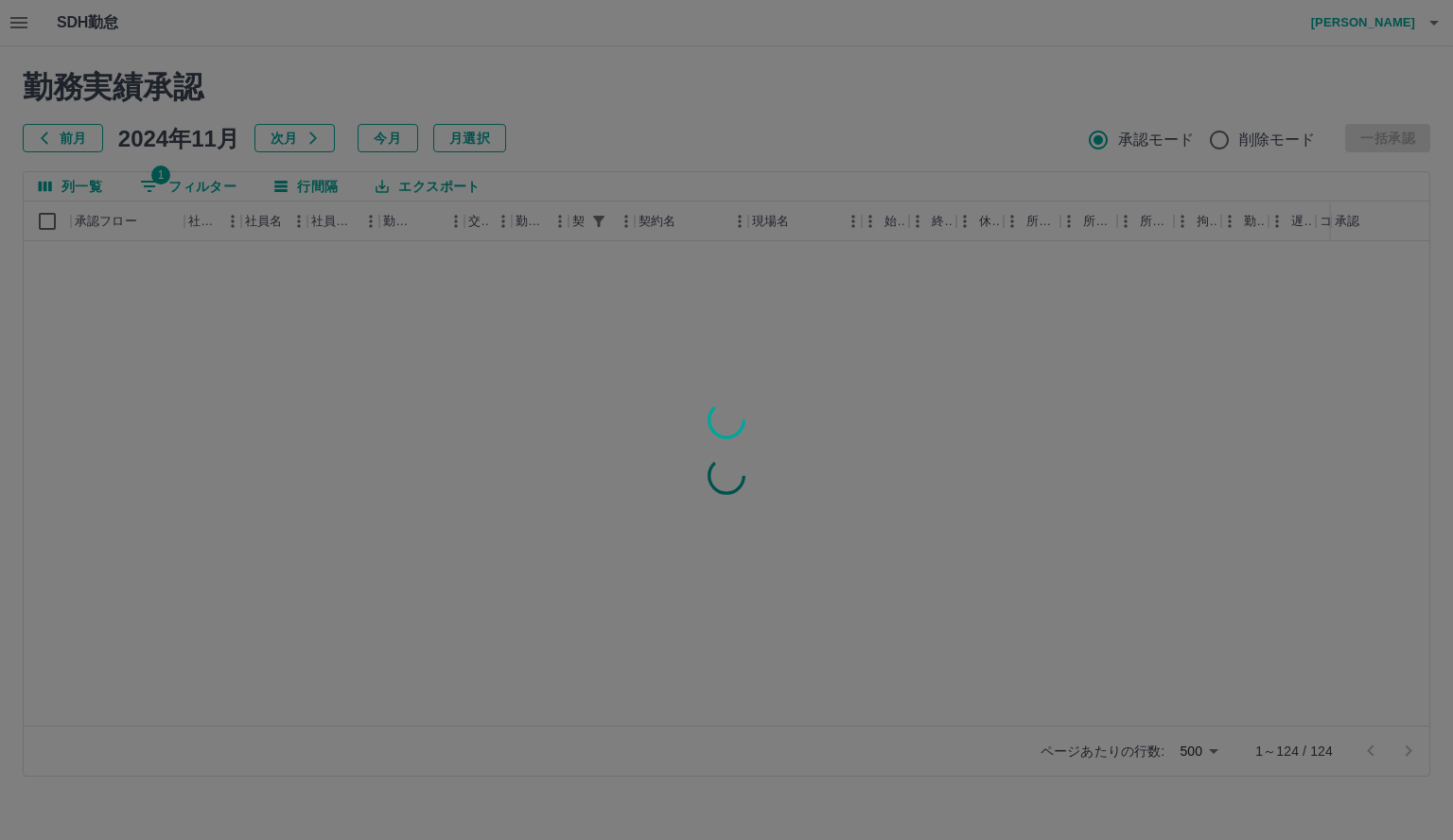 click at bounding box center (726, 420) 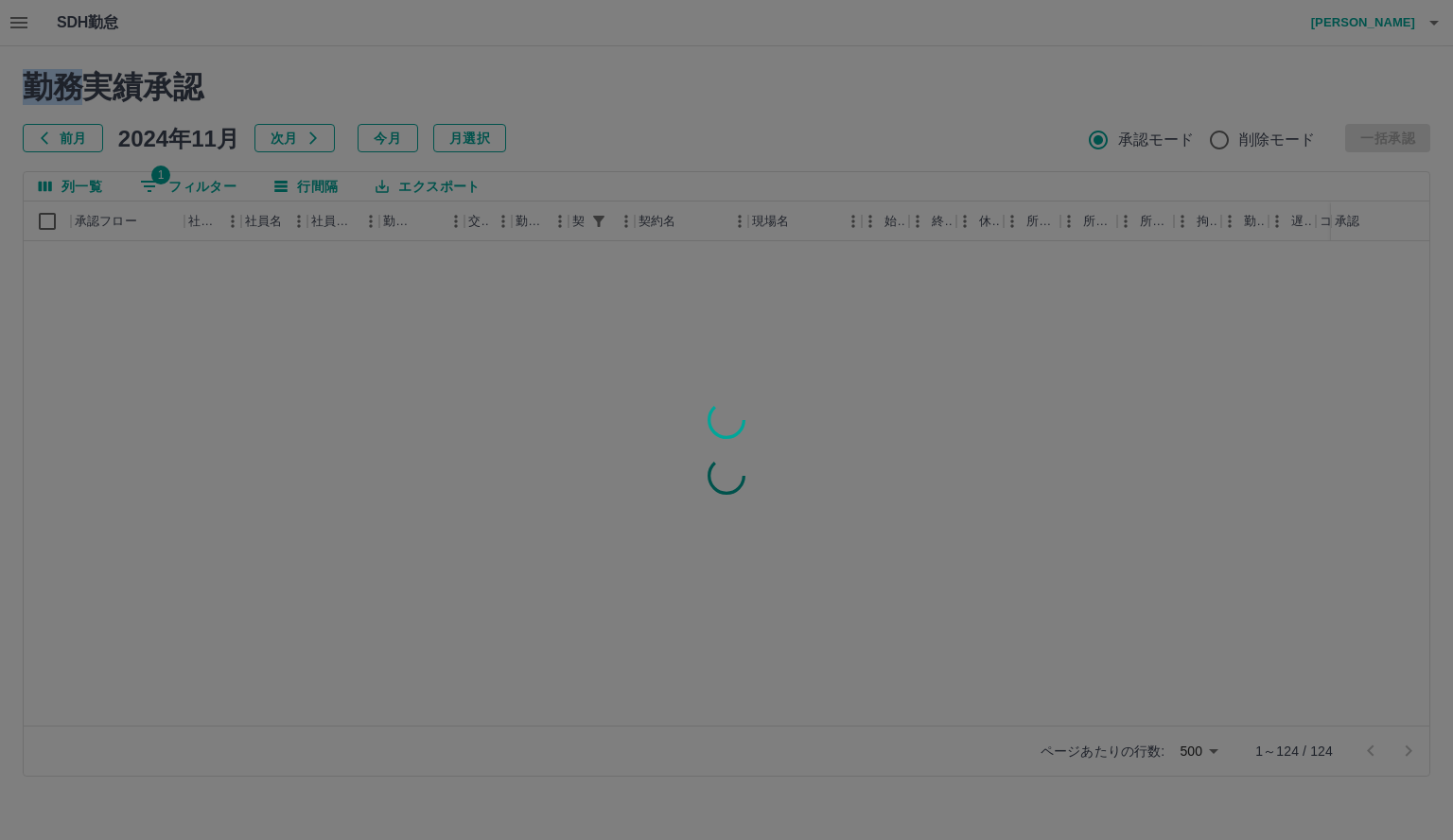 click at bounding box center (726, 420) 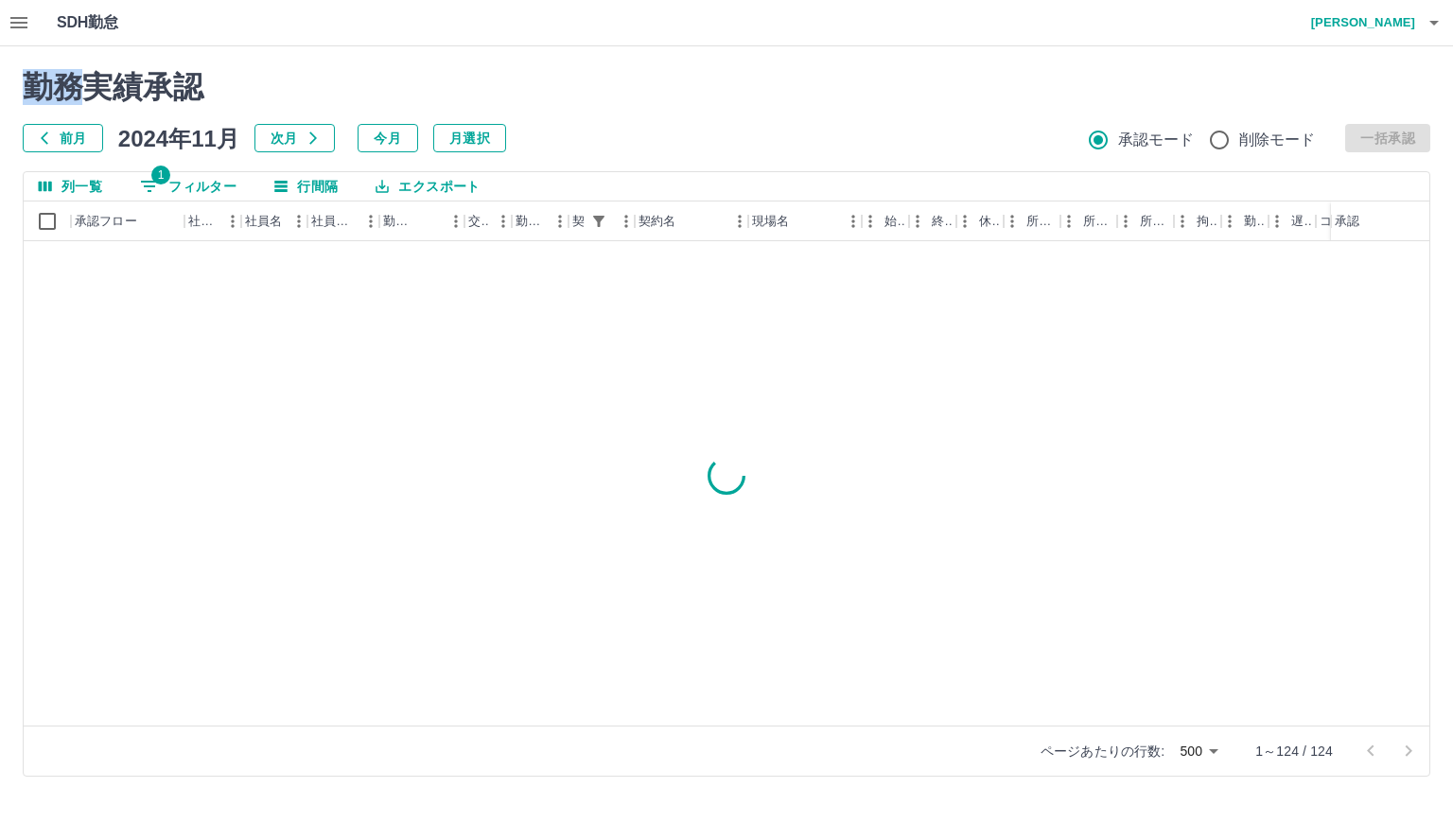 click on "前月" at bounding box center [62, 138] 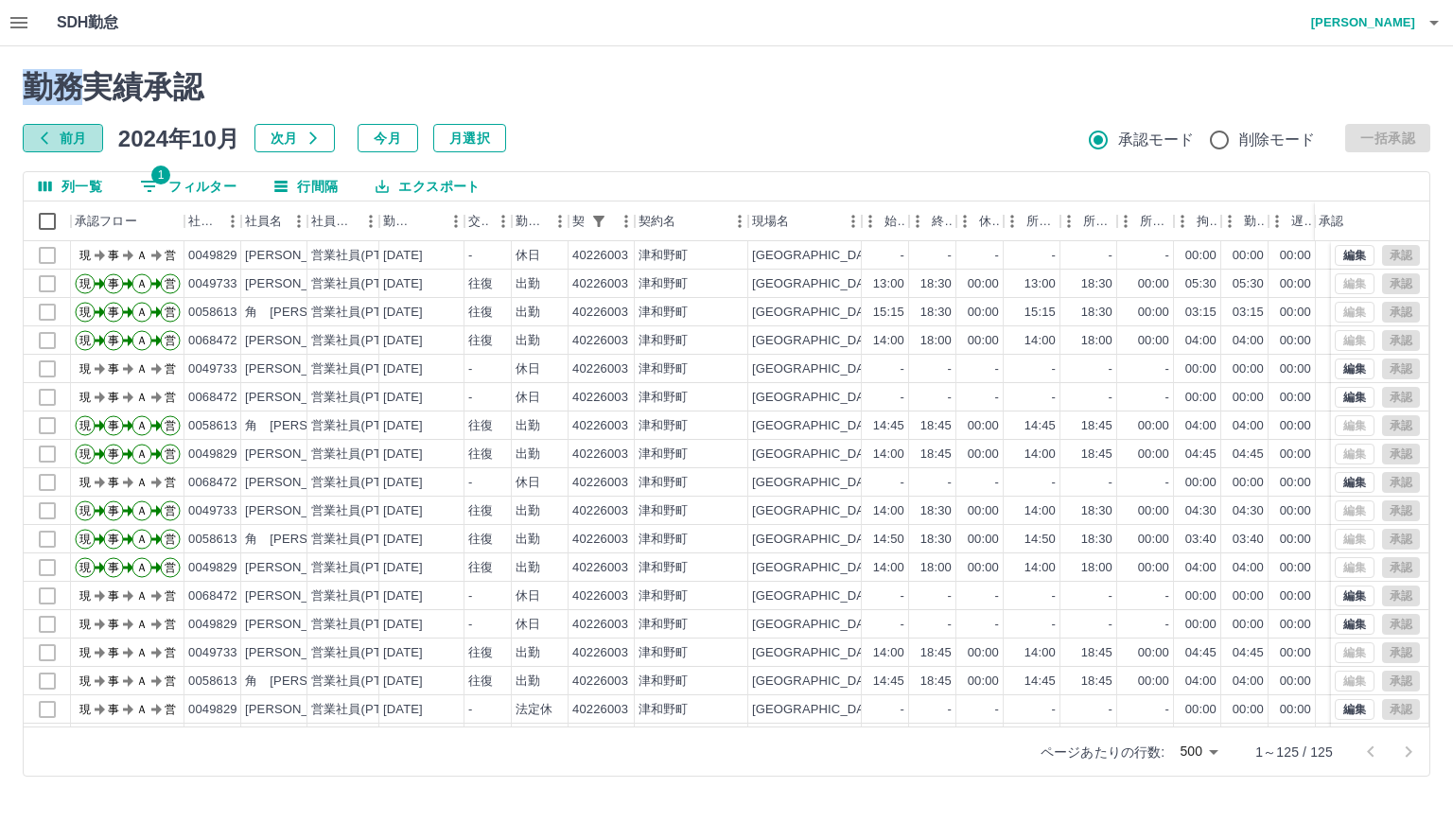 click on "前月" at bounding box center (62, 138) 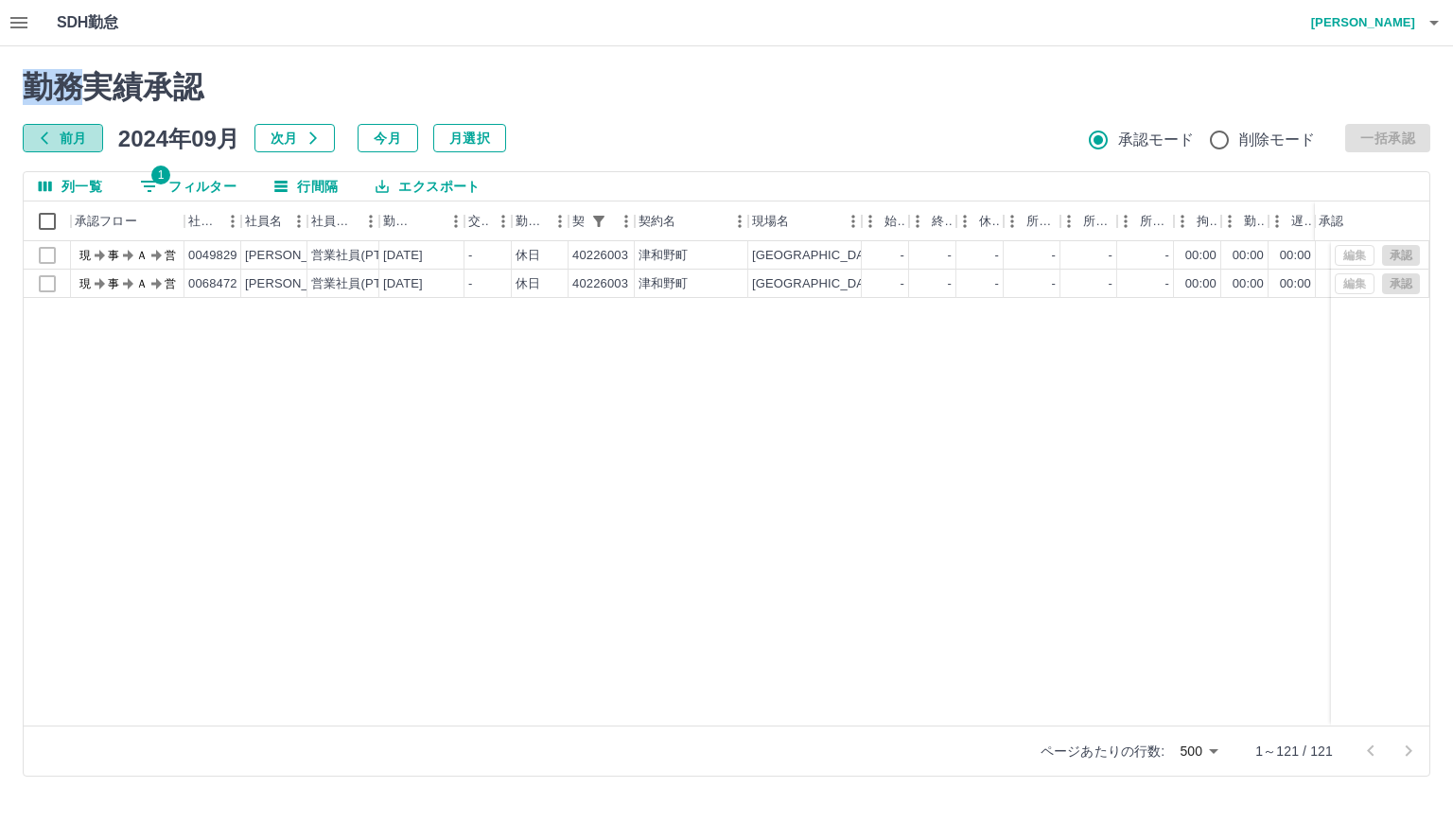 click on "前月" at bounding box center (62, 138) 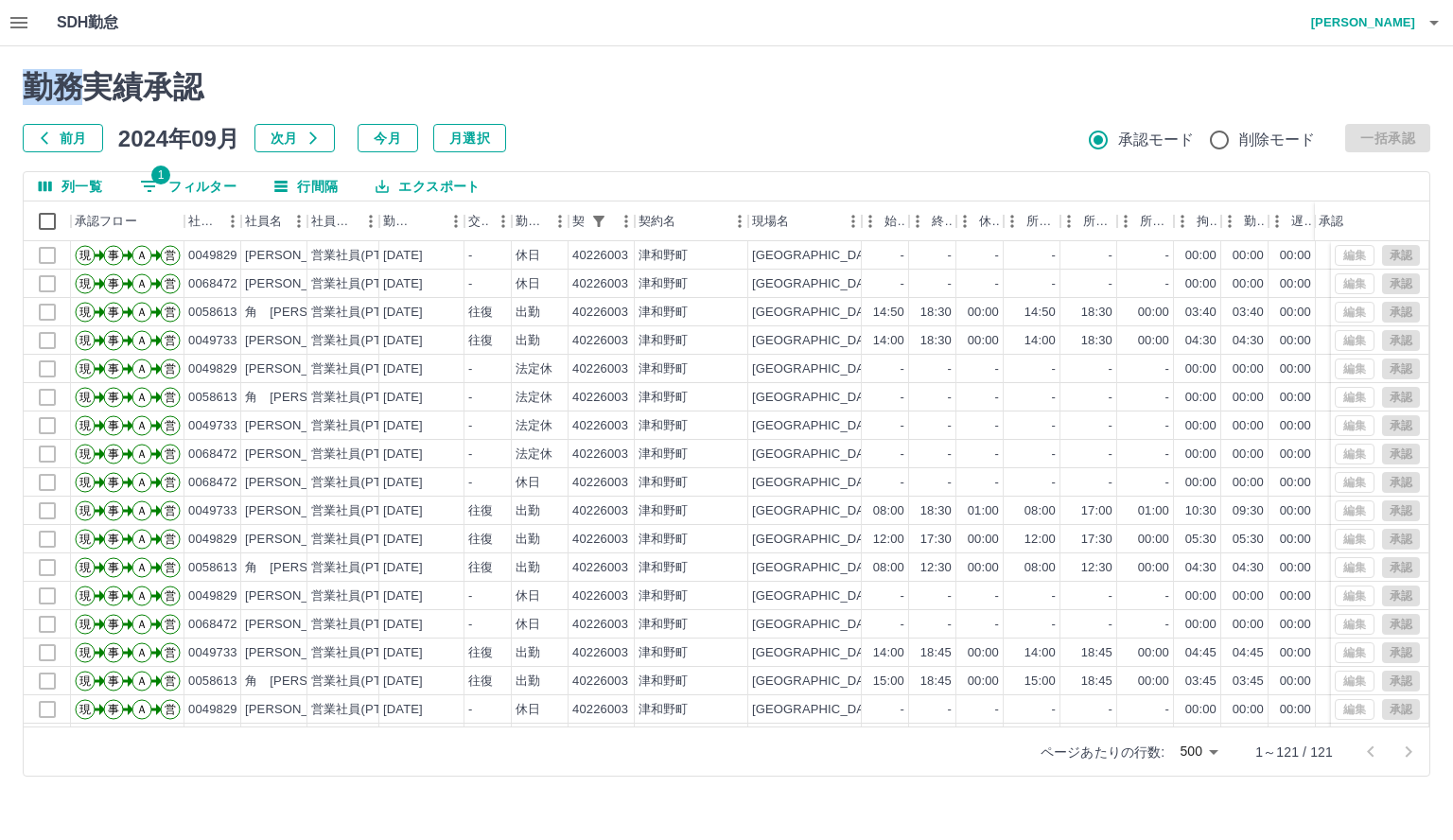 click on "前月" at bounding box center (62, 138) 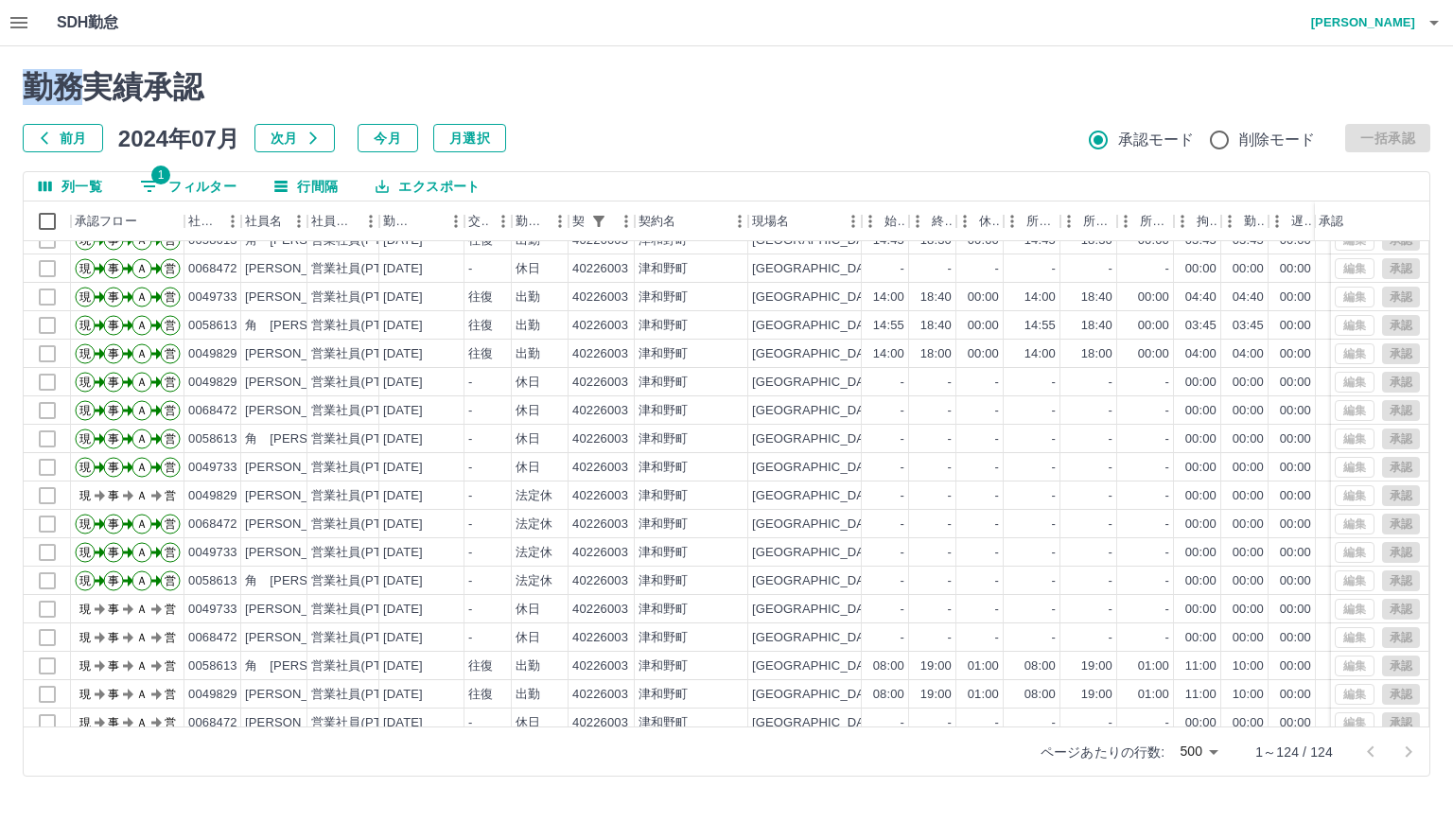 scroll, scrollTop: 1691, scrollLeft: 0, axis: vertical 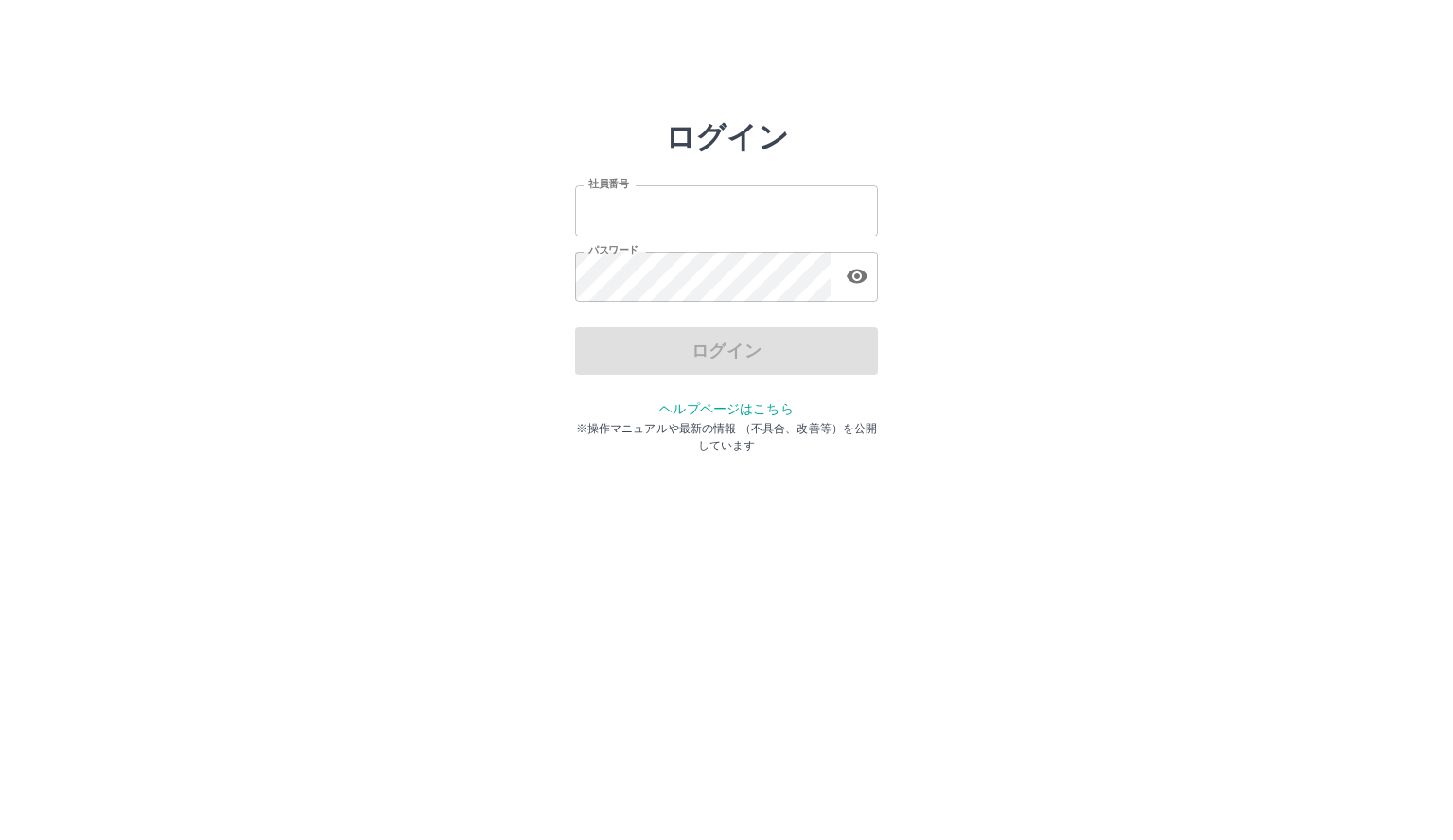 type on "*******" 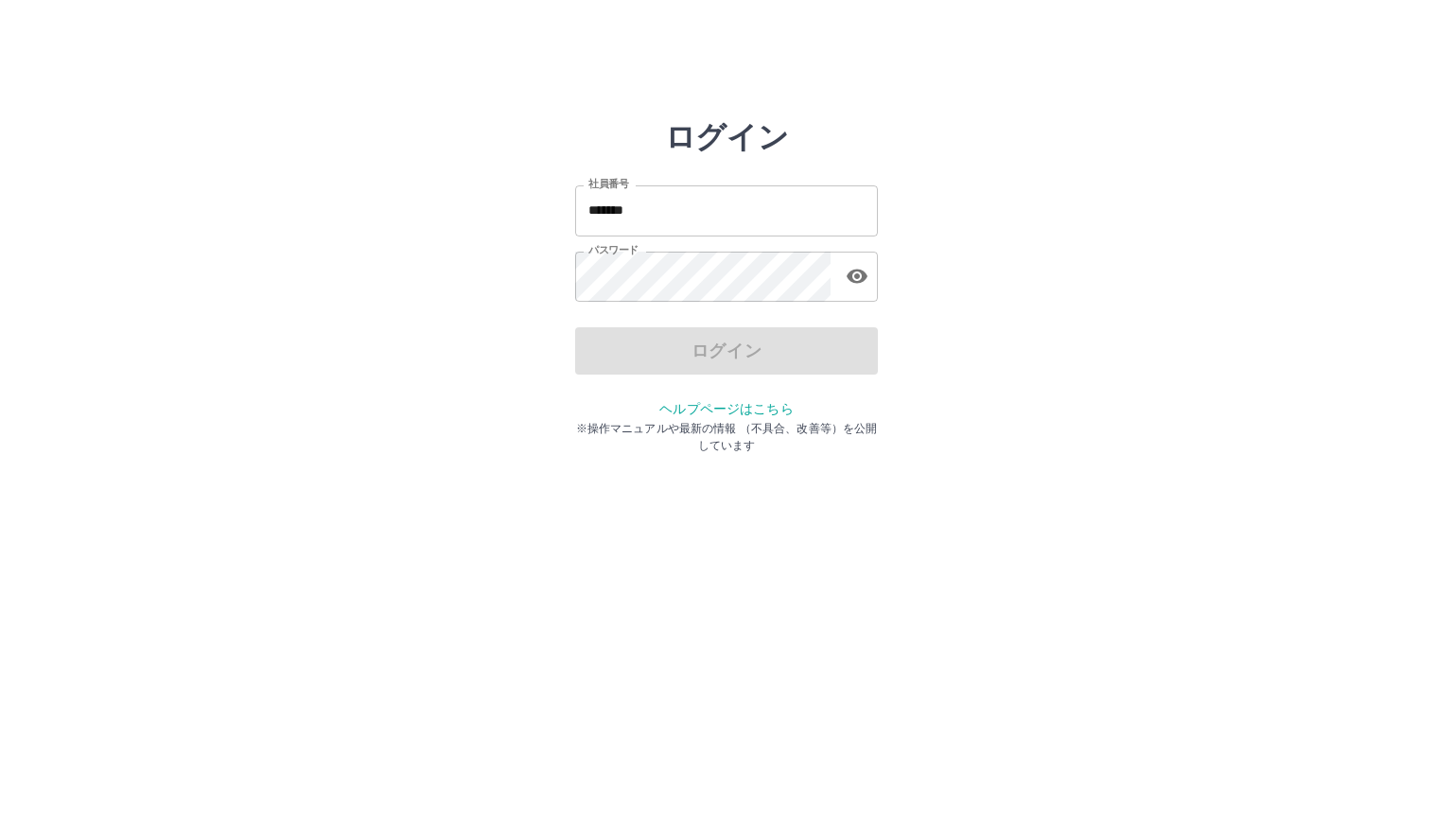 drag, startPoint x: 567, startPoint y: 488, endPoint x: 575, endPoint y: 420, distance: 68.46897 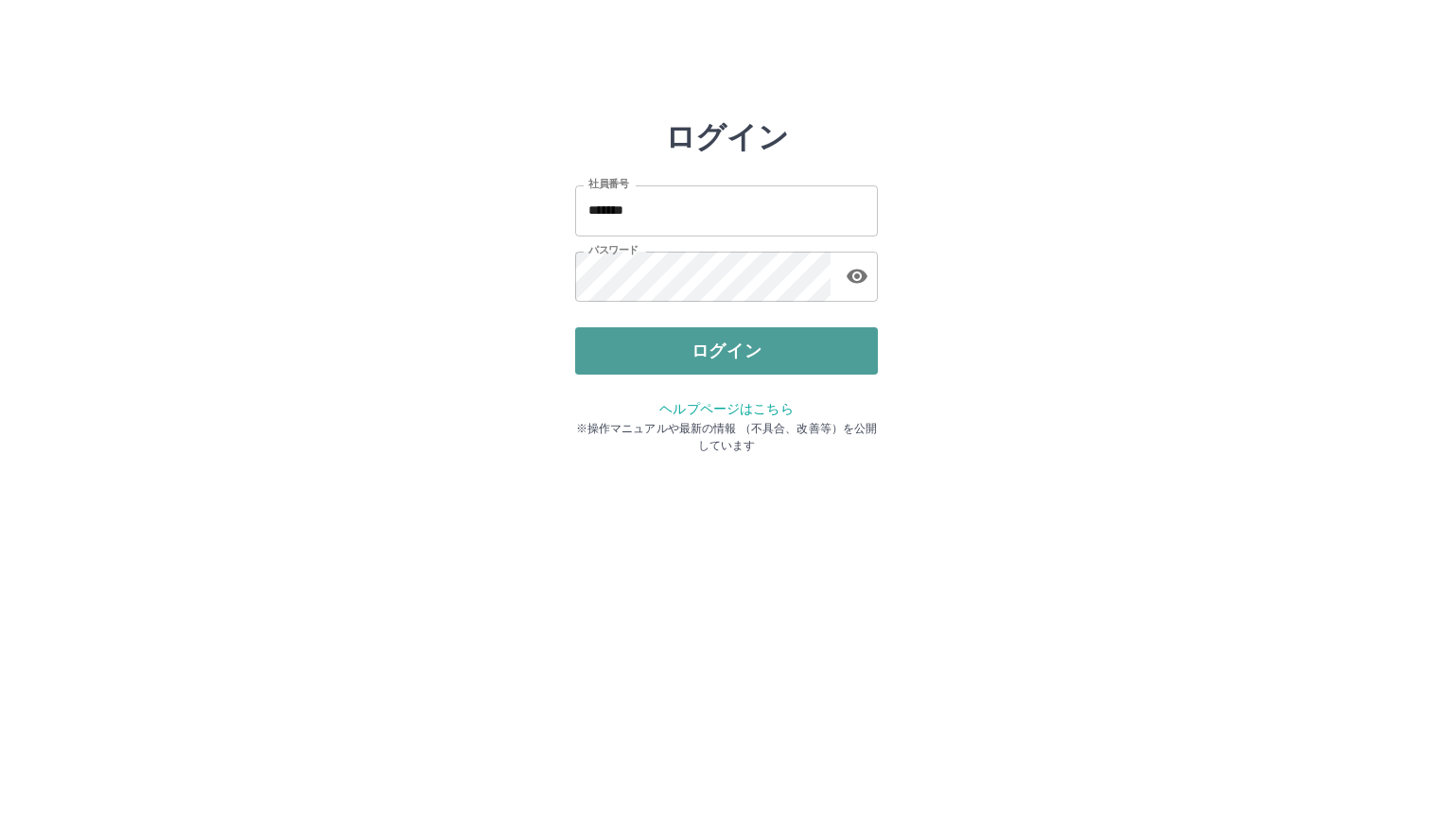 click on "ログイン" at bounding box center (726, 351) 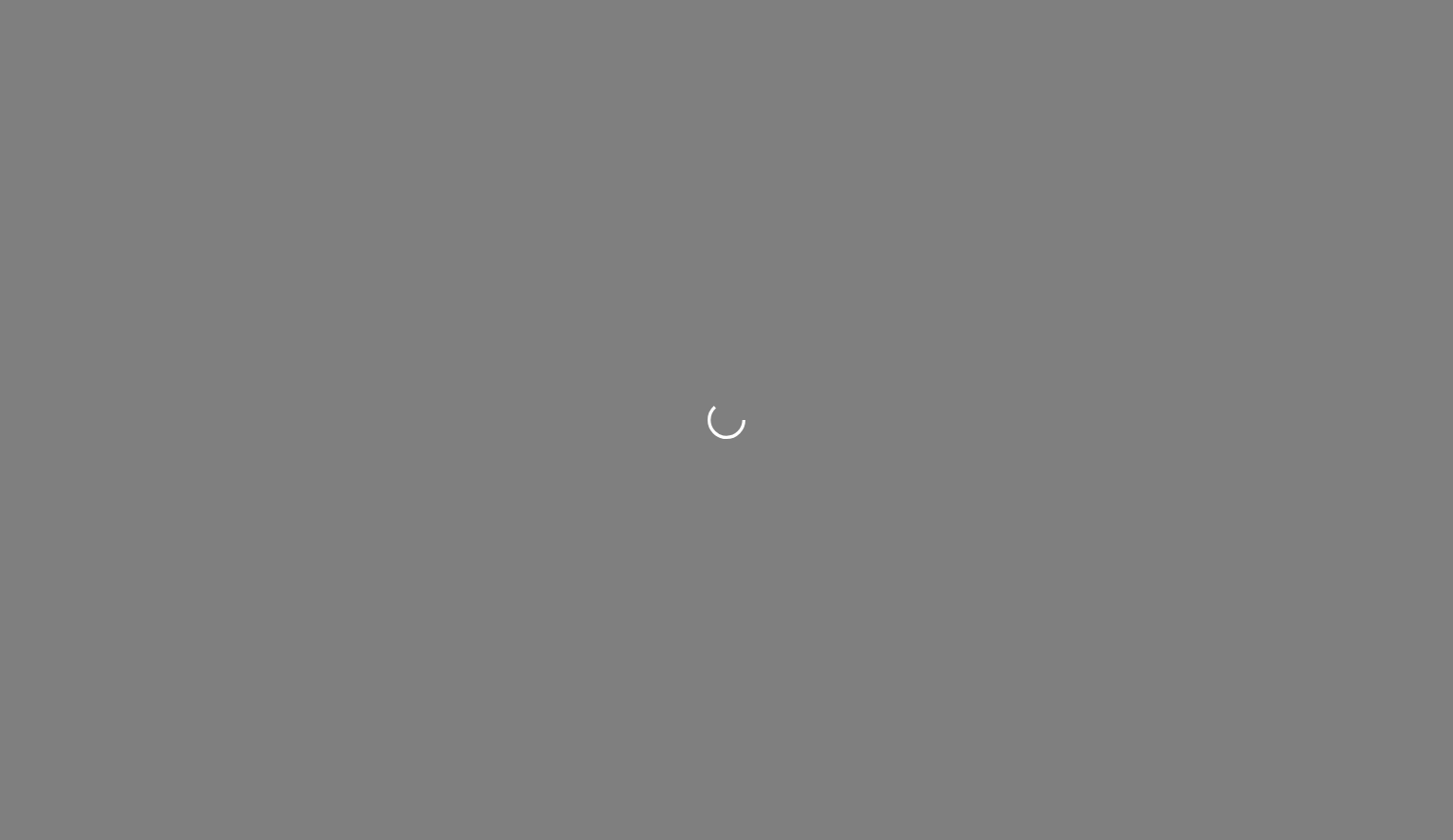 scroll, scrollTop: 0, scrollLeft: 0, axis: both 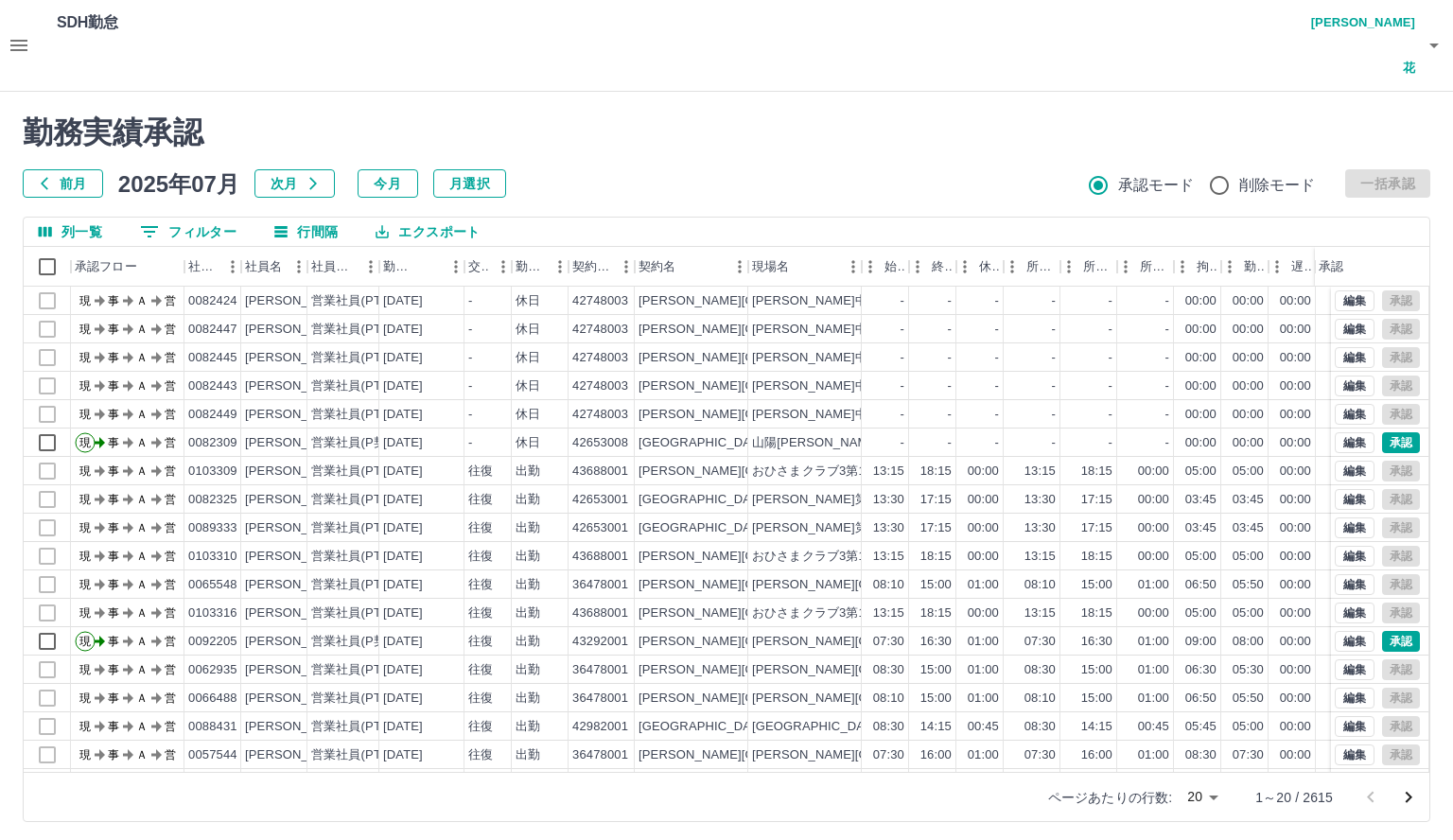 click on "前月" at bounding box center (62, 184) 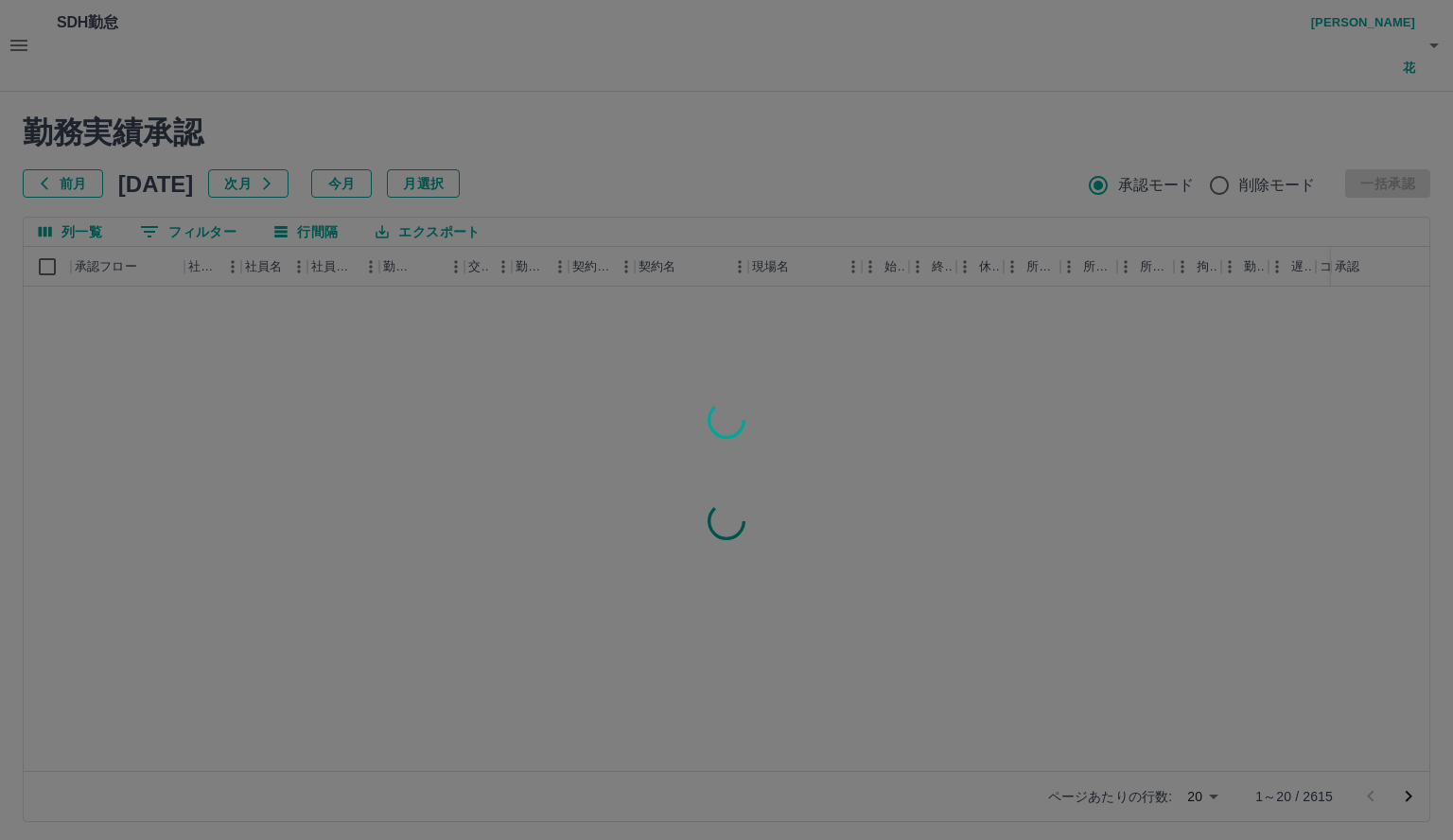 click at bounding box center [726, 420] 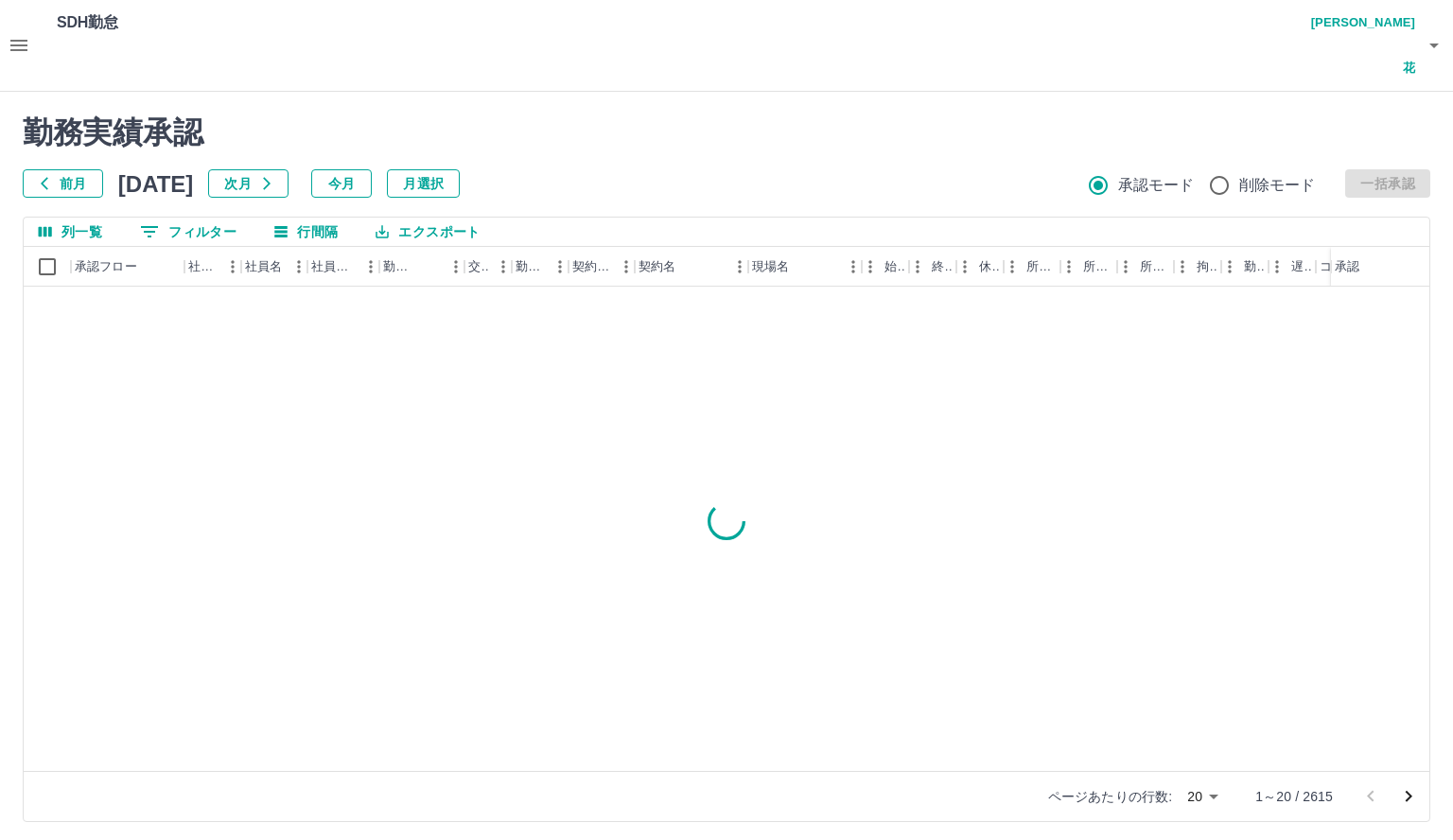 click on "勤務実績承認 前月 2025年06月 次月 今月 月選択 承認モード 削除モード 一括承認 列一覧 0 フィルター 行間隔 エクスポート 承認フロー 社員番号 社員名 社員区分 勤務日 交通費 勤務区分 契約コード 契約名 現場名 始業 終業 休憩 所定開始 所定終業 所定休憩 拘束 勤務 遅刻等 コメント ステータス 承認 ページあたりの行数: 20 ** 1～20 / 2615" at bounding box center [726, 468] 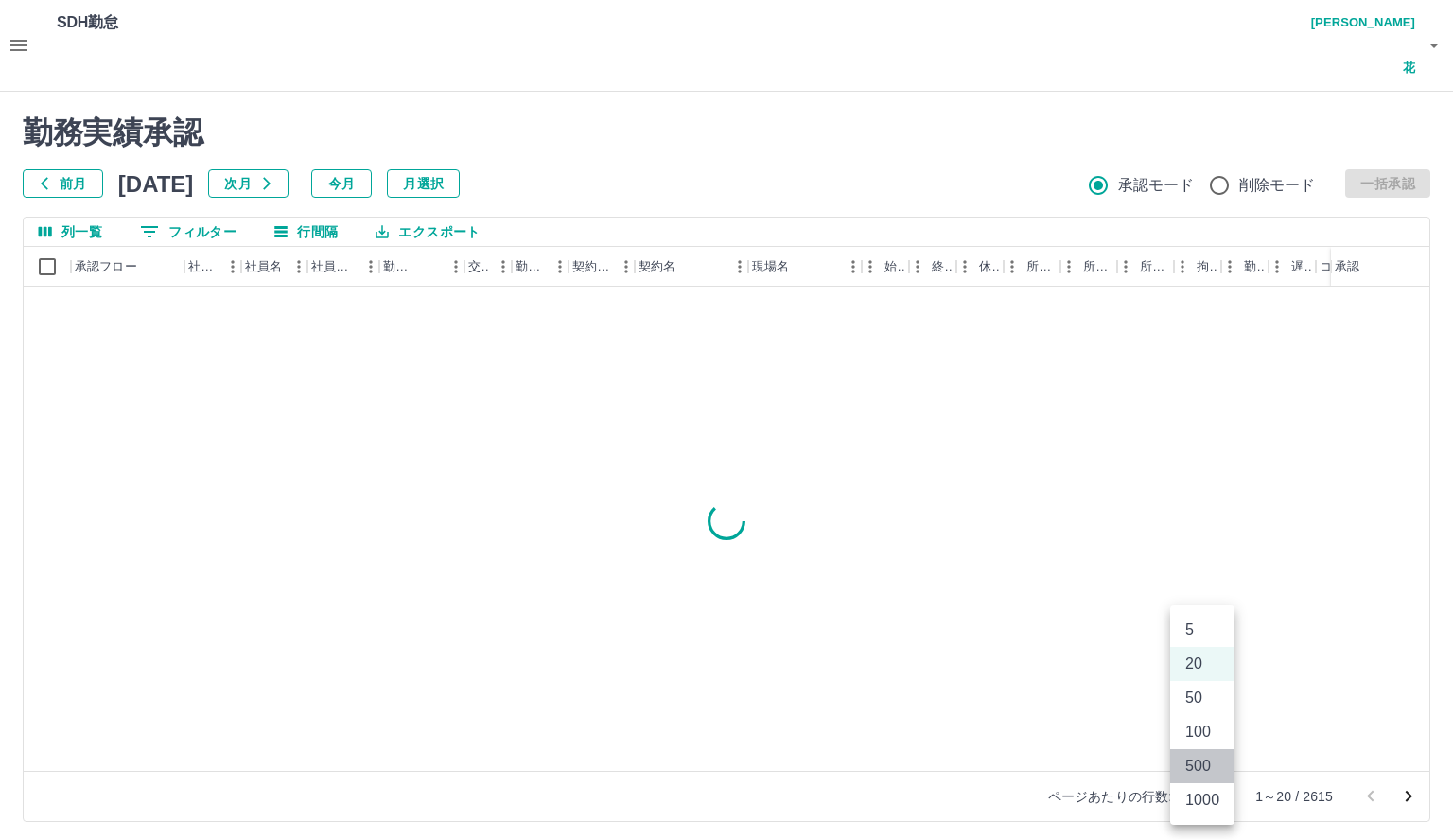 drag, startPoint x: 1208, startPoint y: 760, endPoint x: 711, endPoint y: 586, distance: 526.5786 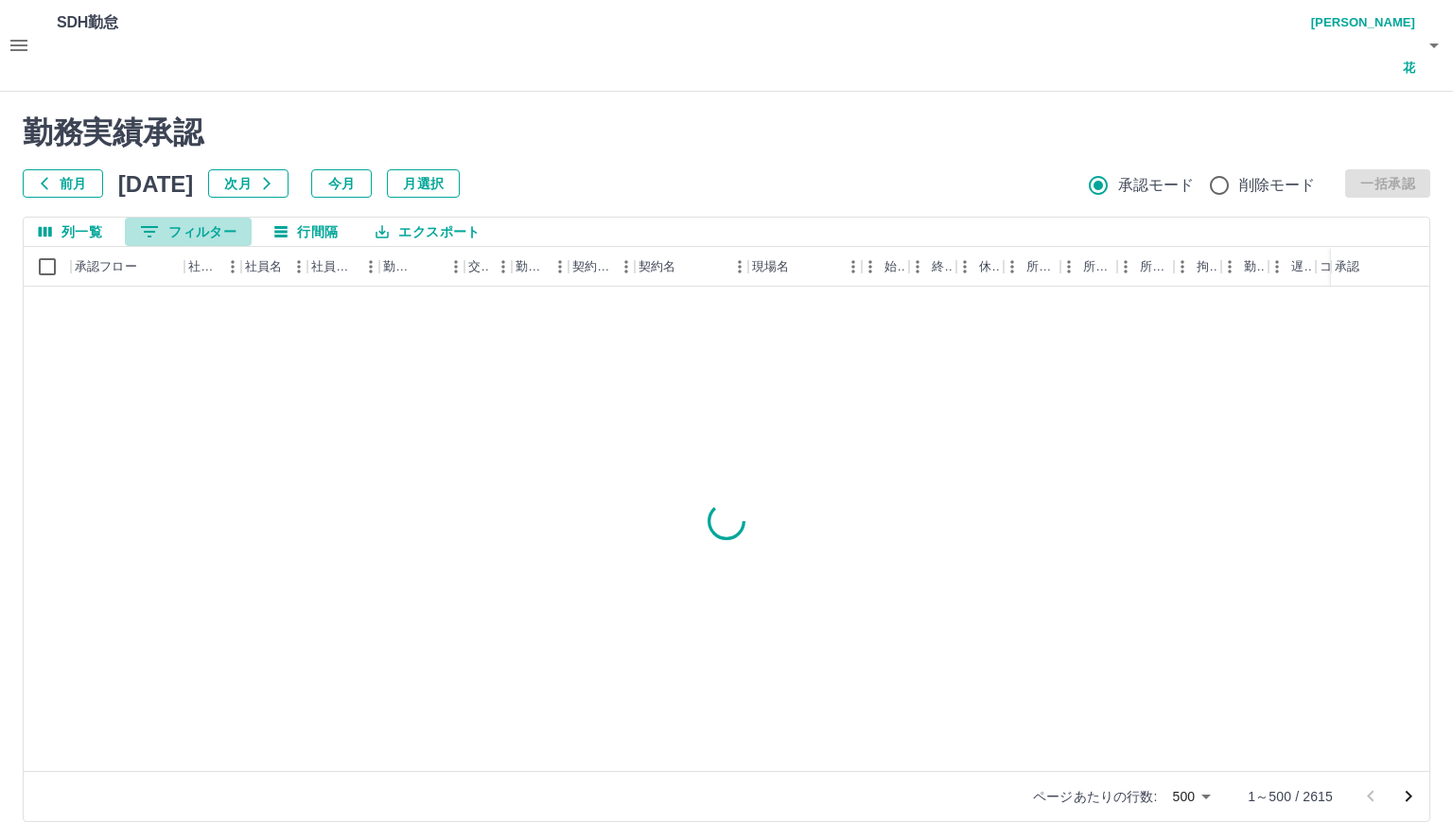 click 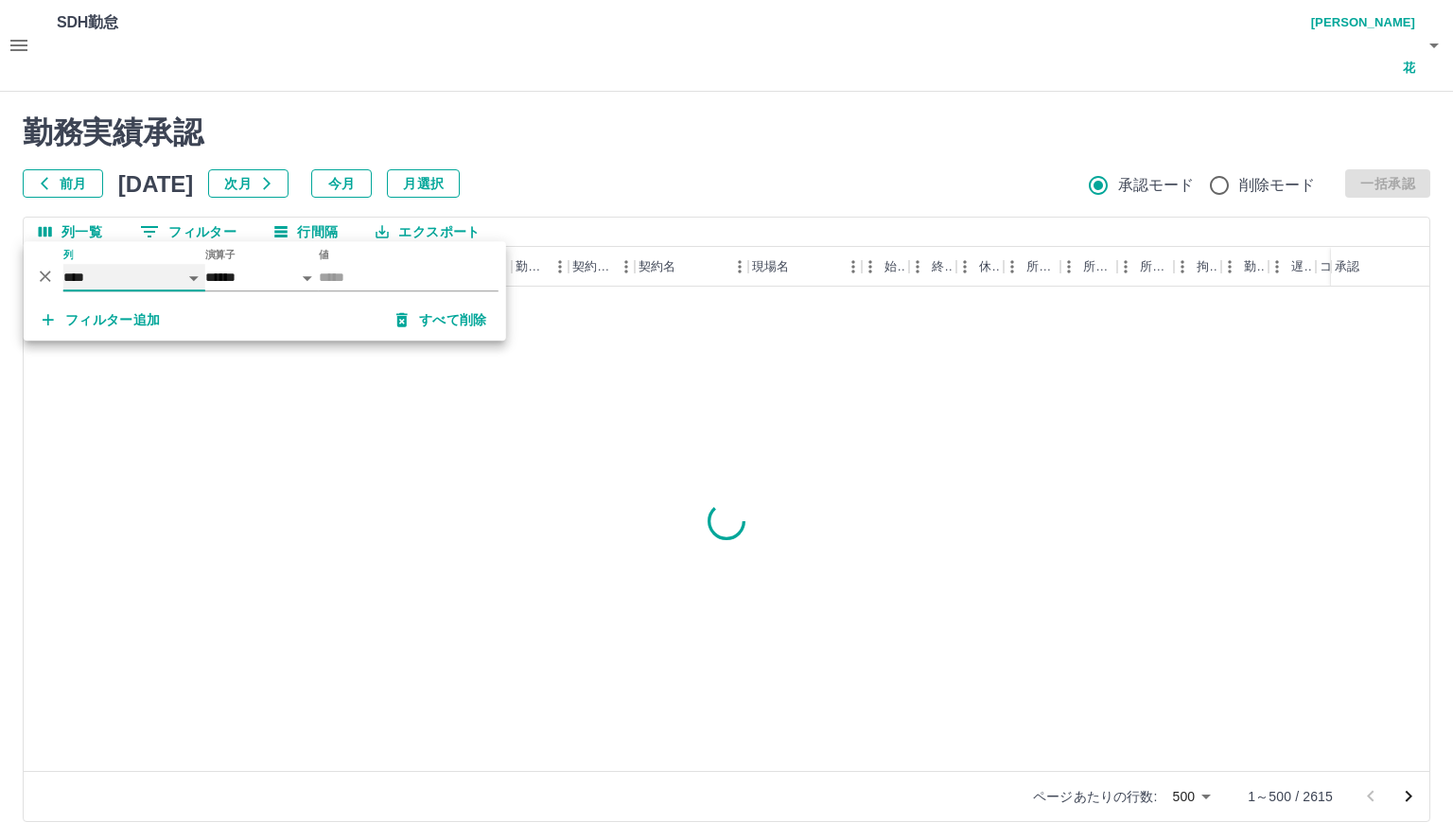 click on "**** *** **** *** *** **** ***** *** *** ** ** ** **** **** **** ** ** *** **** *****" at bounding box center (134, 277) 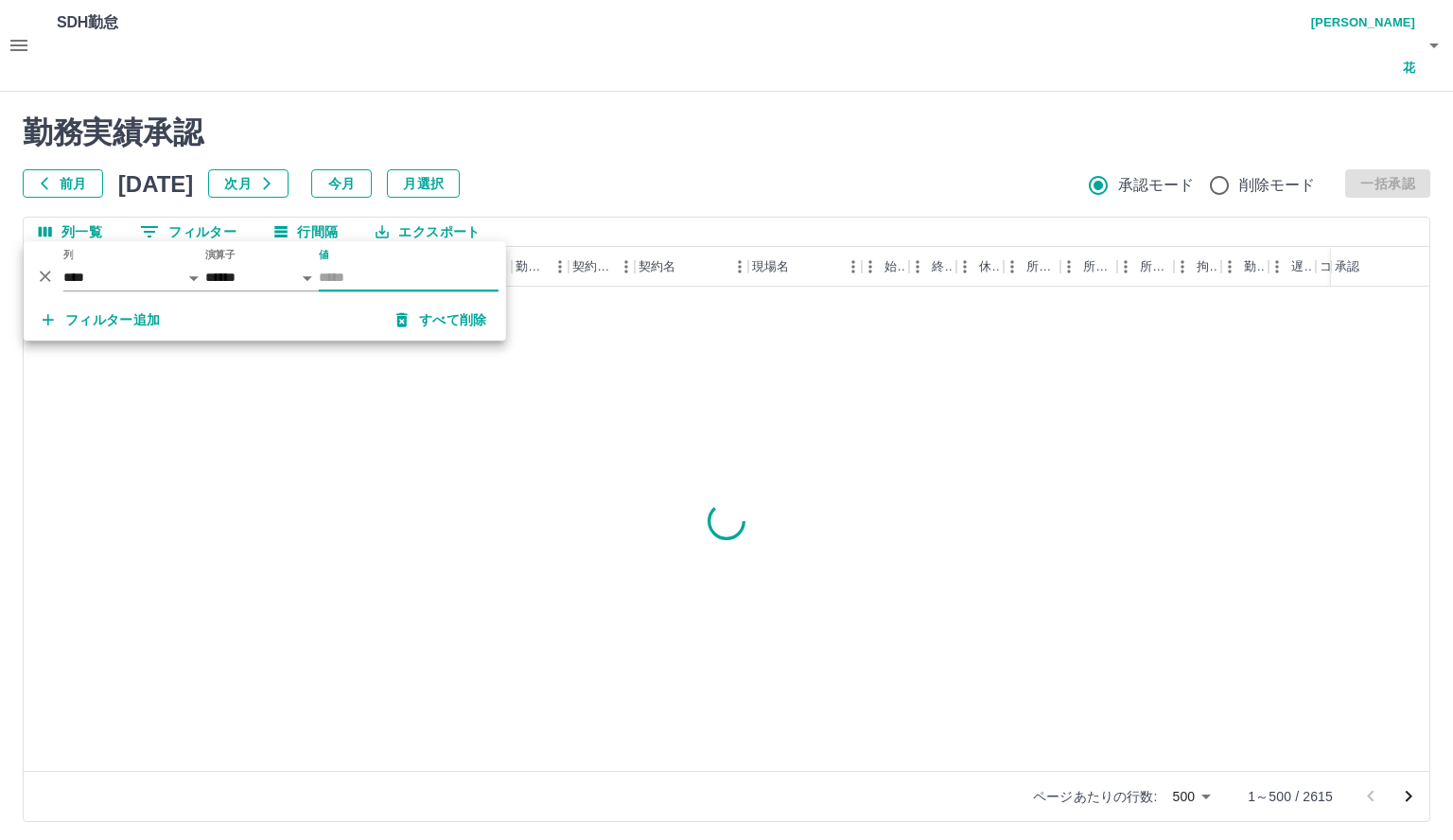 click on "値" at bounding box center (409, 277) 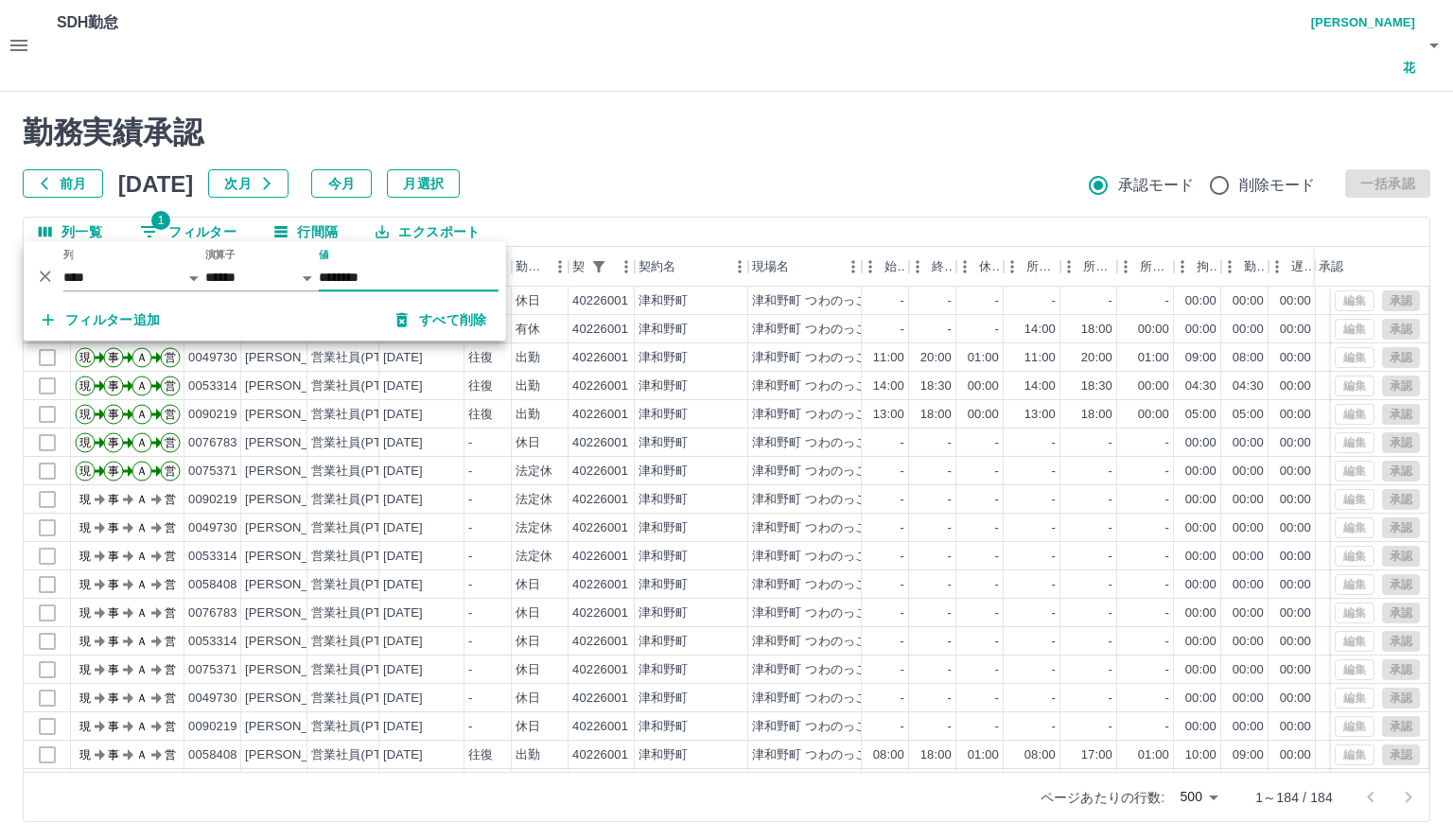 type on "********" 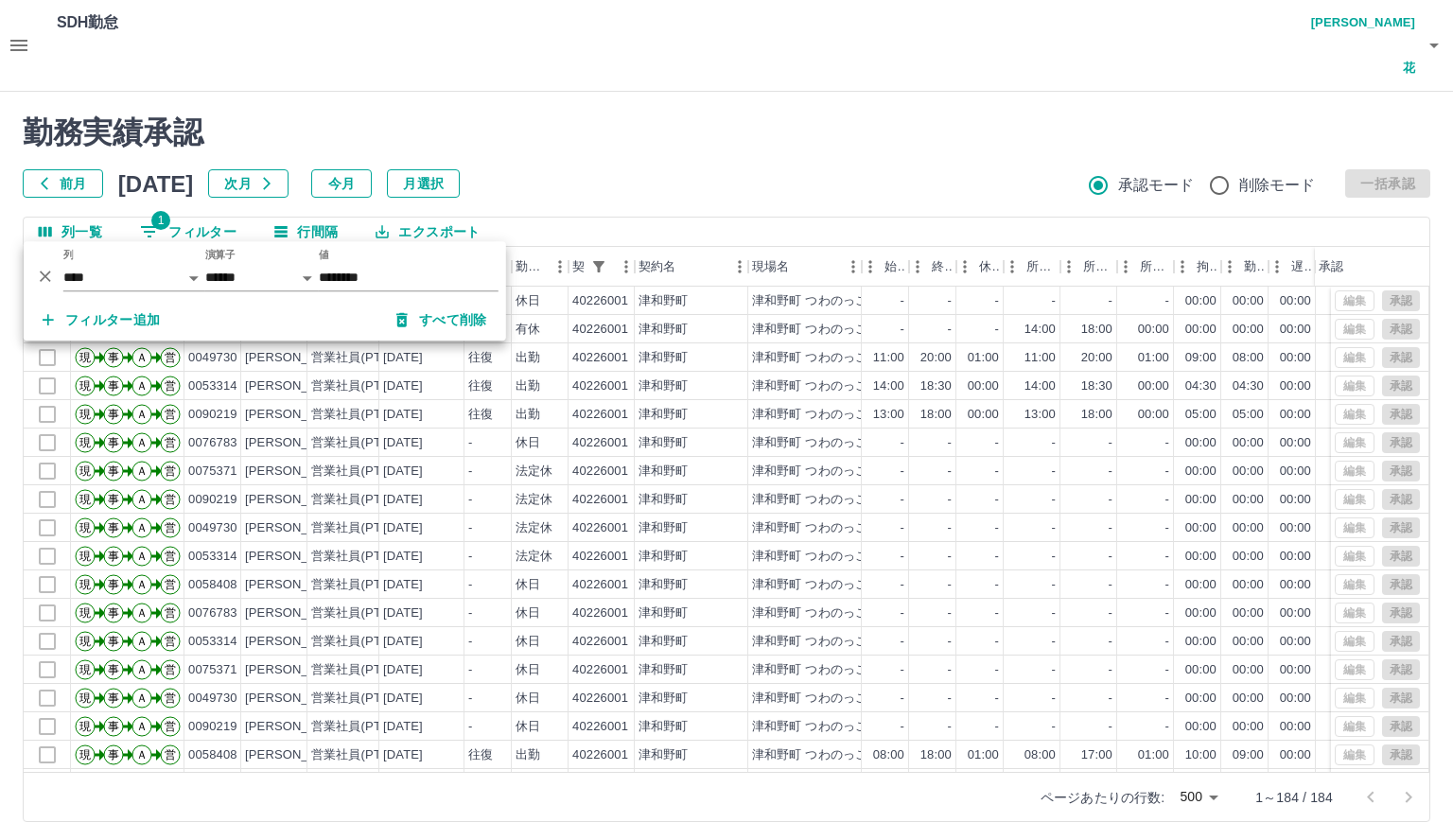 click on "勤務実績承認 前月 2025年06月 次月 今月 月選択 承認モード 削除モード 一括承認" at bounding box center [726, 156] 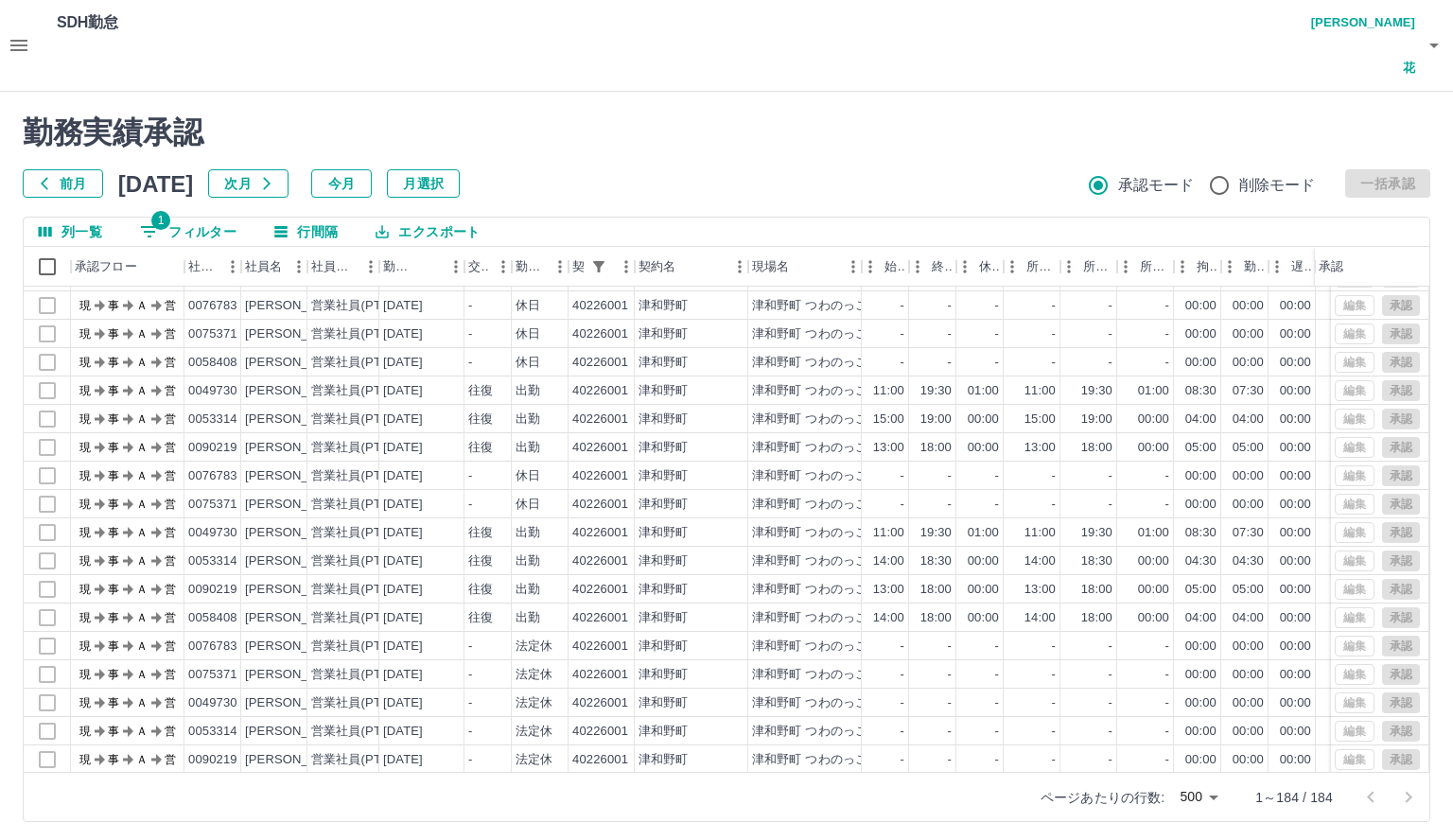 scroll, scrollTop: 4751, scrollLeft: 0, axis: vertical 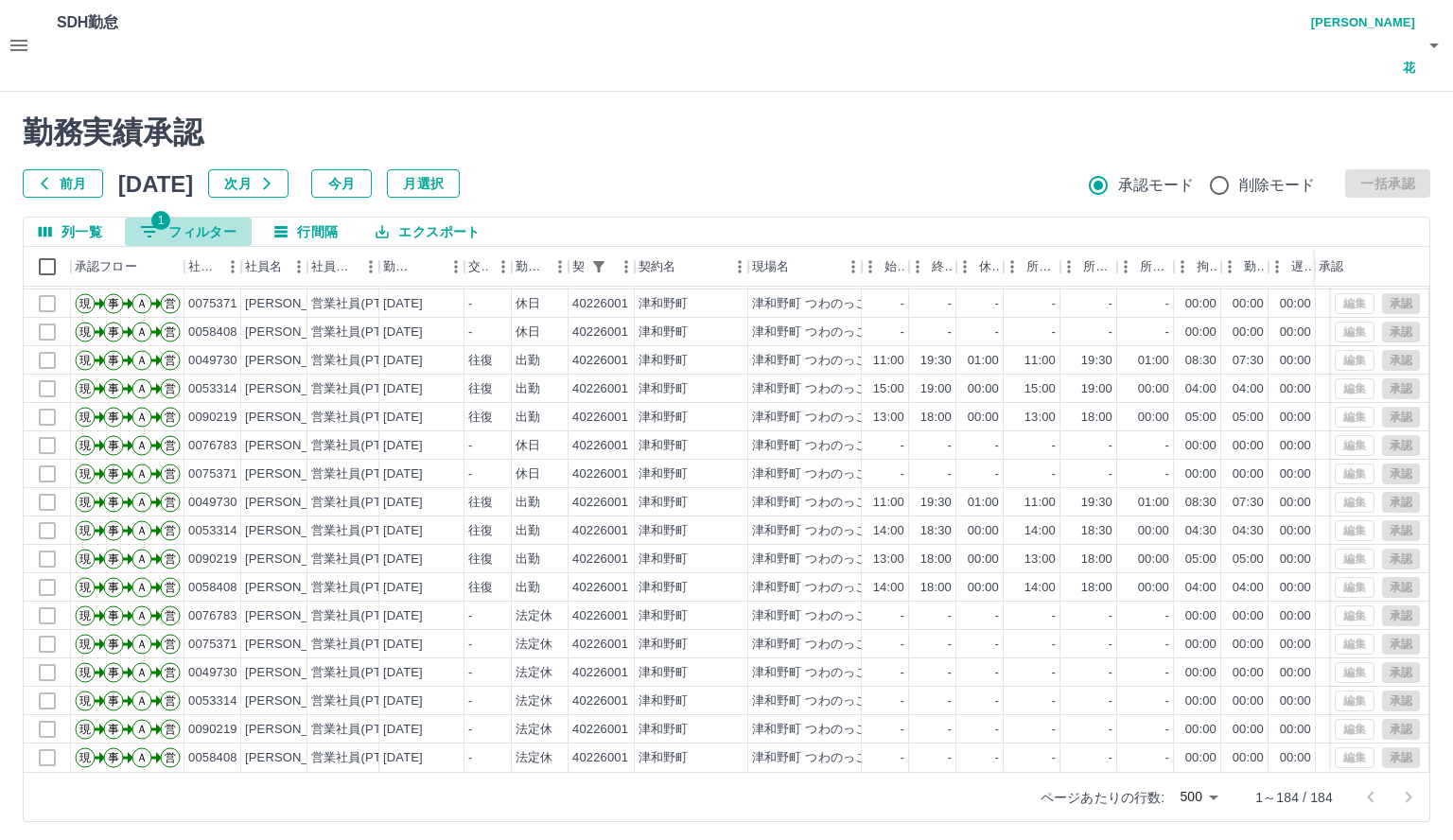 click on "1 フィルター" at bounding box center [188, 232] 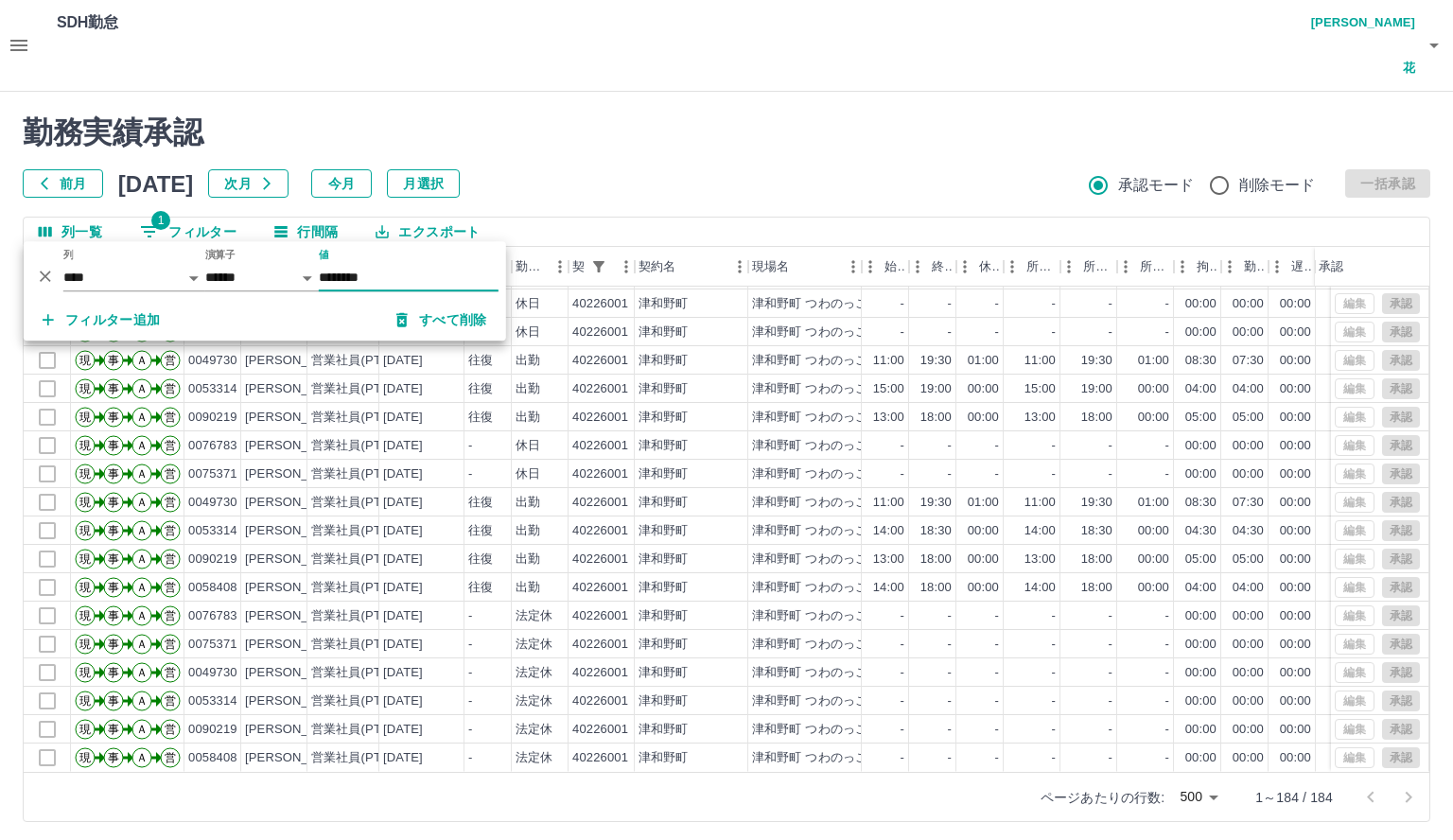 click on "1 フィルター" at bounding box center [188, 232] 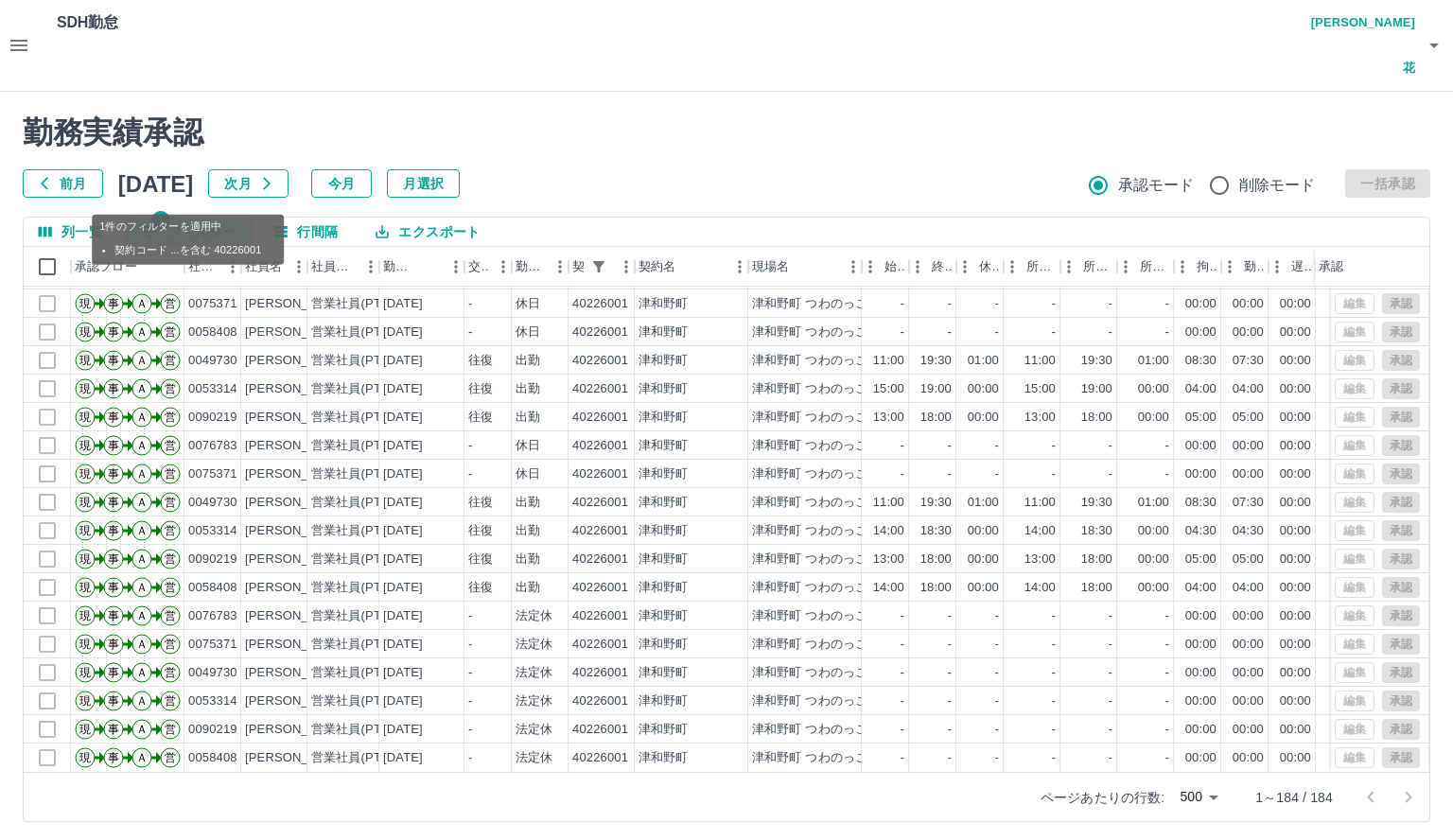 click on "1 フィルター" at bounding box center [188, 232] 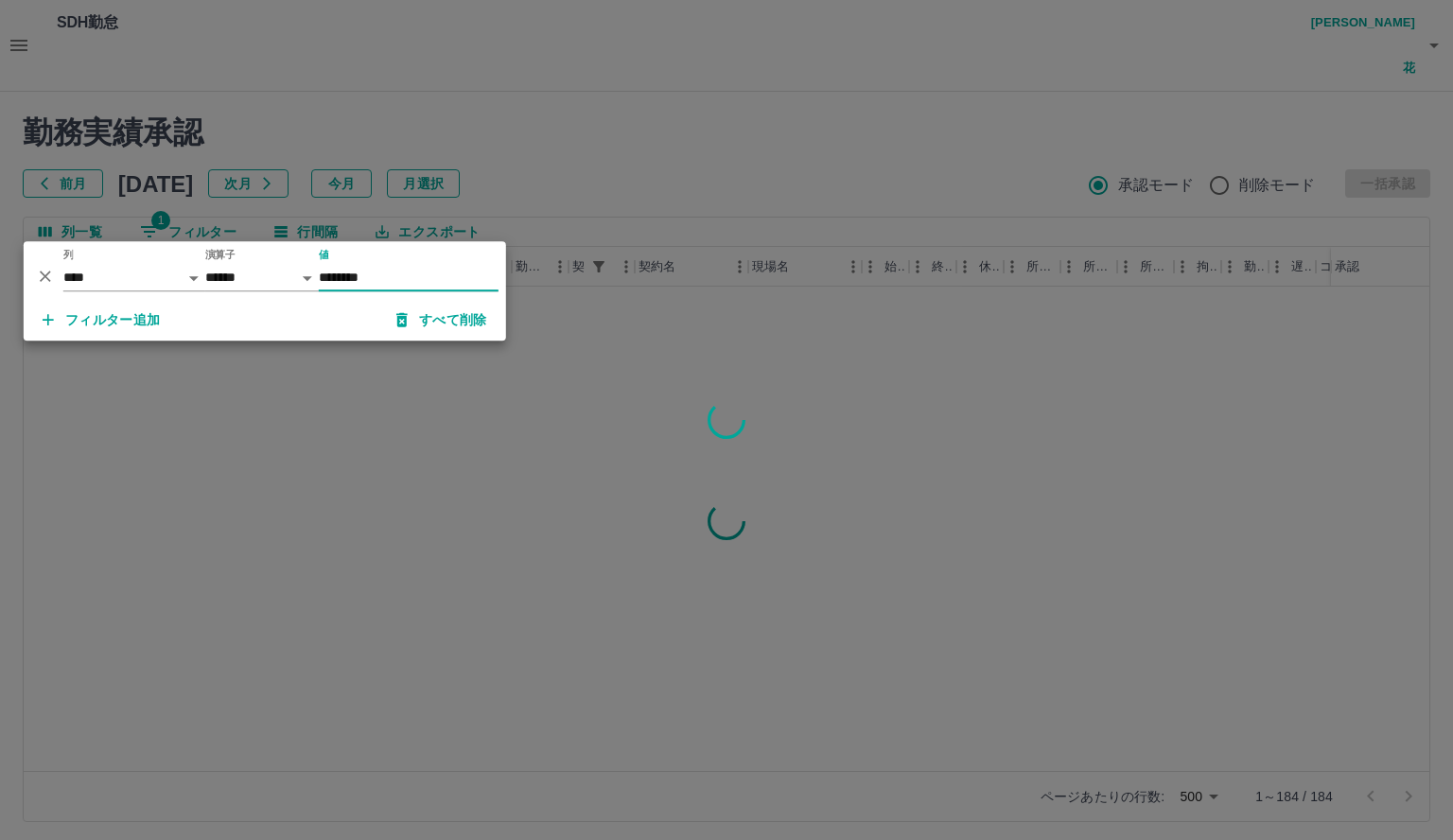 scroll, scrollTop: 0, scrollLeft: 0, axis: both 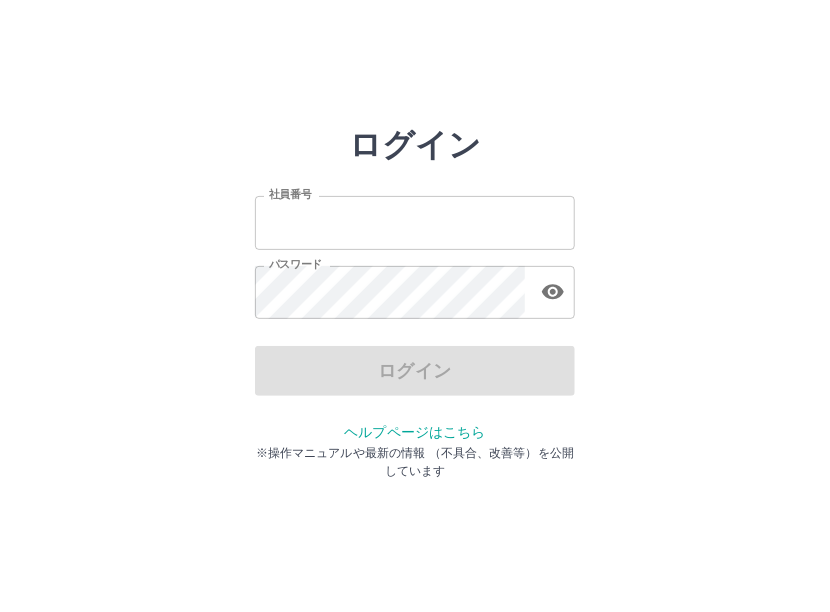 type on "*******" 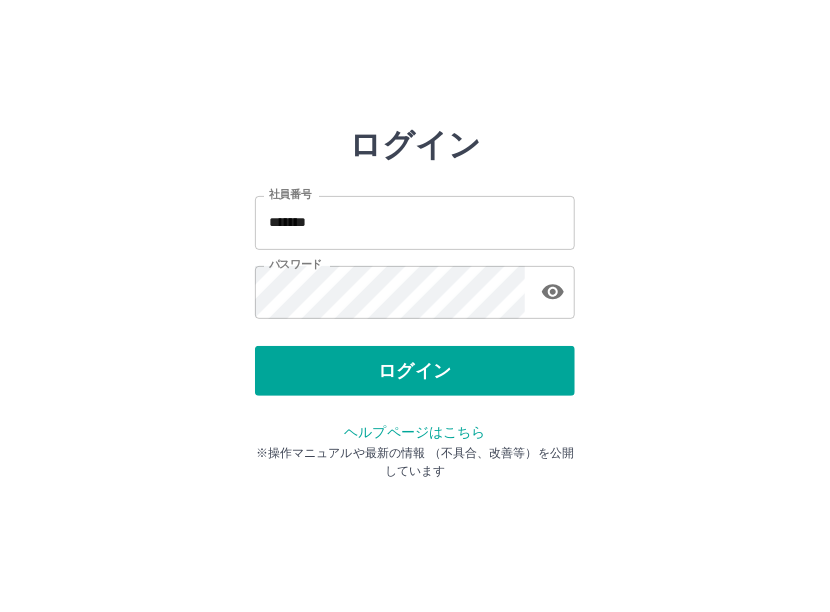 drag, startPoint x: 251, startPoint y: 428, endPoint x: 347, endPoint y: 412, distance: 97.3242 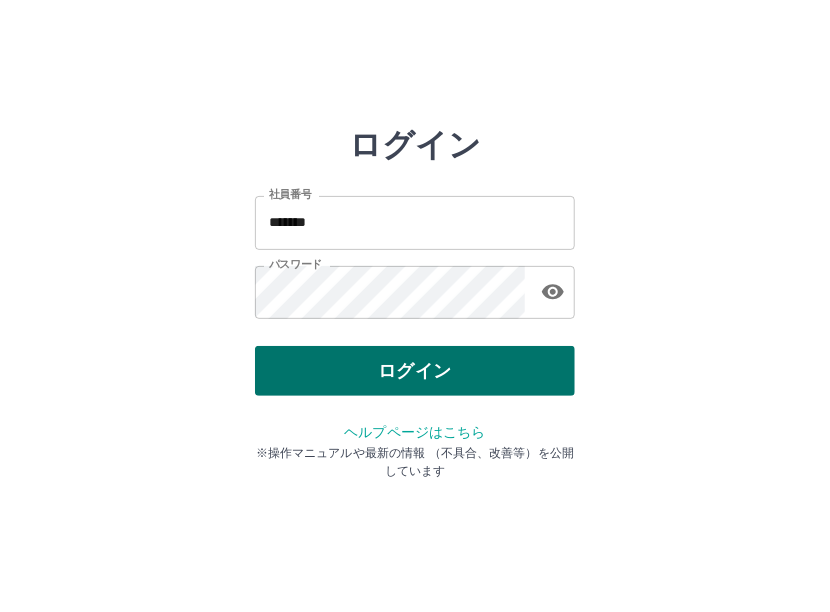 click on "ログイン" at bounding box center (415, 371) 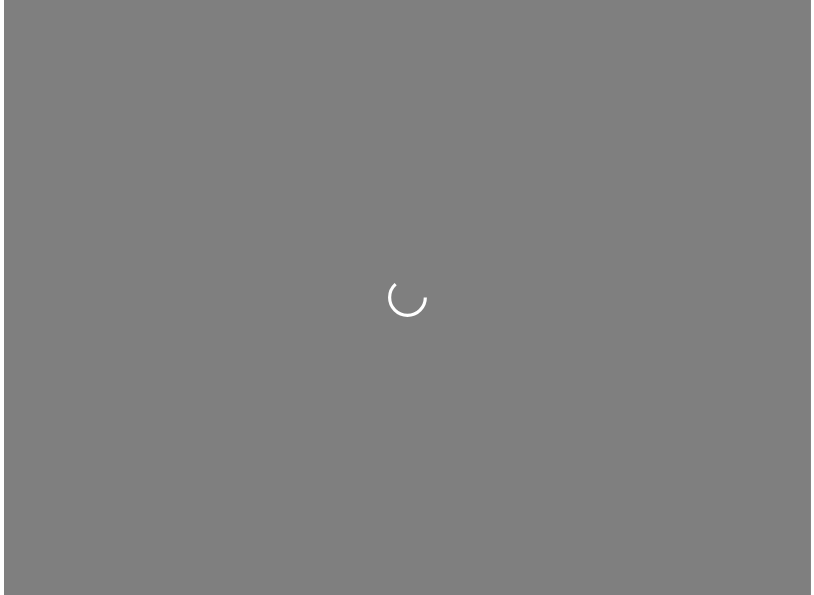 scroll, scrollTop: 0, scrollLeft: 0, axis: both 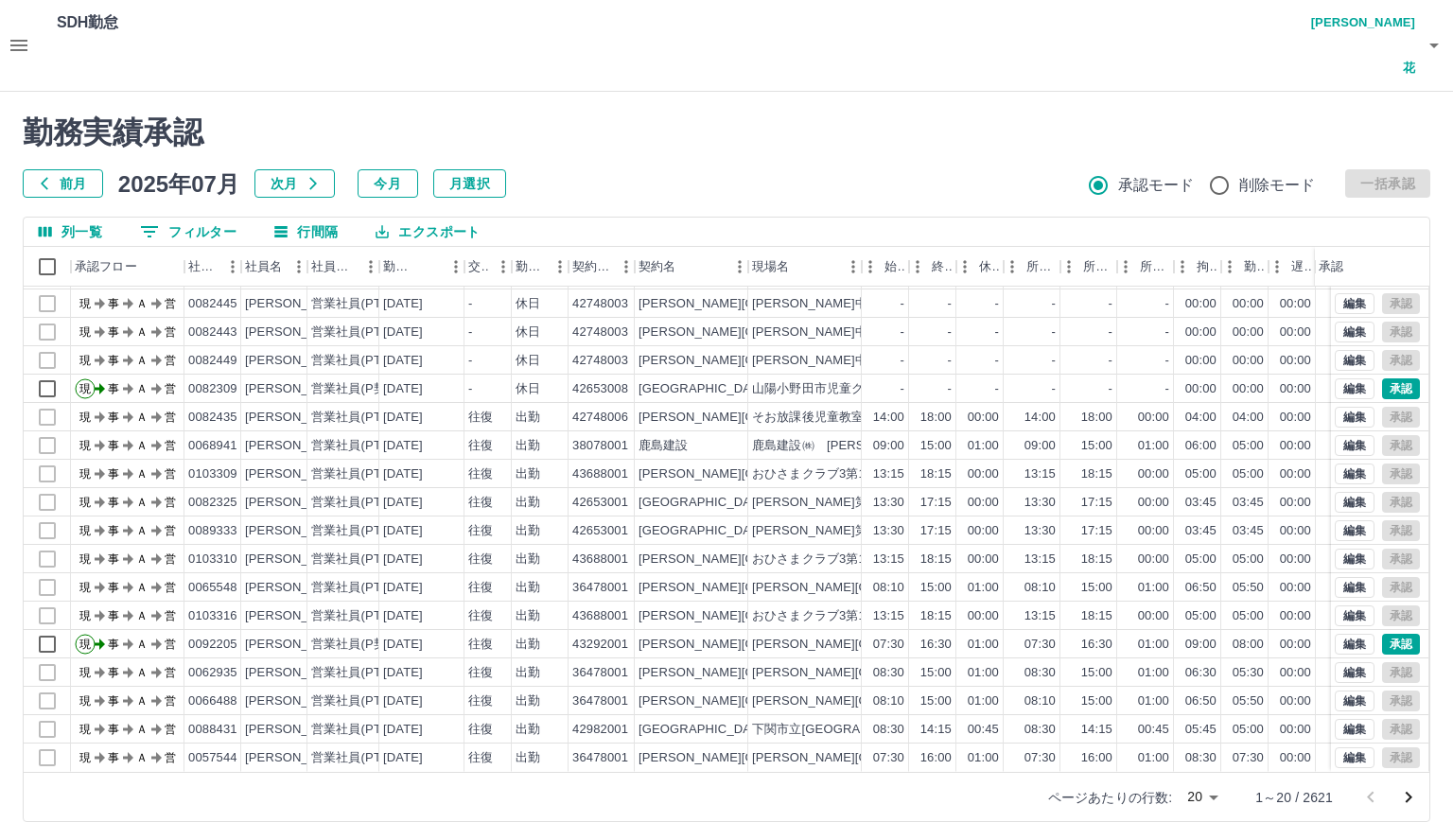click on "SDH勤怠 [PERSON_NAME]花" at bounding box center (726, 45) 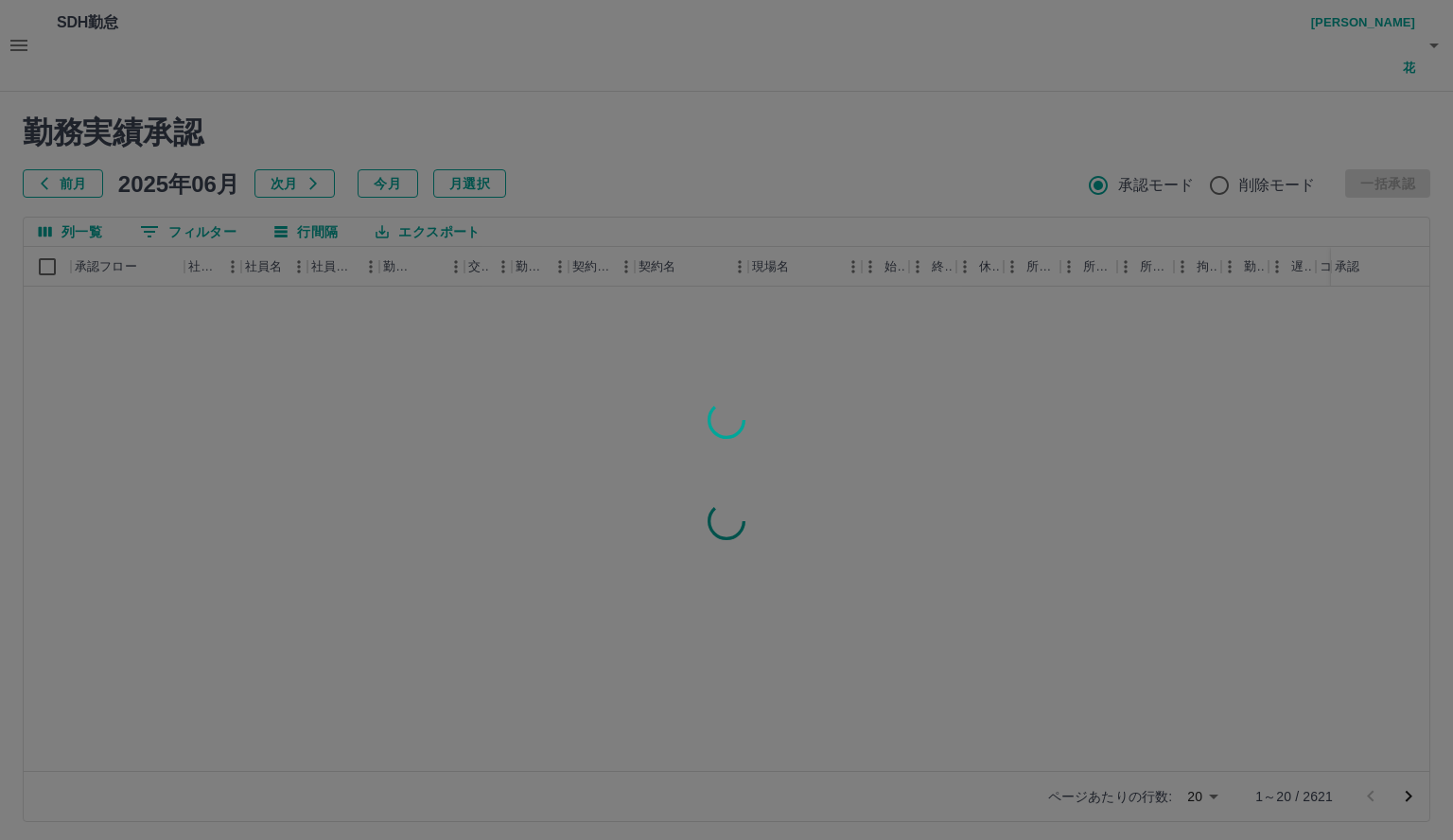 scroll, scrollTop: 0, scrollLeft: 0, axis: both 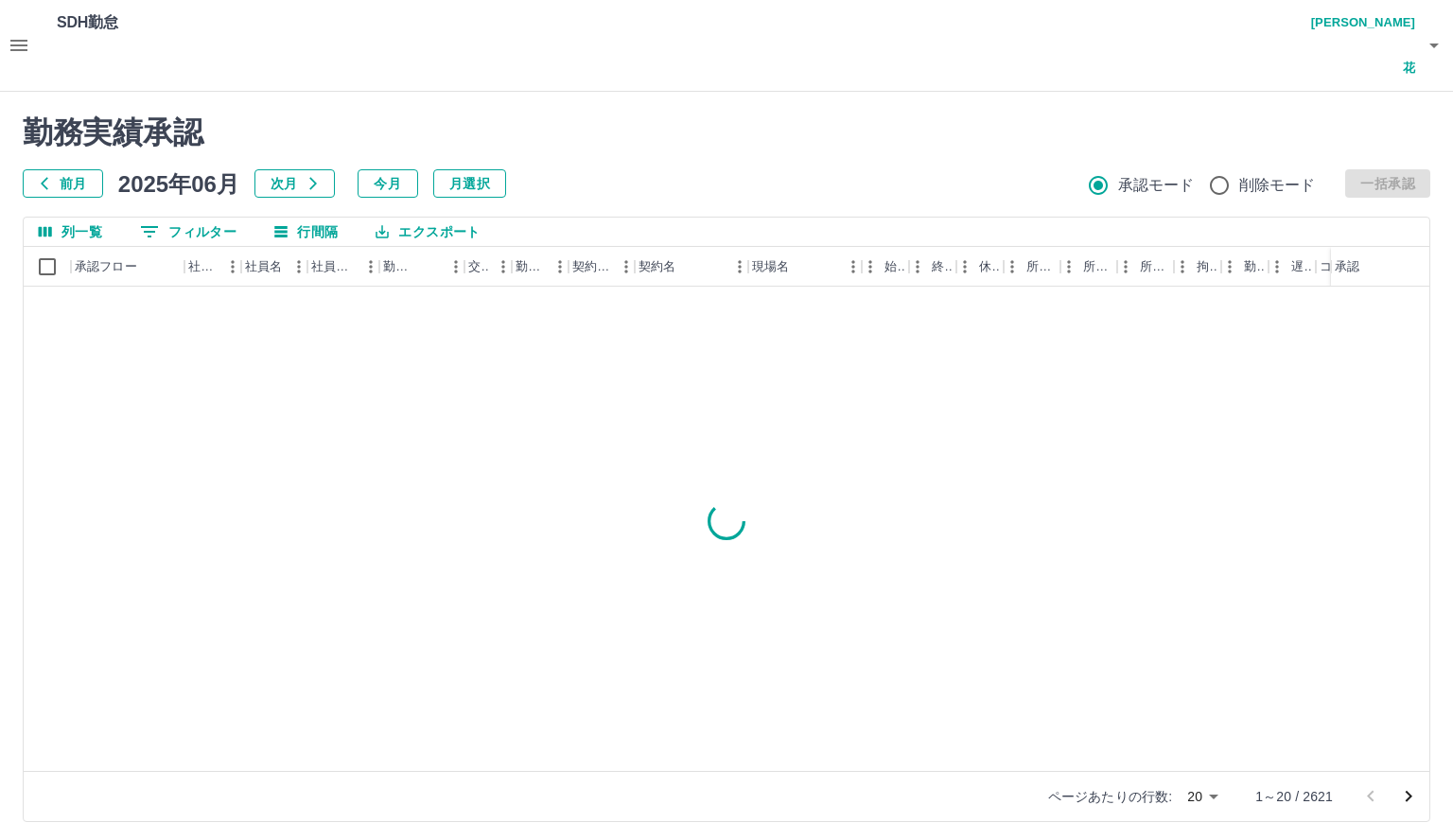 click on "0 フィルター" at bounding box center (188, 232) 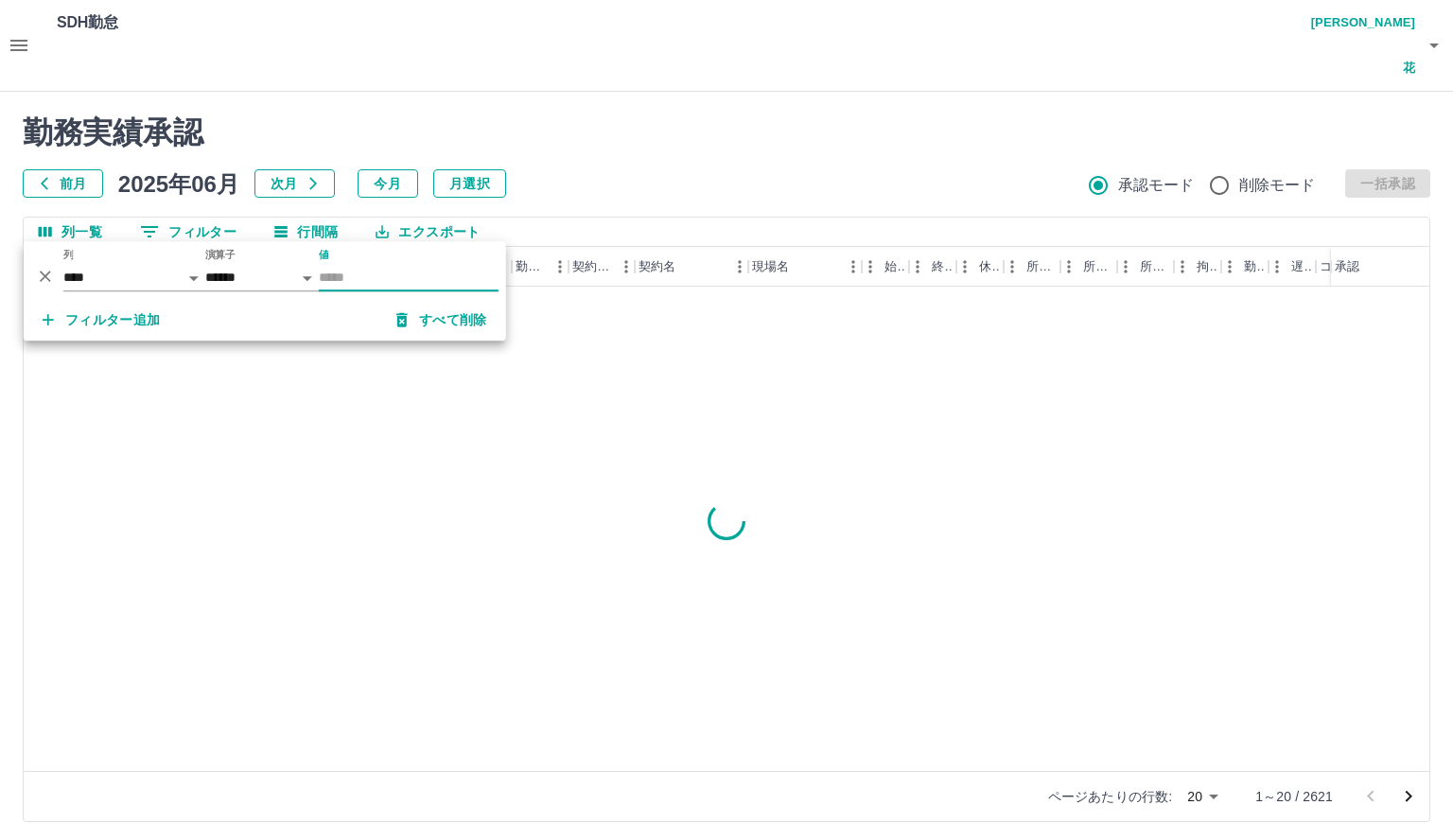 click on "0 フィルター" at bounding box center [188, 232] 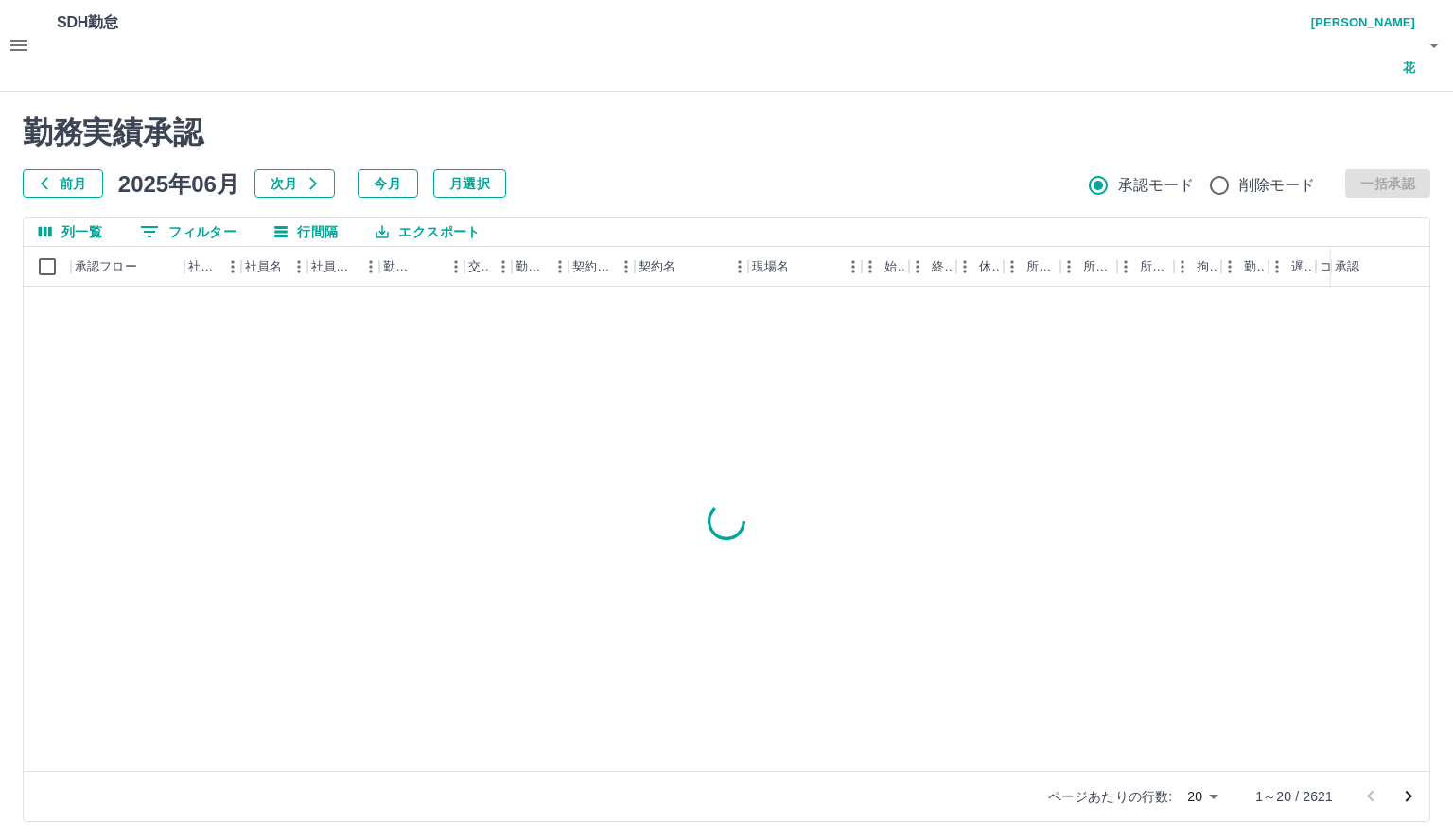 click on "0 フィルター" at bounding box center (188, 232) 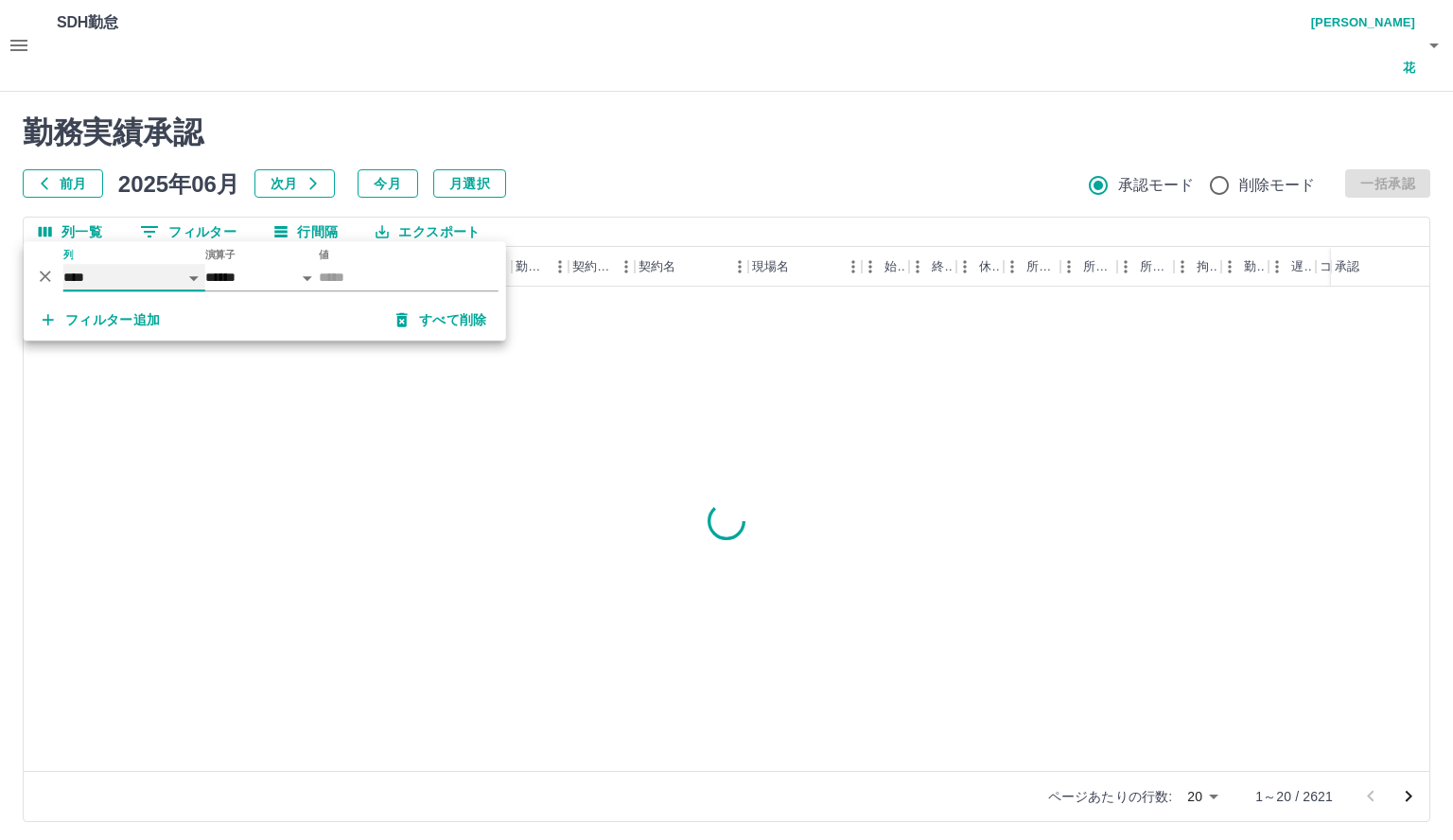 drag, startPoint x: 97, startPoint y: 269, endPoint x: 102, endPoint y: 287, distance: 18.681542 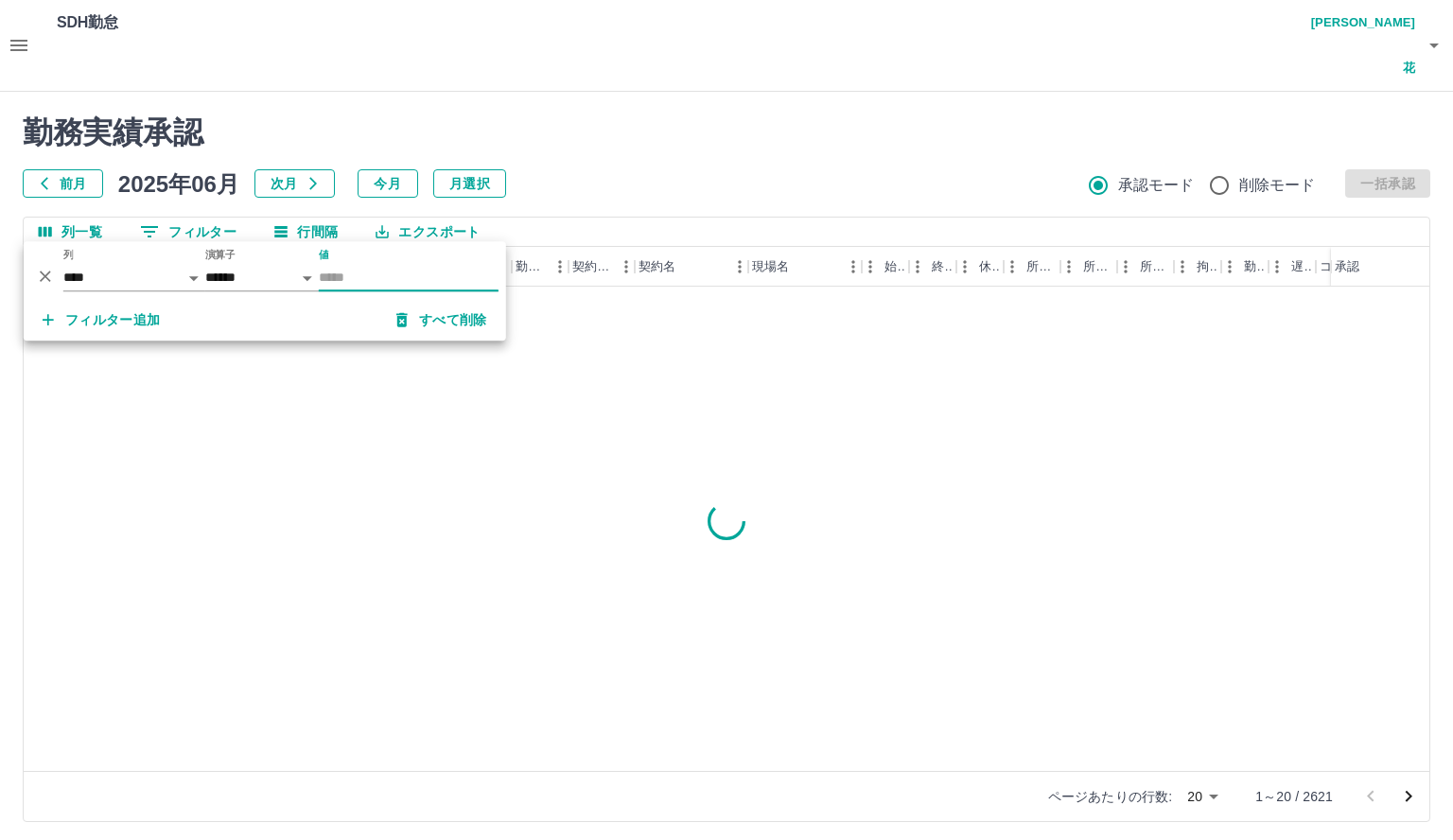 click on "値" at bounding box center [409, 277] 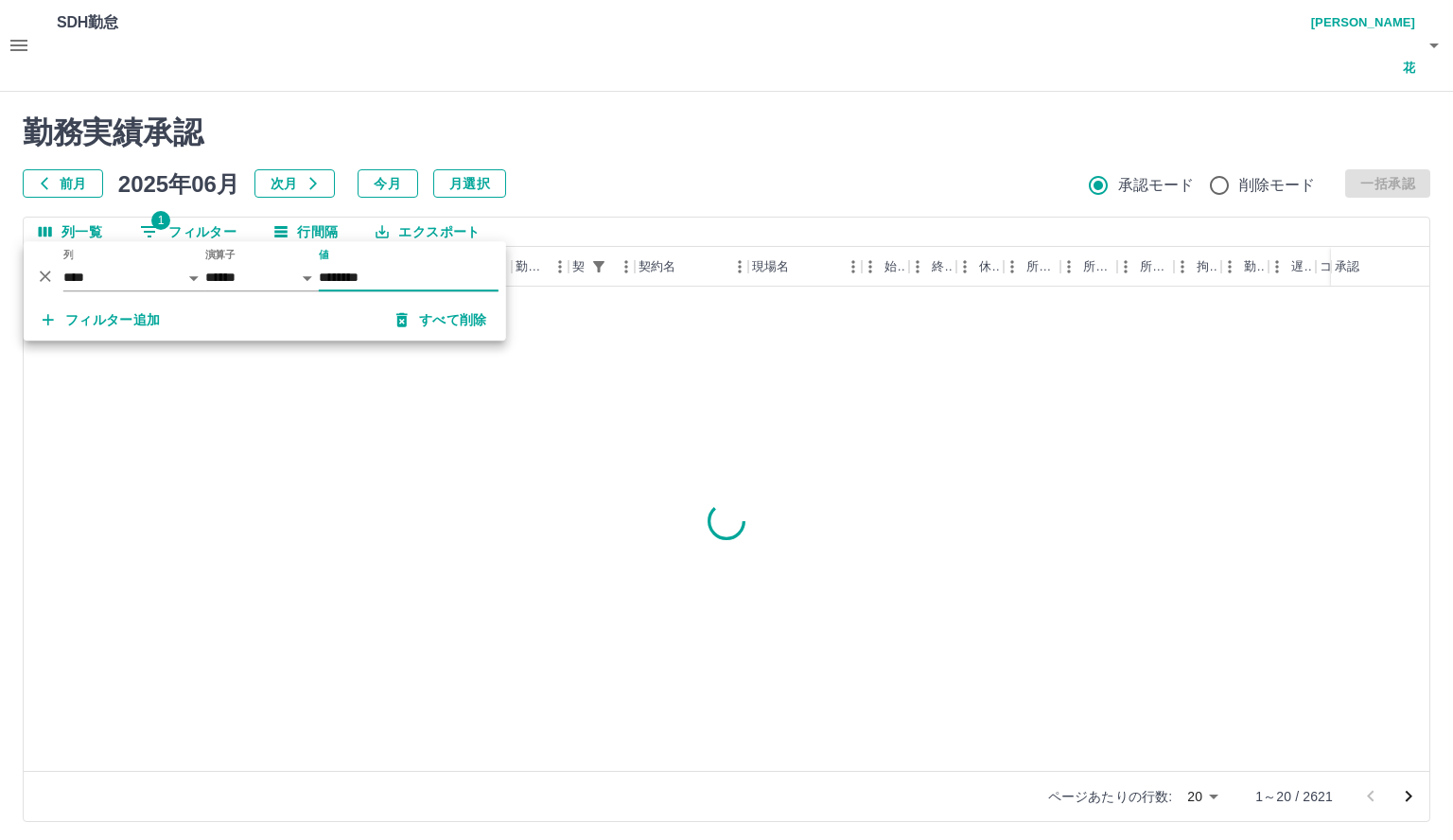 type on "********" 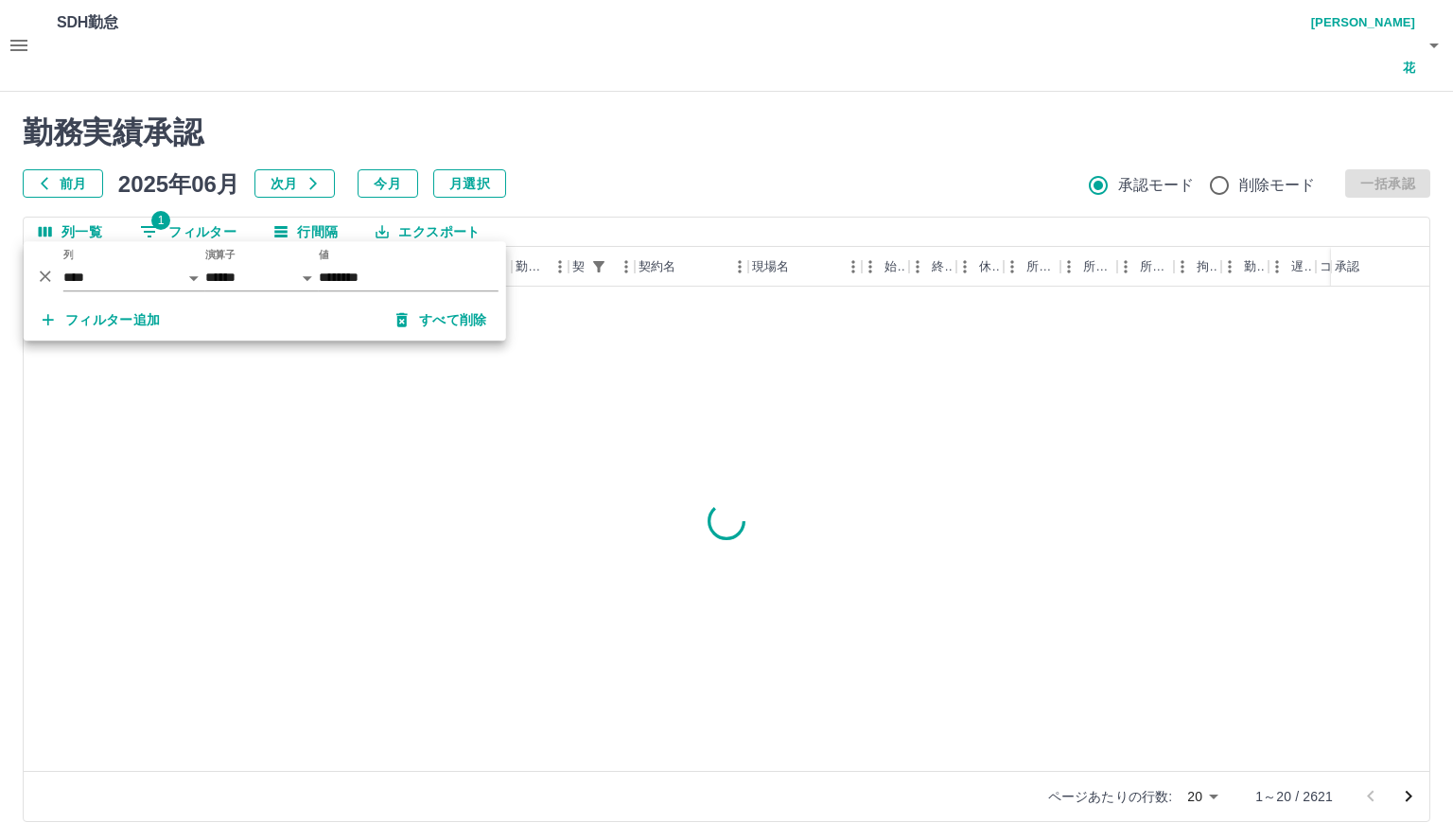 click on "勤務実績承認" at bounding box center [726, 132] 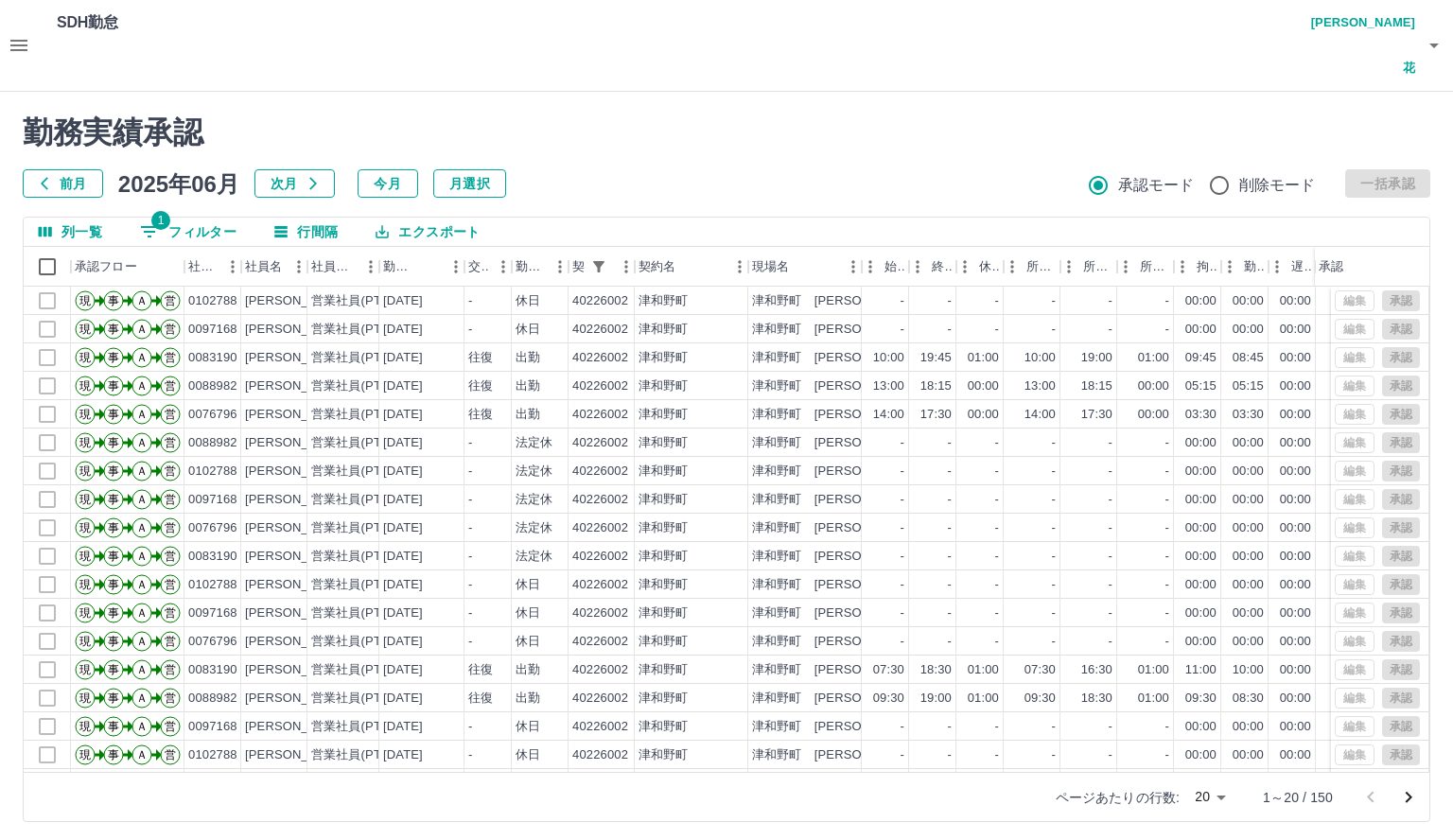 scroll, scrollTop: 97, scrollLeft: 0, axis: vertical 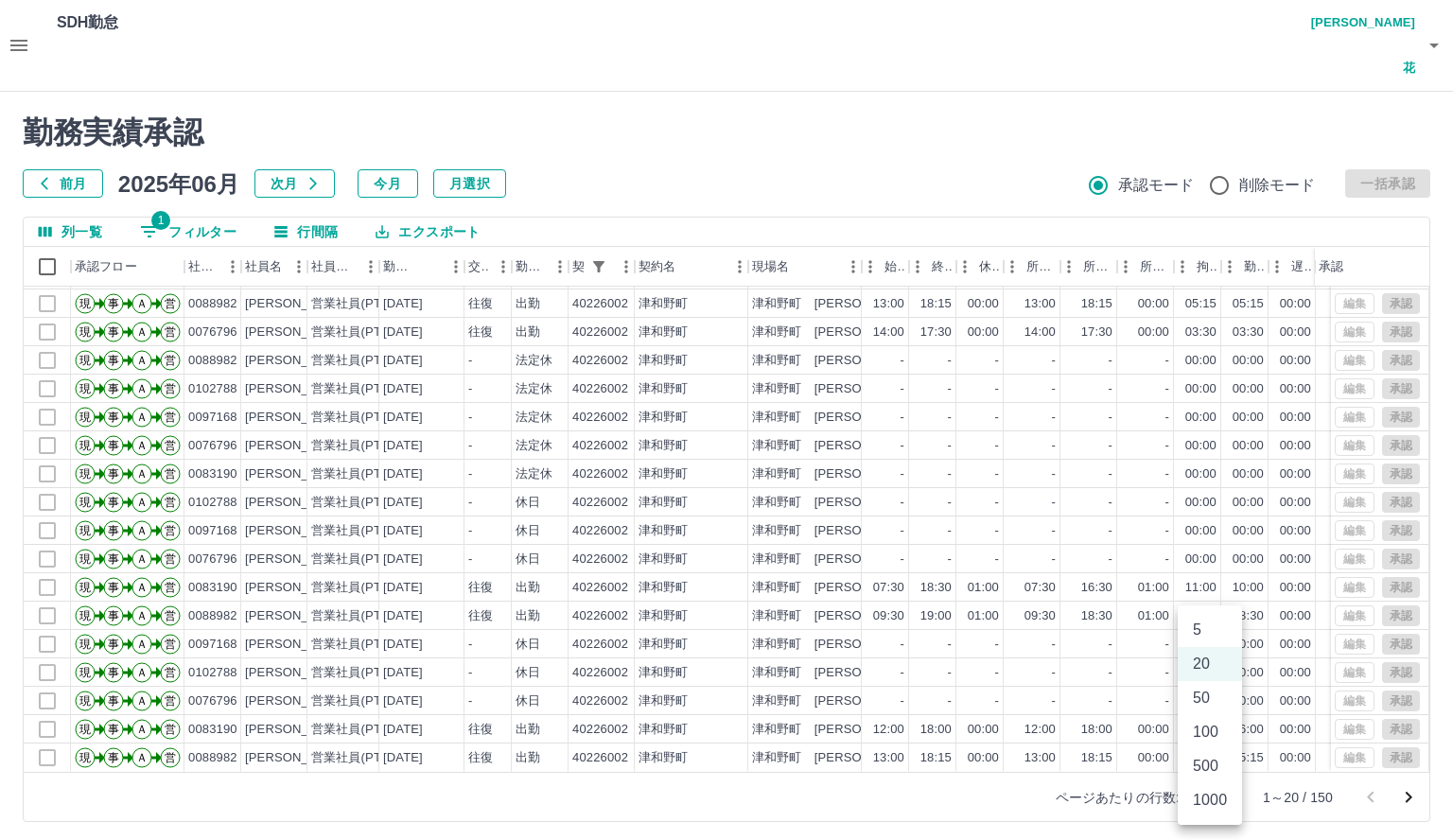 click on "SDH勤怠 山本　里々花 勤務実績承認 前月 2025年06月 次月 今月 月選択 承認モード 削除モード 一括承認 列一覧 1 フィルター 行間隔 エクスポート 承認フロー 社員番号 社員名 社員区分 勤務日 交通費 勤務区分 契約コード 契約名 現場名 始業 終業 休憩 所定開始 所定終業 所定休憩 拘束 勤務 遅刻等 コメント ステータス 承認 現 事 Ａ 営 0097168 今立　麻理子 営業社員(PT契約) 2025-06-30  -  休日 40226002 津和野町 津和野町　日原ひまわりクラブ - - - - - - 00:00 00:00 00:00 全承認済 現 事 Ａ 営 0083190 中村　朝香 営業社員(PT契約) 2025-06-30 往復 出勤 40226002 津和野町 津和野町　日原ひまわりクラブ 10:00 19:45 01:00 10:00 19:00 01:00 09:45 08:45 00:00 全承認済 現 事 Ａ 営 0088982 永吉　久美子 営業社員(PT契約) 2025-06-30 往復 出勤 40226002 津和野町 津和野町　日原ひまわりクラブ 13:00 18:15 00:00" at bounding box center (726, 422) 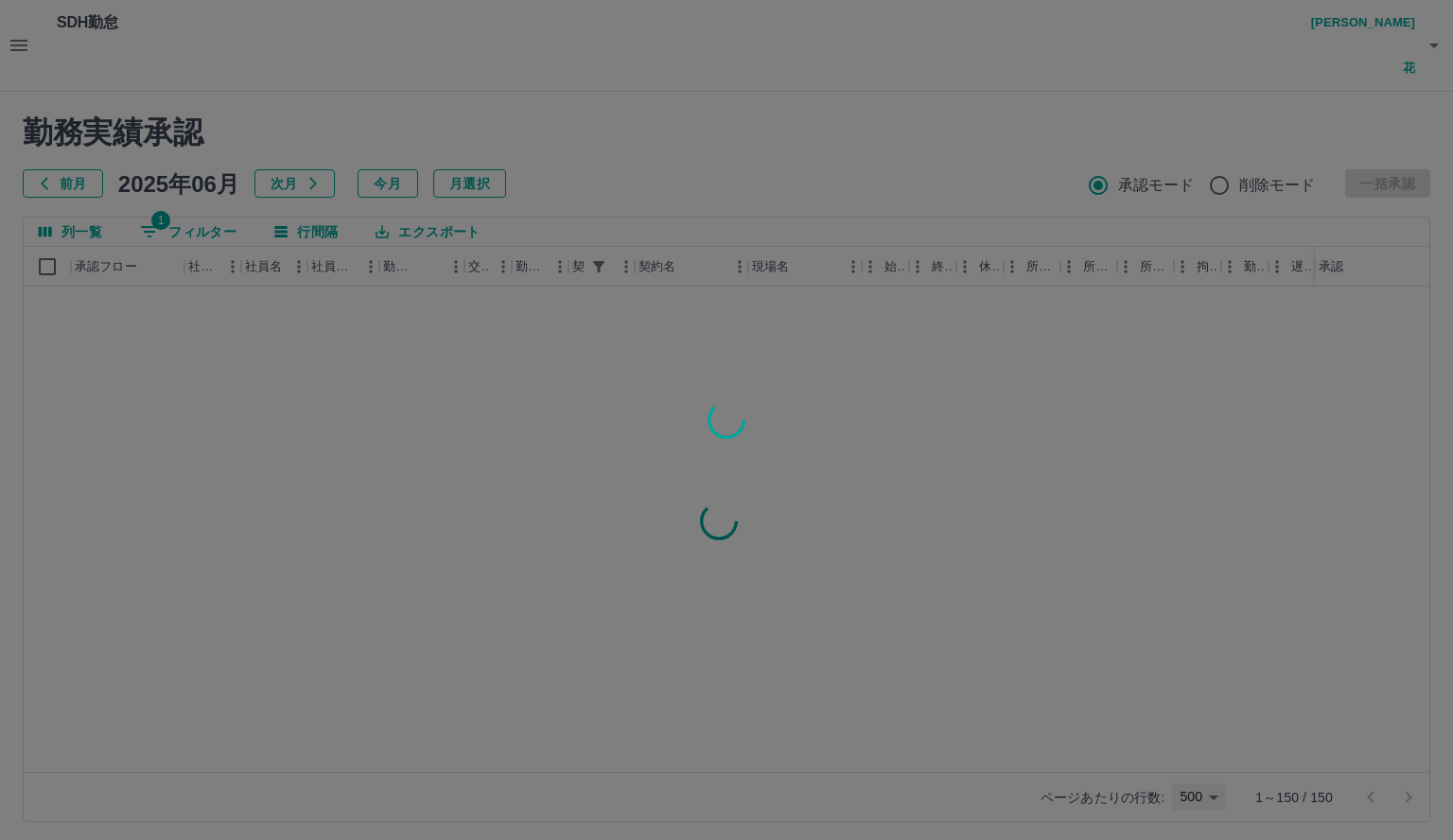 type on "***" 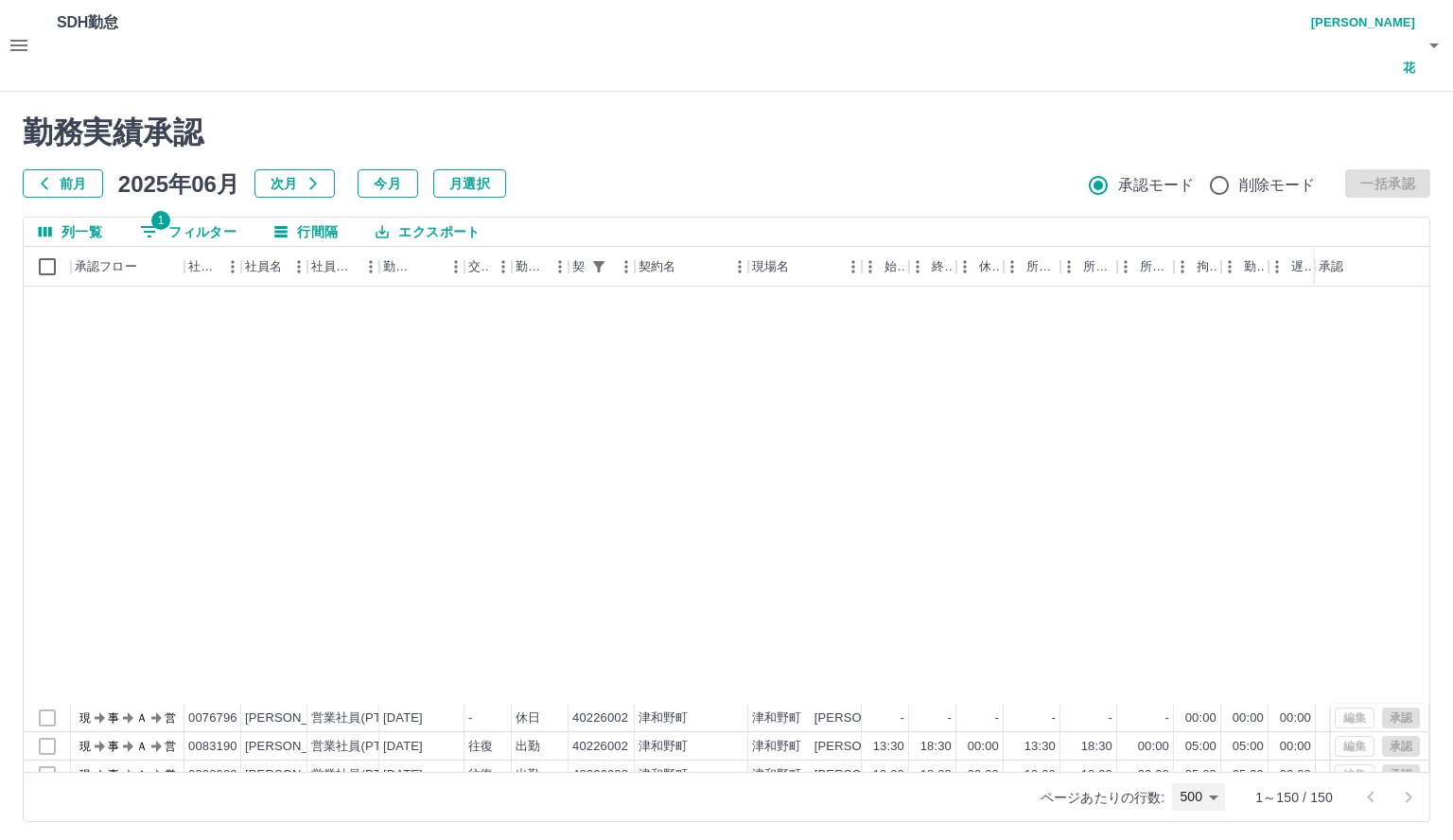 scroll, scrollTop: 3787, scrollLeft: 0, axis: vertical 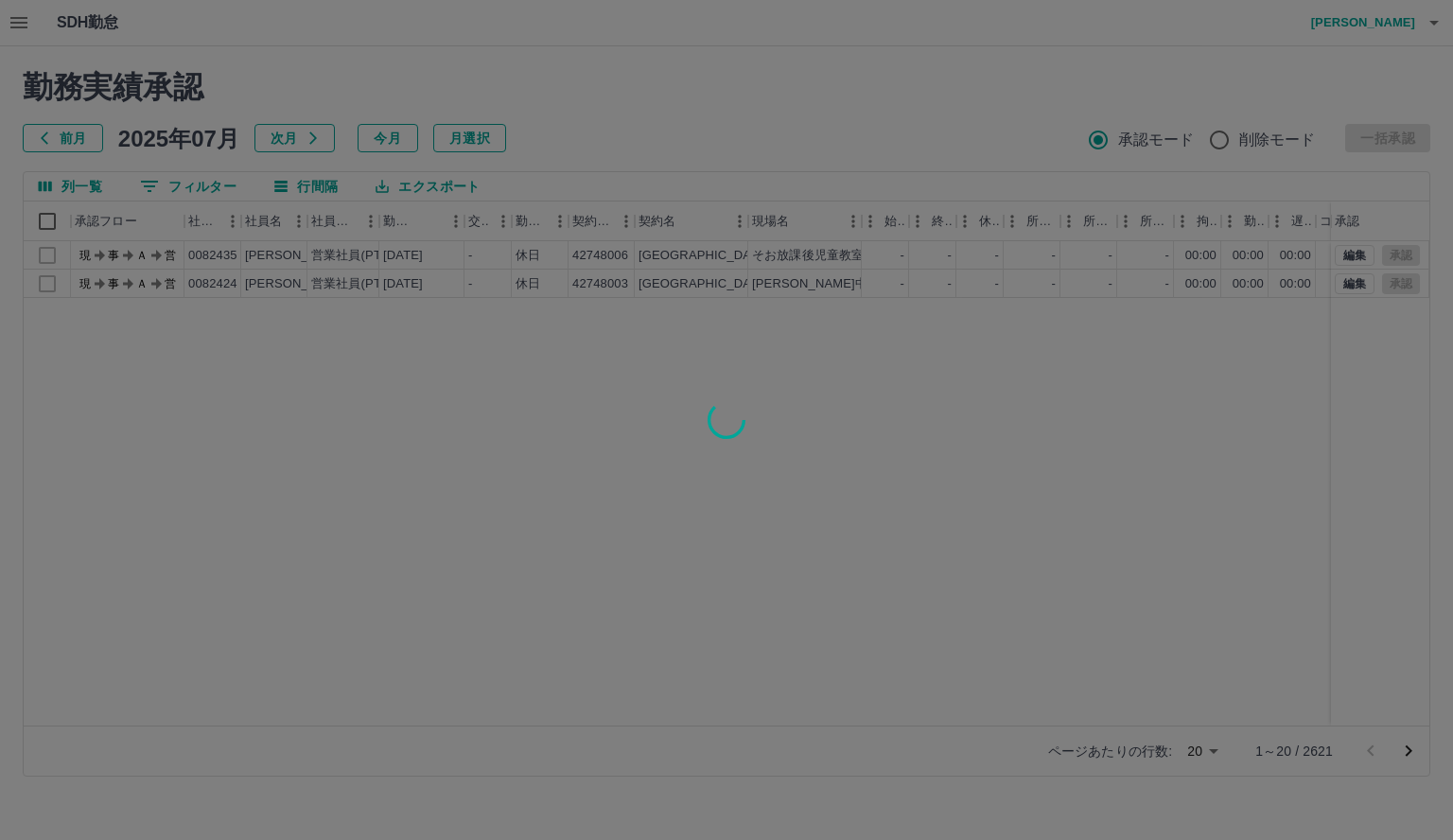 click at bounding box center (726, 420) 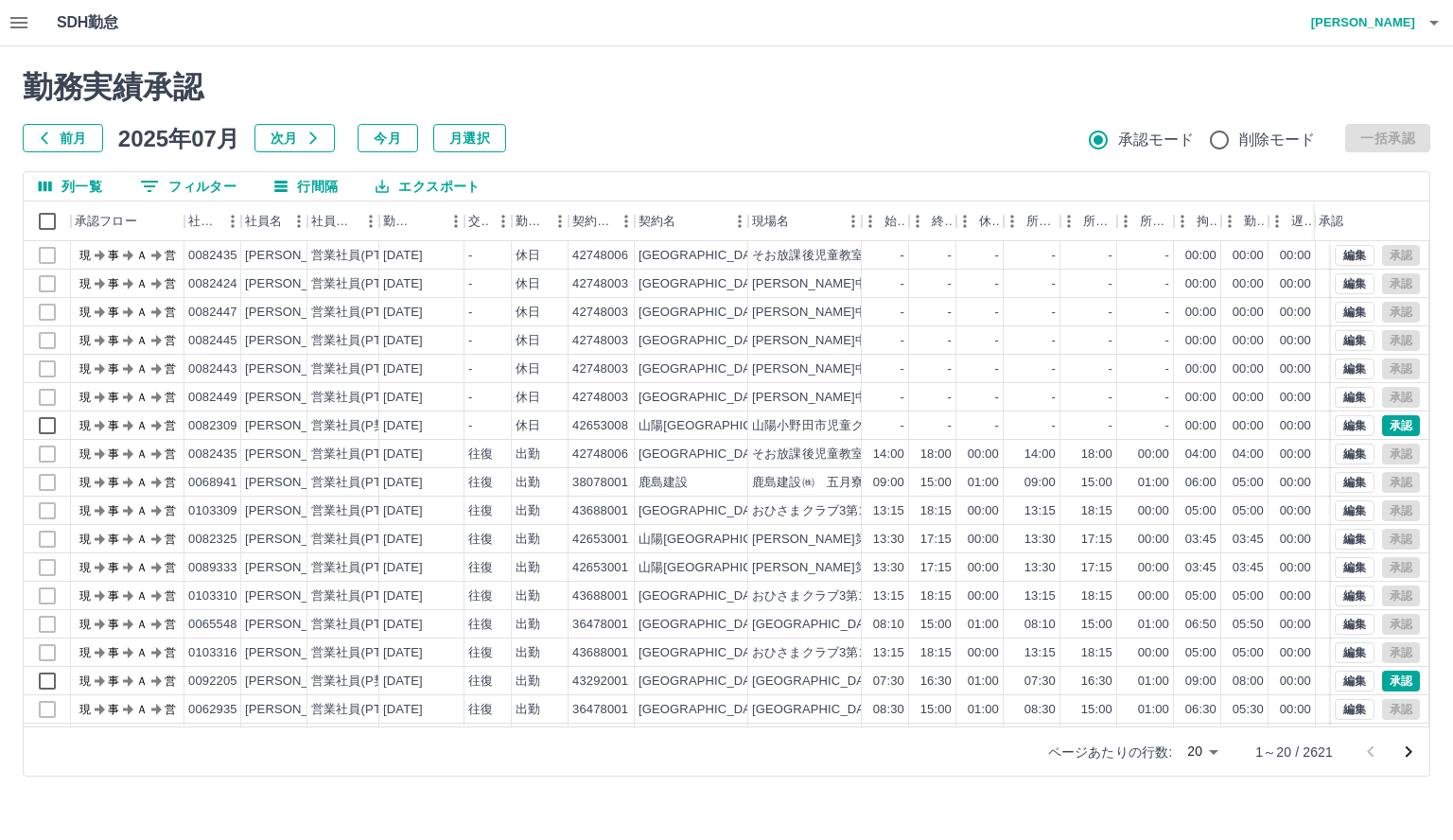click on "勤務実績承認 前月 2025年07月 次月 今月 月選択 承認モード 削除モード 一括承認" at bounding box center (726, 111) 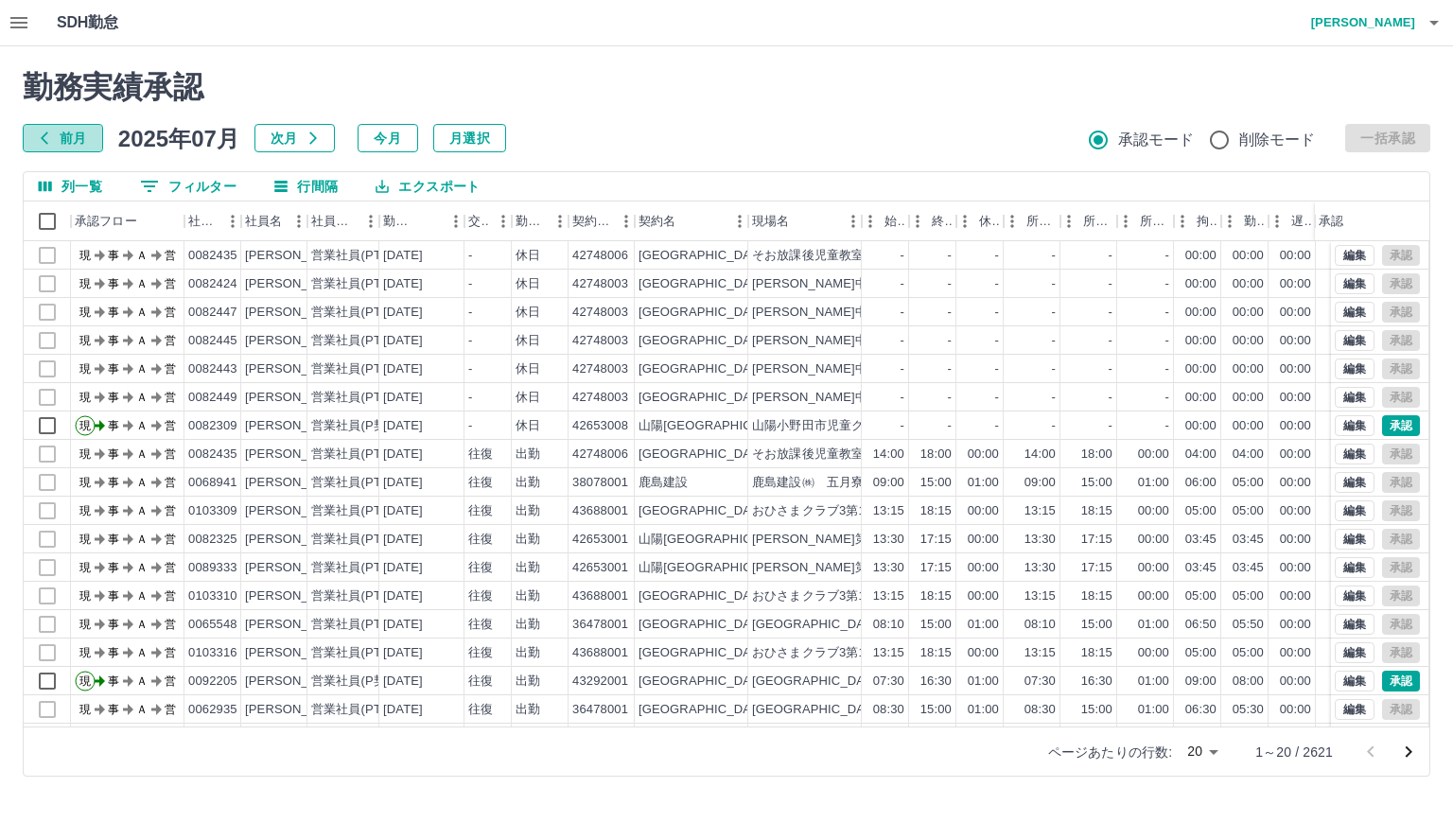 click on "前月" at bounding box center (62, 138) 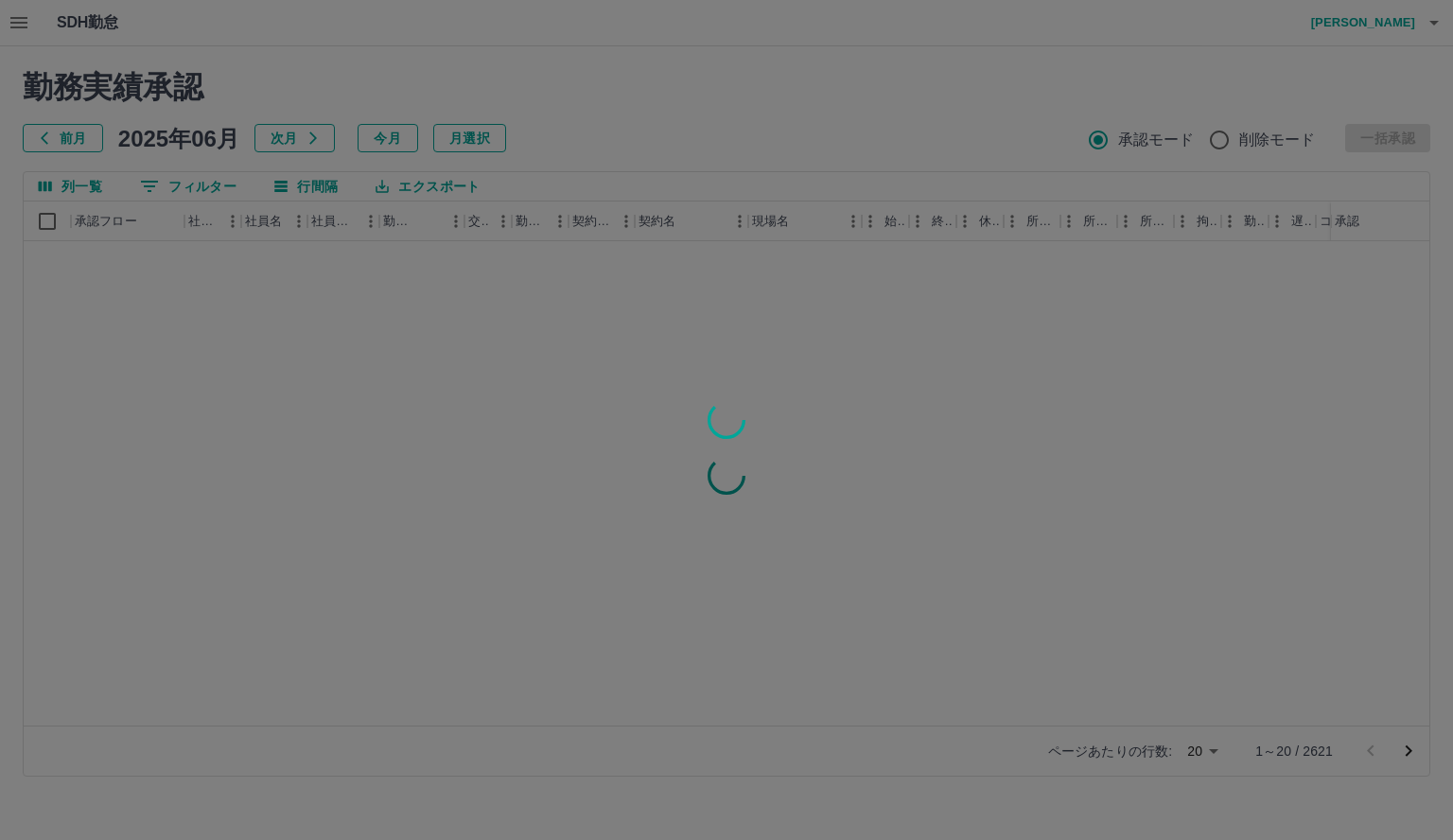 click at bounding box center (726, 420) 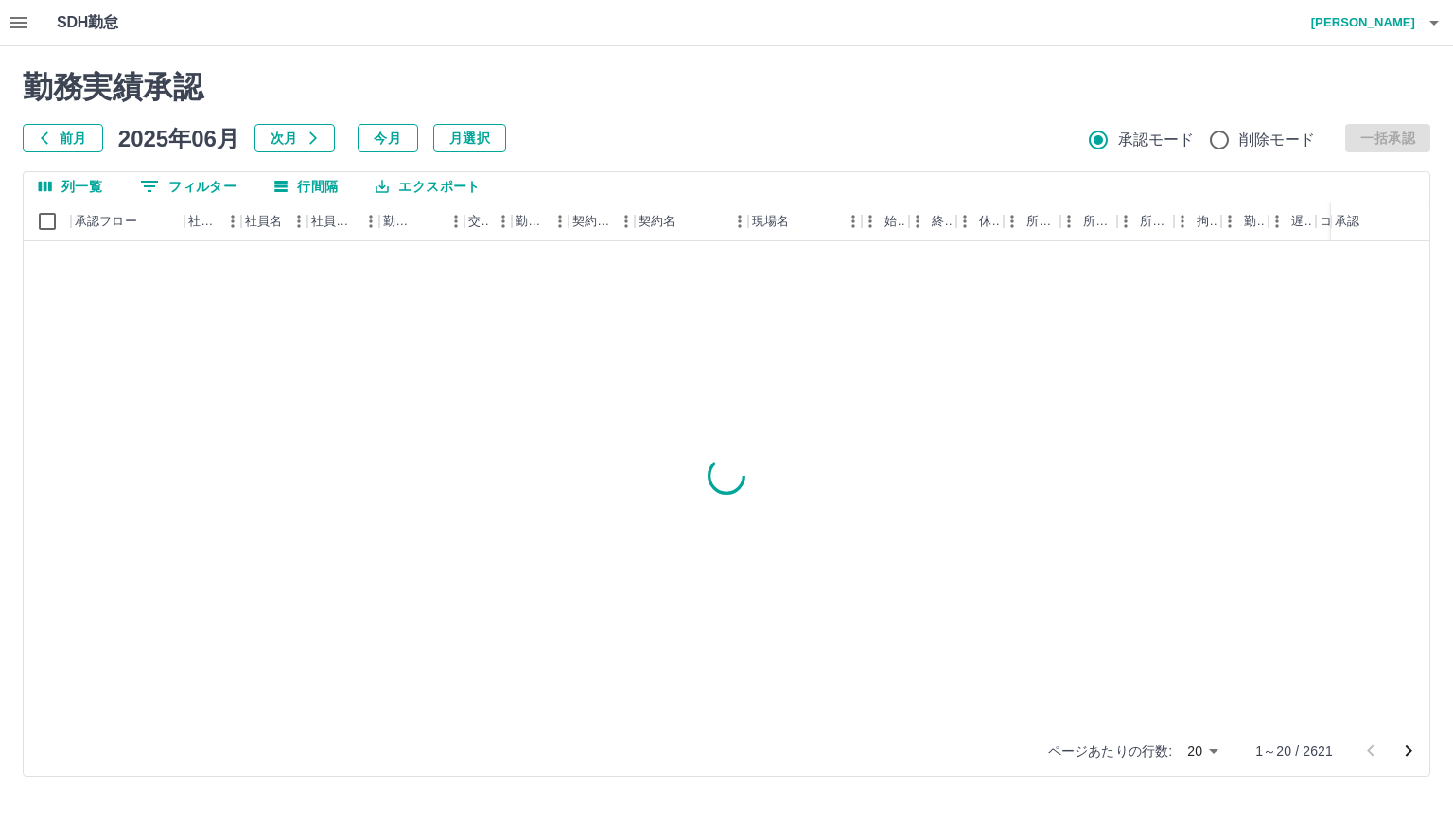 click on "SDH勤怠 山本　里々花 勤務実績承認 前月 2025年06月 次月 今月 月選択 承認モード 削除モード 一括承認 列一覧 0 フィルター 行間隔 エクスポート 承認フロー 社員番号 社員名 社員区分 勤務日 交通費 勤務区分 契約コード 契約名 現場名 始業 終業 休憩 所定開始 所定終業 所定休憩 拘束 勤務 遅刻等 コメント ステータス 承認 ページあたりの行数: 20 ** 1～20 / 2621 SDH勤怠" at bounding box center [726, 399] 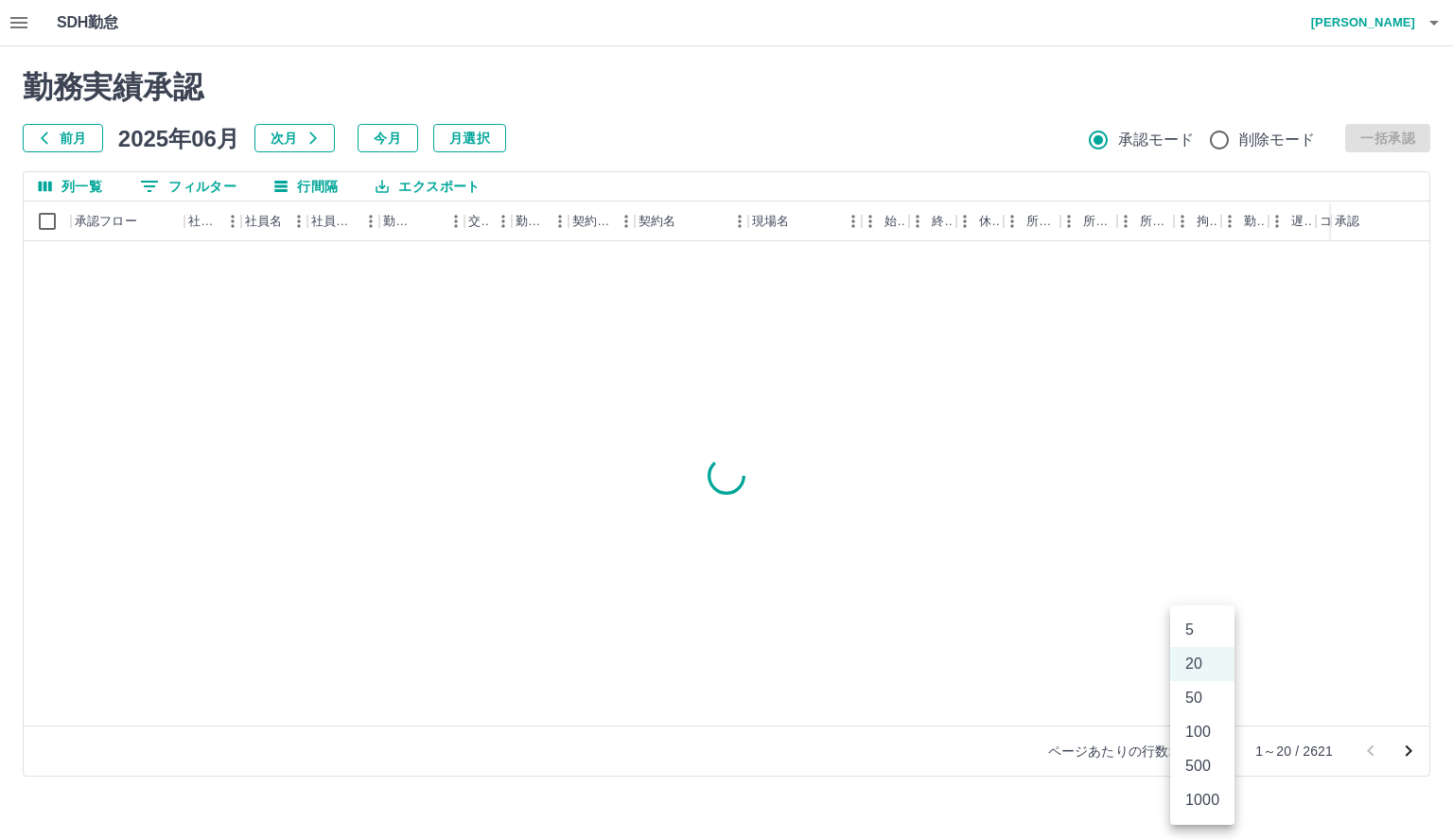 click on "500" at bounding box center [1202, 766] 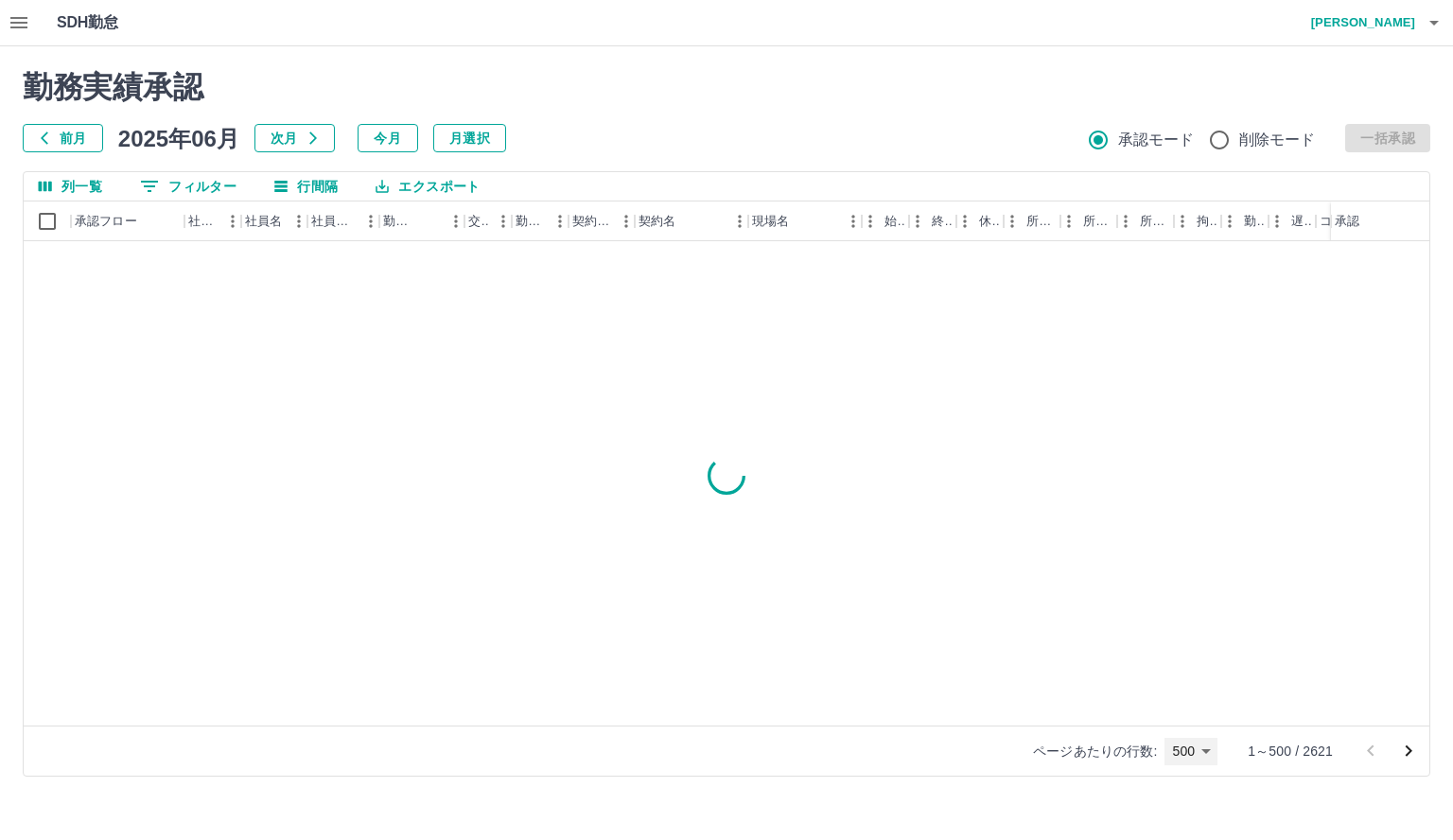 type on "***" 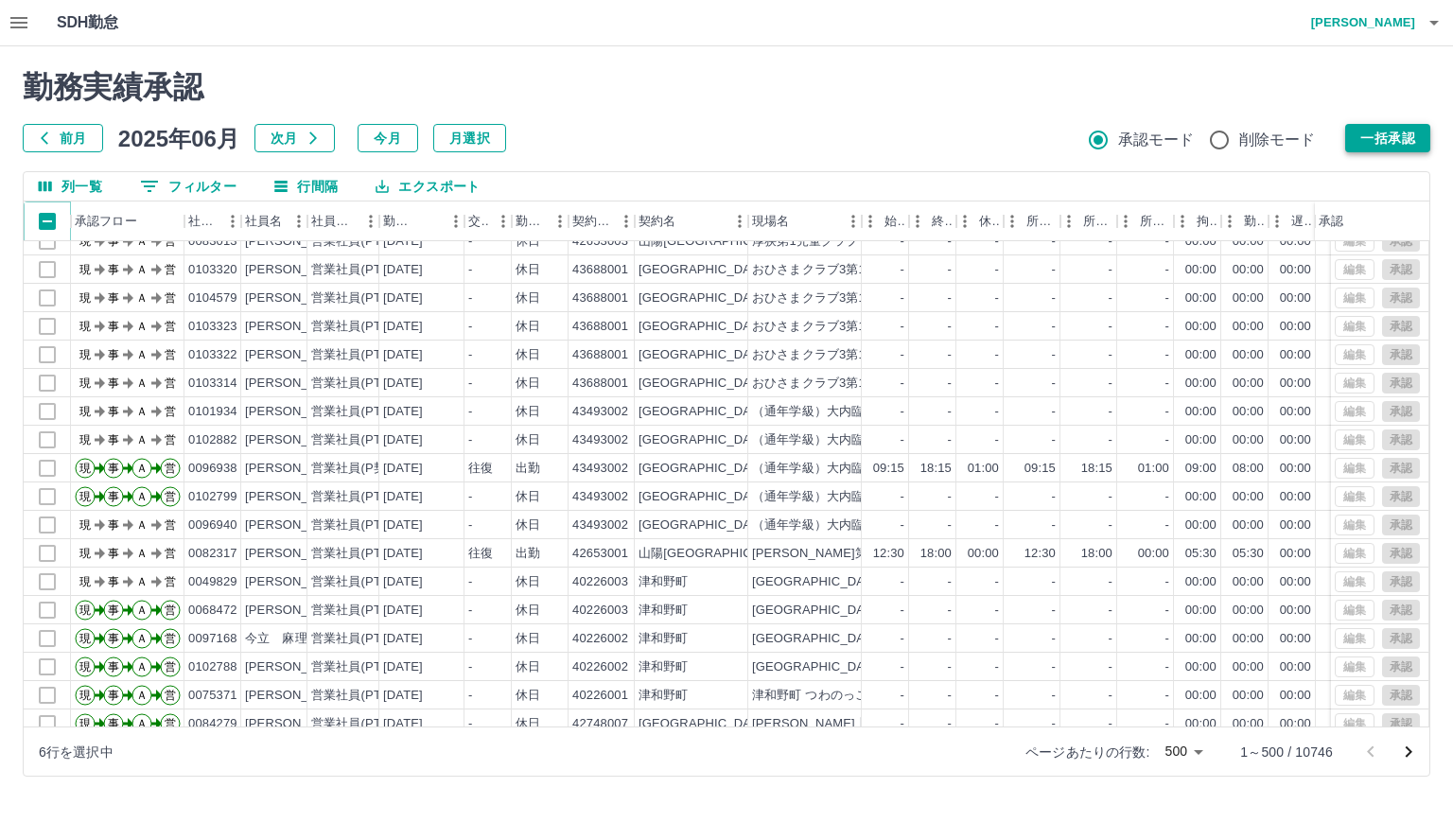 scroll, scrollTop: 352, scrollLeft: 0, axis: vertical 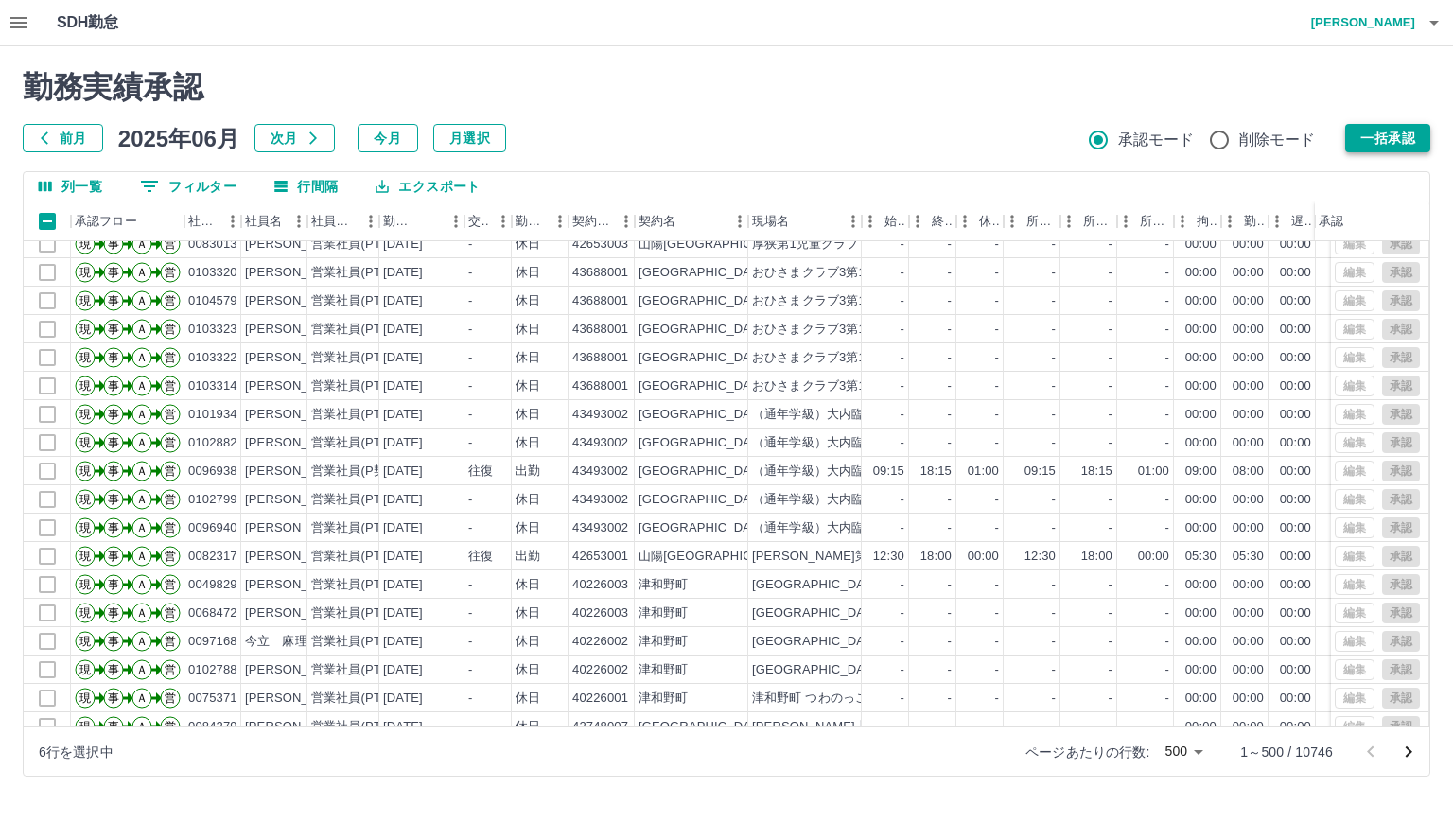 click on "一括承認" at bounding box center [1388, 138] 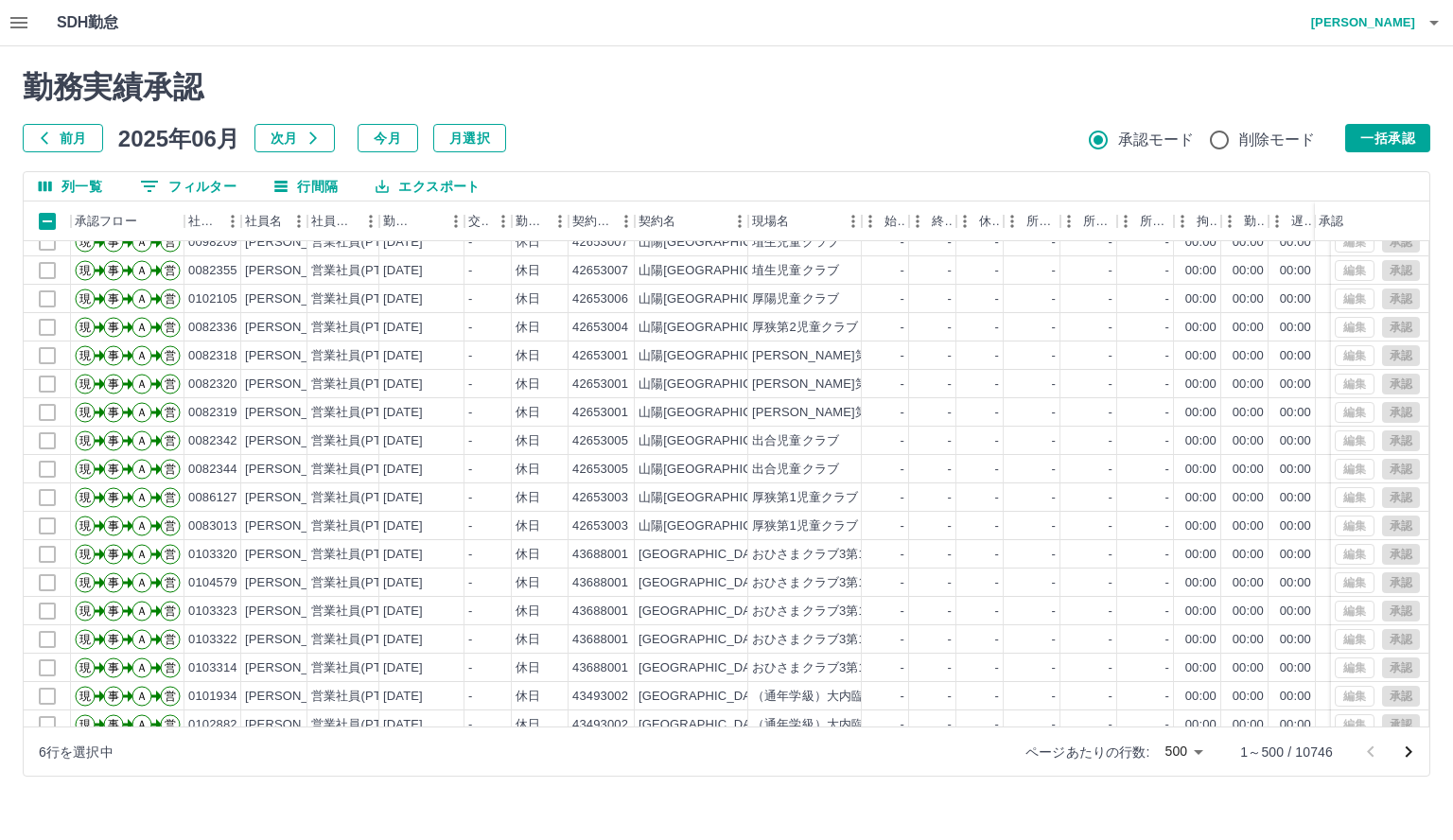 scroll, scrollTop: 0, scrollLeft: 0, axis: both 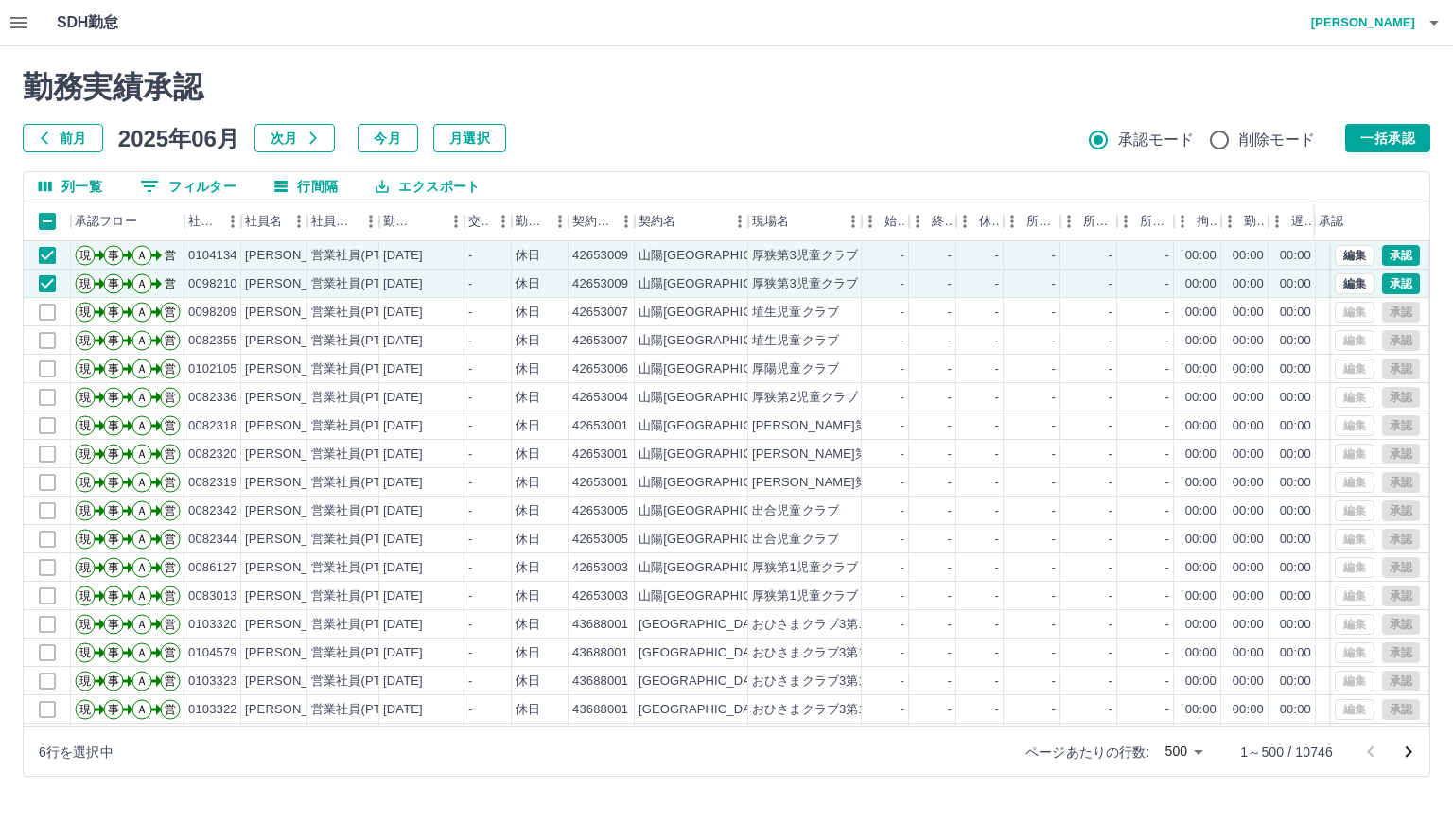 drag, startPoint x: 1367, startPoint y: 134, endPoint x: 1345, endPoint y: 144, distance: 24.166092 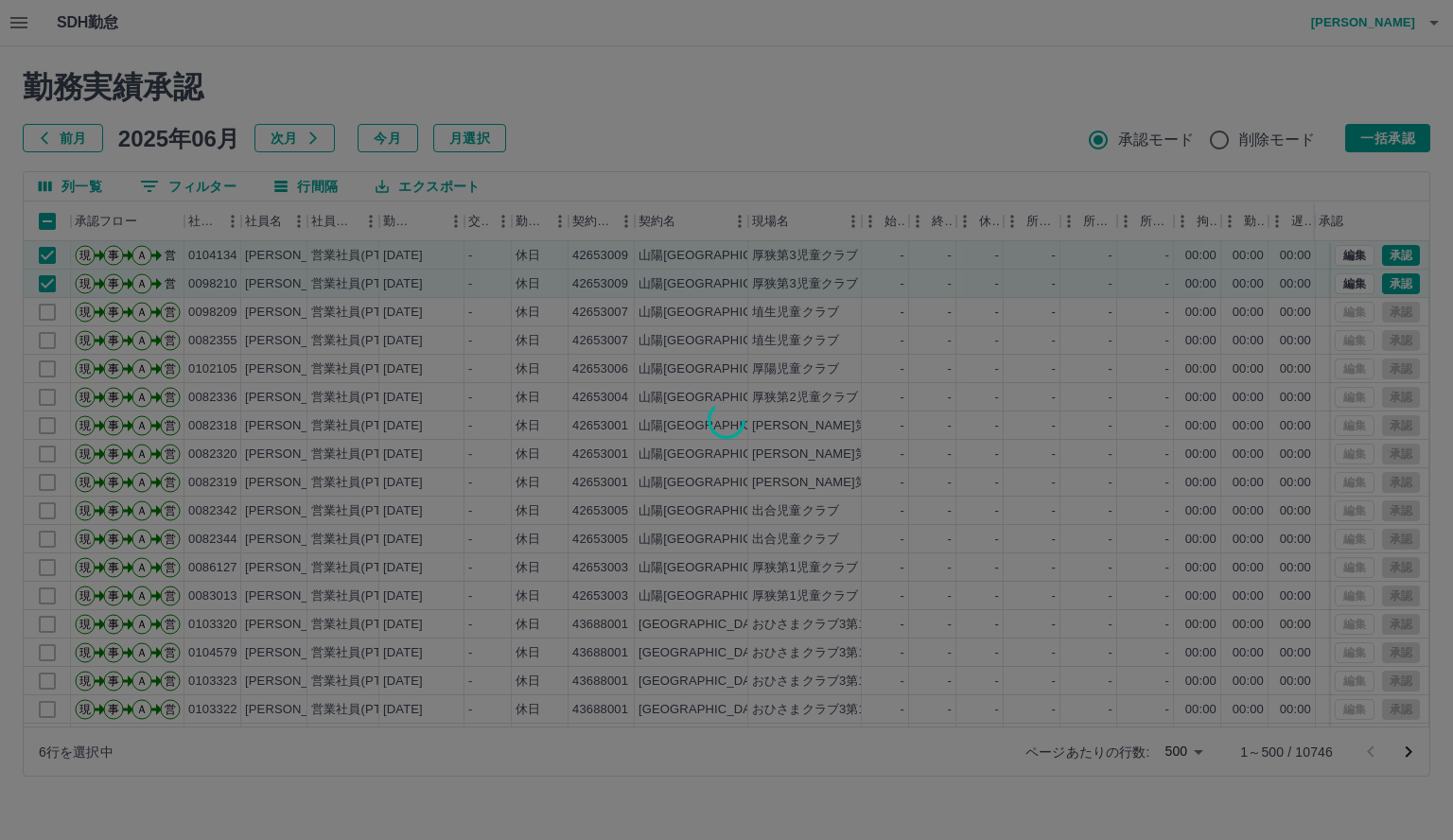 click at bounding box center [726, 420] 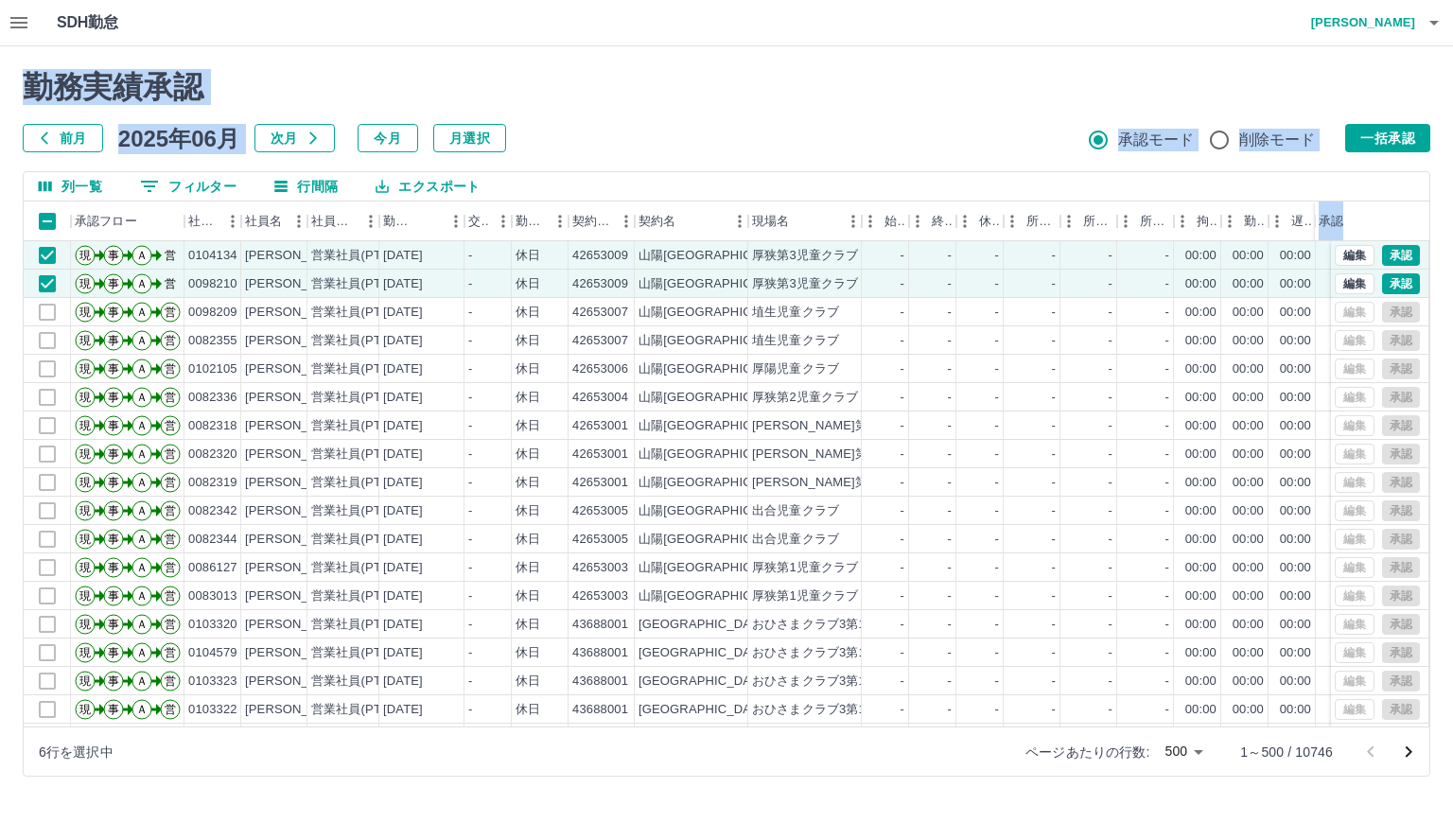 drag, startPoint x: 855, startPoint y: 165, endPoint x: 853, endPoint y: 174, distance: 9.219544 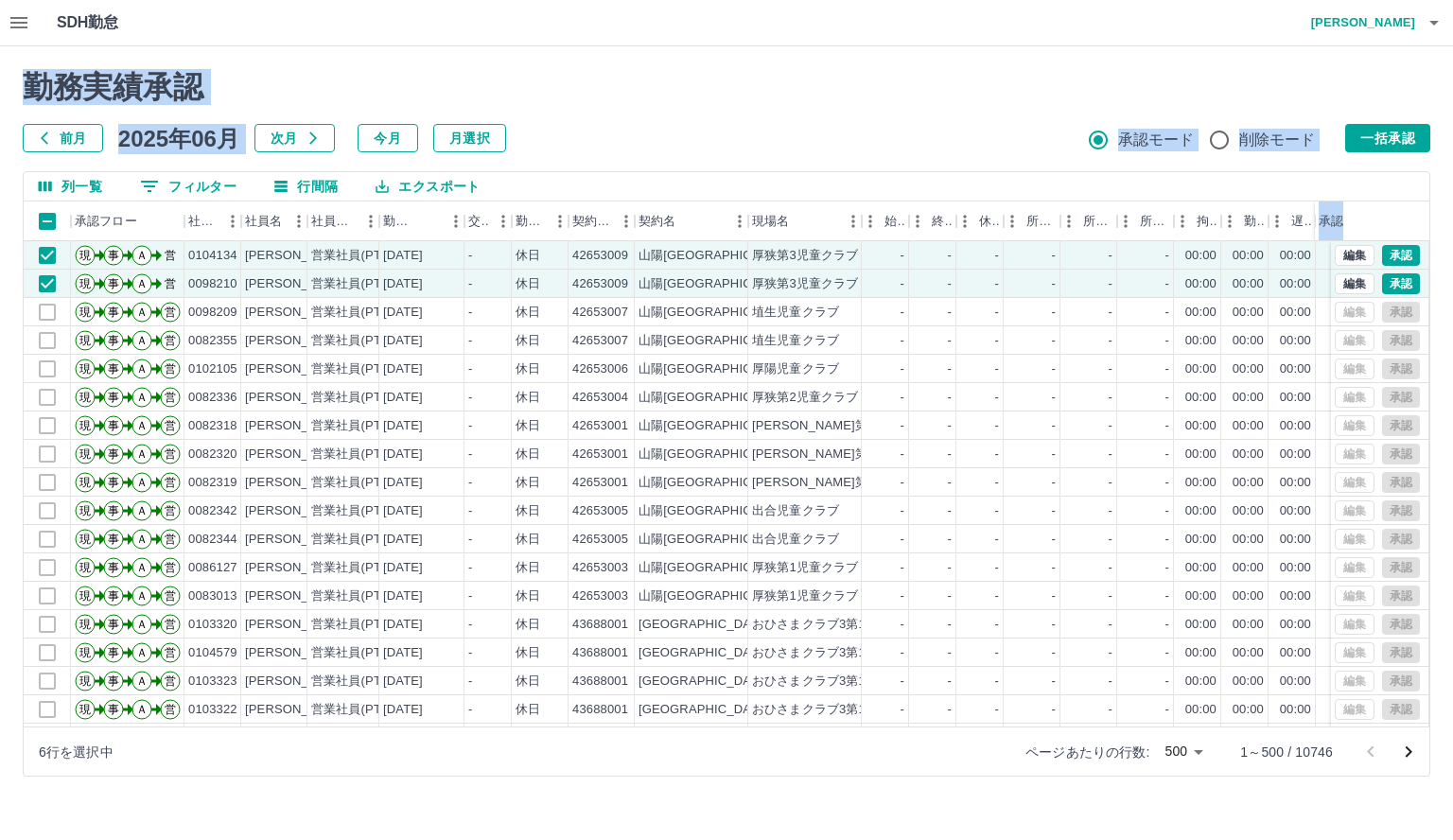 click on "前月 2025年06月 次月 今月 月選択 承認モード 削除モード 一括承認" at bounding box center [726, 138] 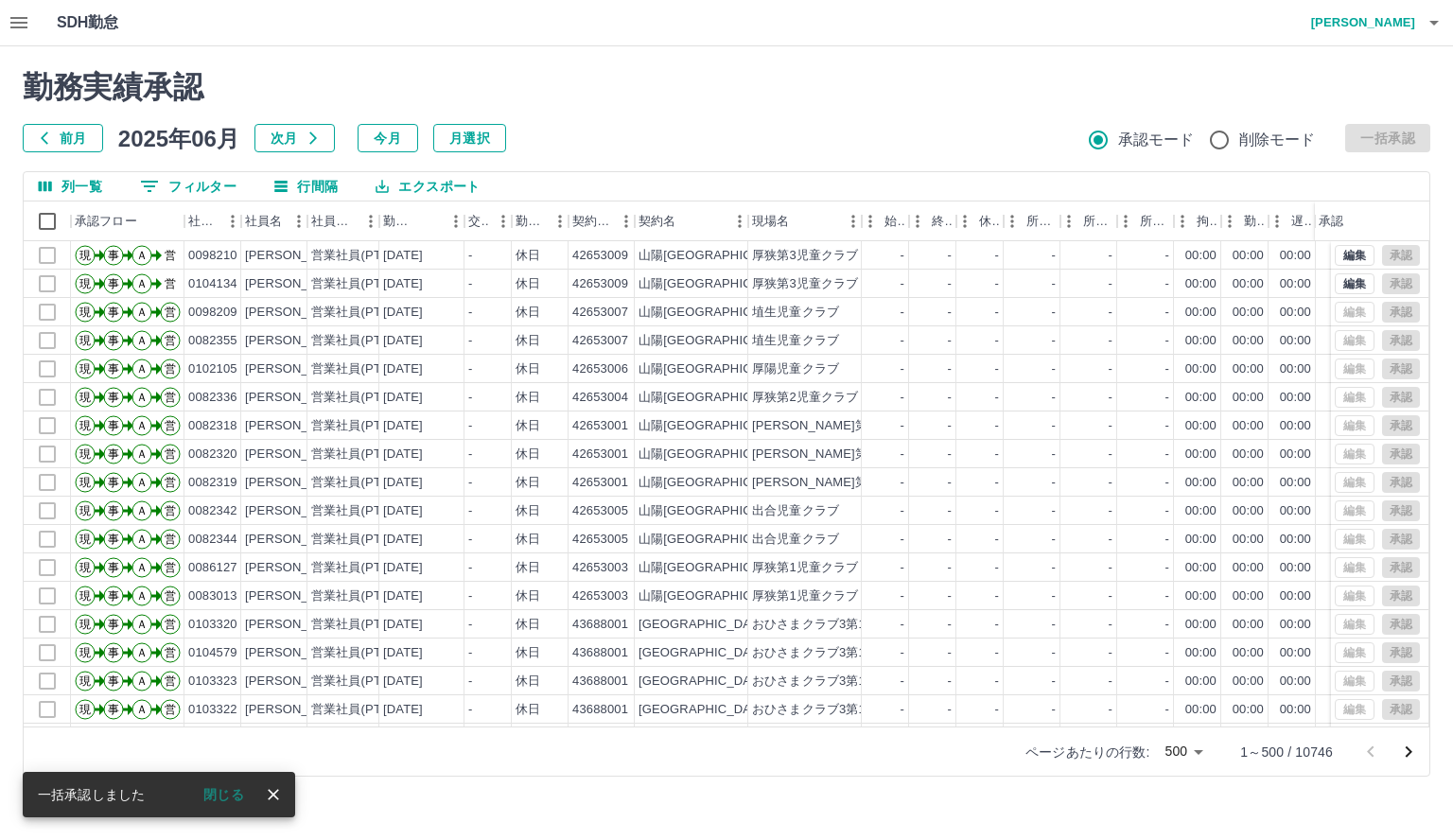 click on "承認権限がありません" at bounding box center (726, 420) 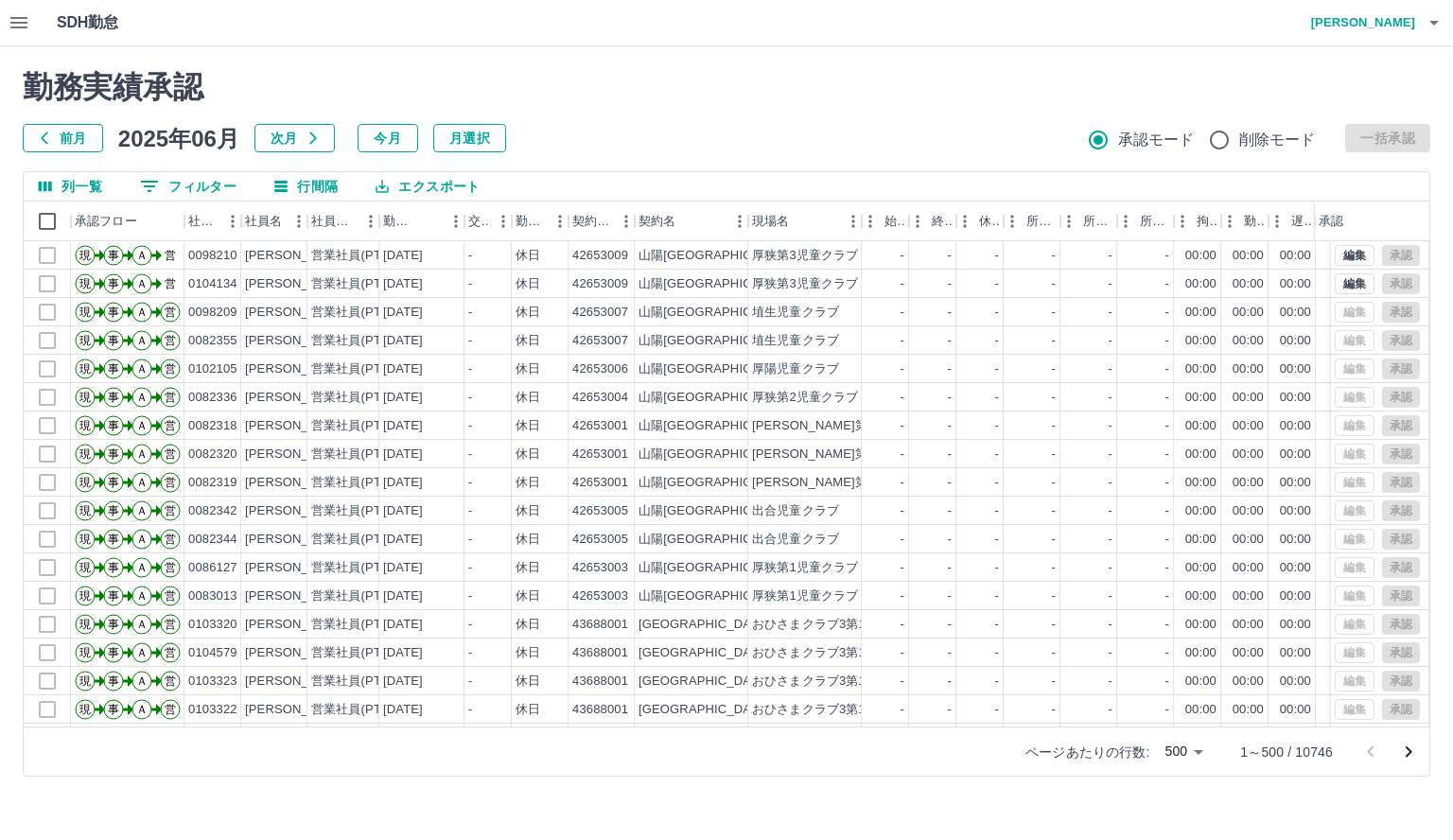 click on "0 フィルター" at bounding box center [188, 186] 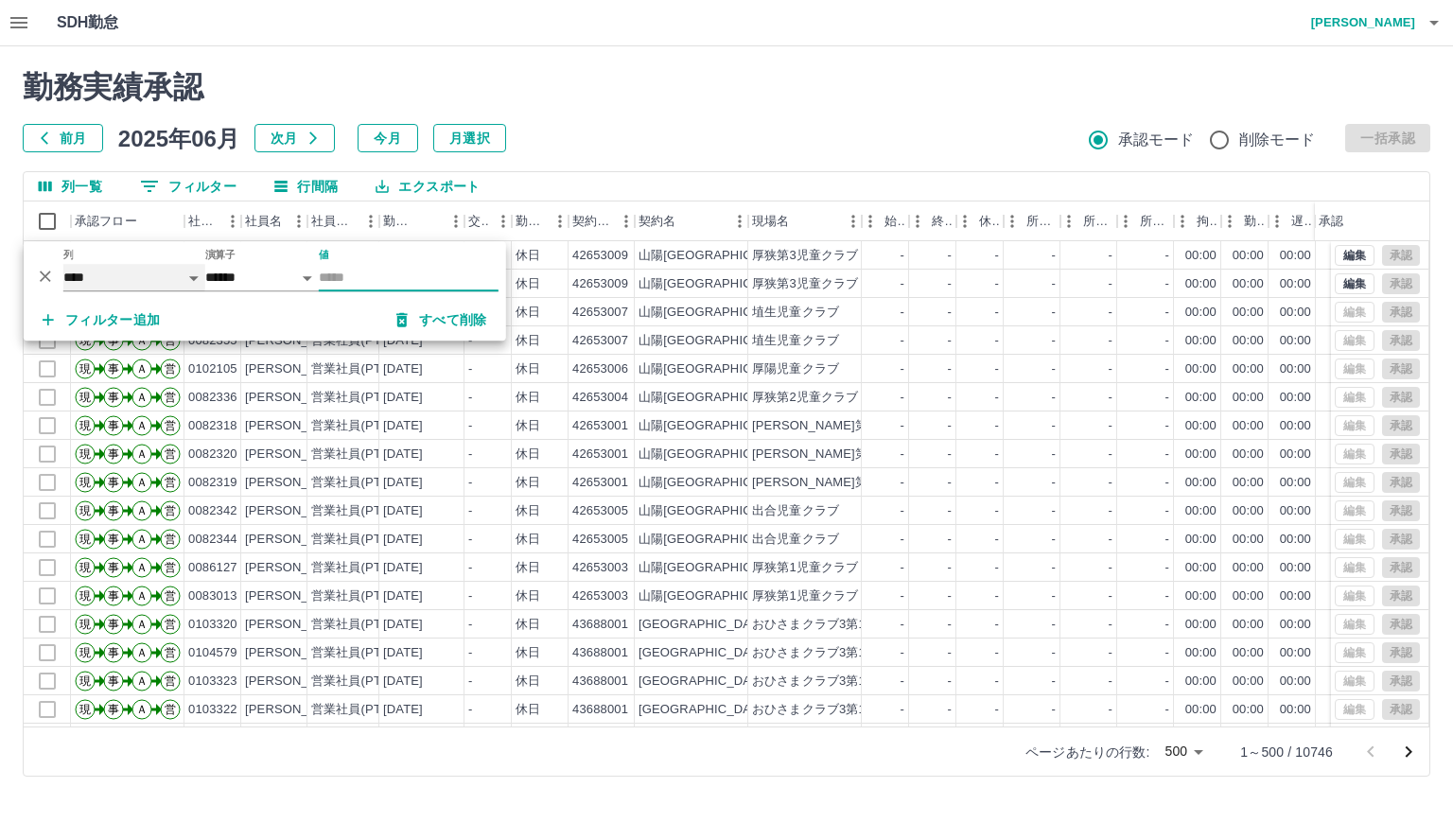 click on "**** *** **** *** *** **** ***** *** *** ** ** ** **** **** **** ** ** *** **** *****" at bounding box center (134, 277) 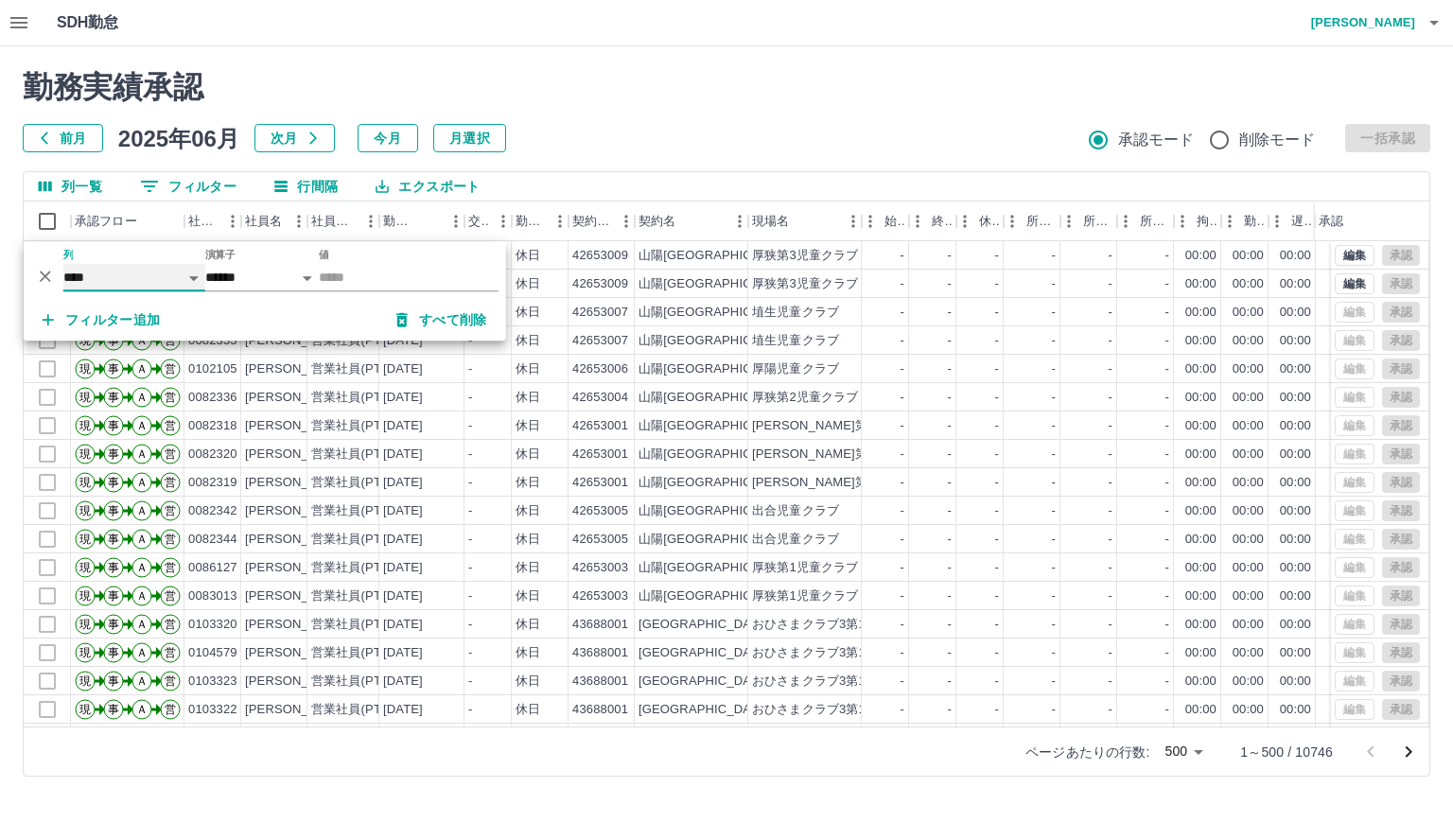 click on "**** *** **** *** *** **** ***** *** *** ** ** ** **** **** **** ** ** *** **** *****" at bounding box center (134, 277) 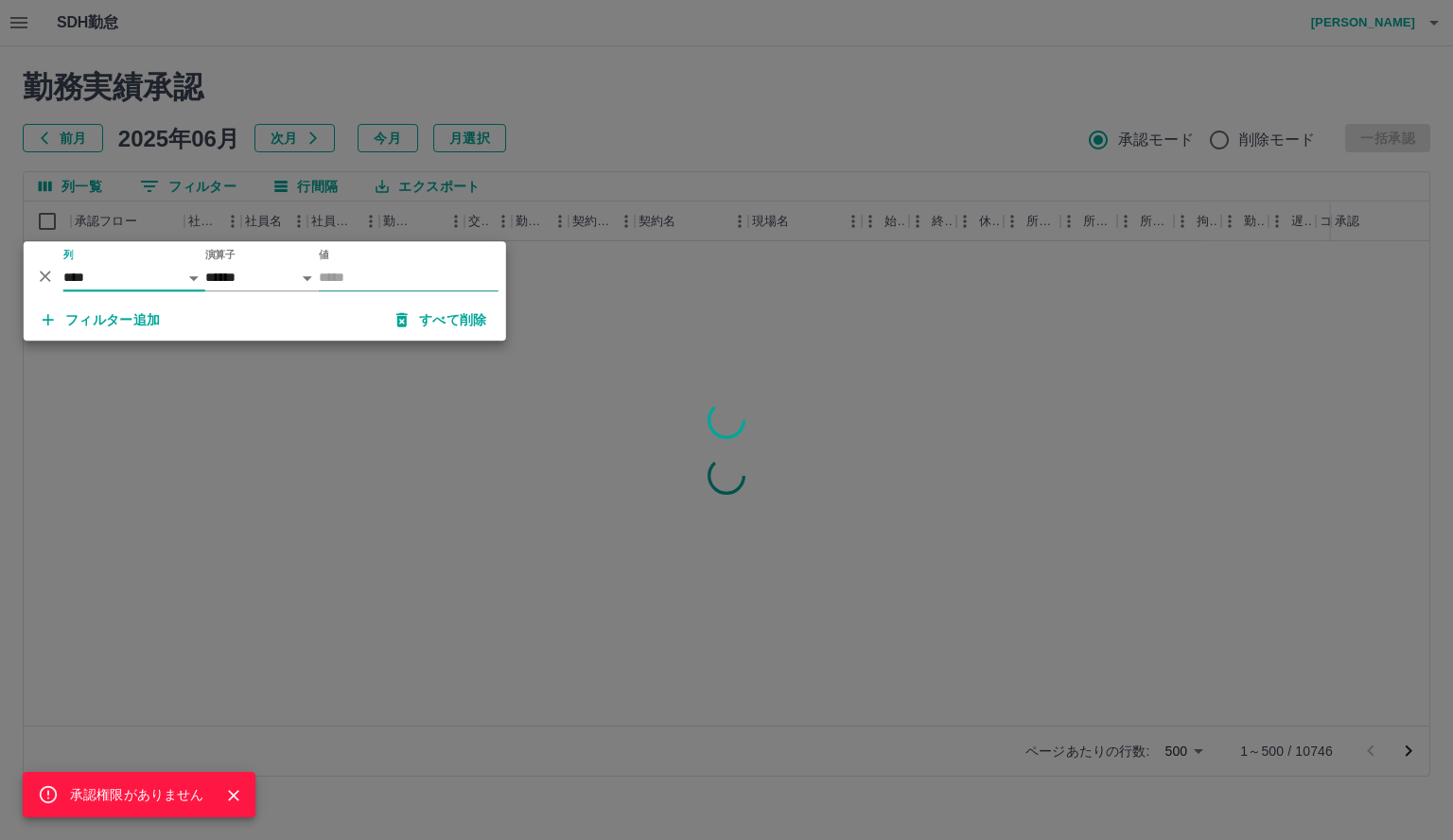 click on "値" at bounding box center (409, 277) 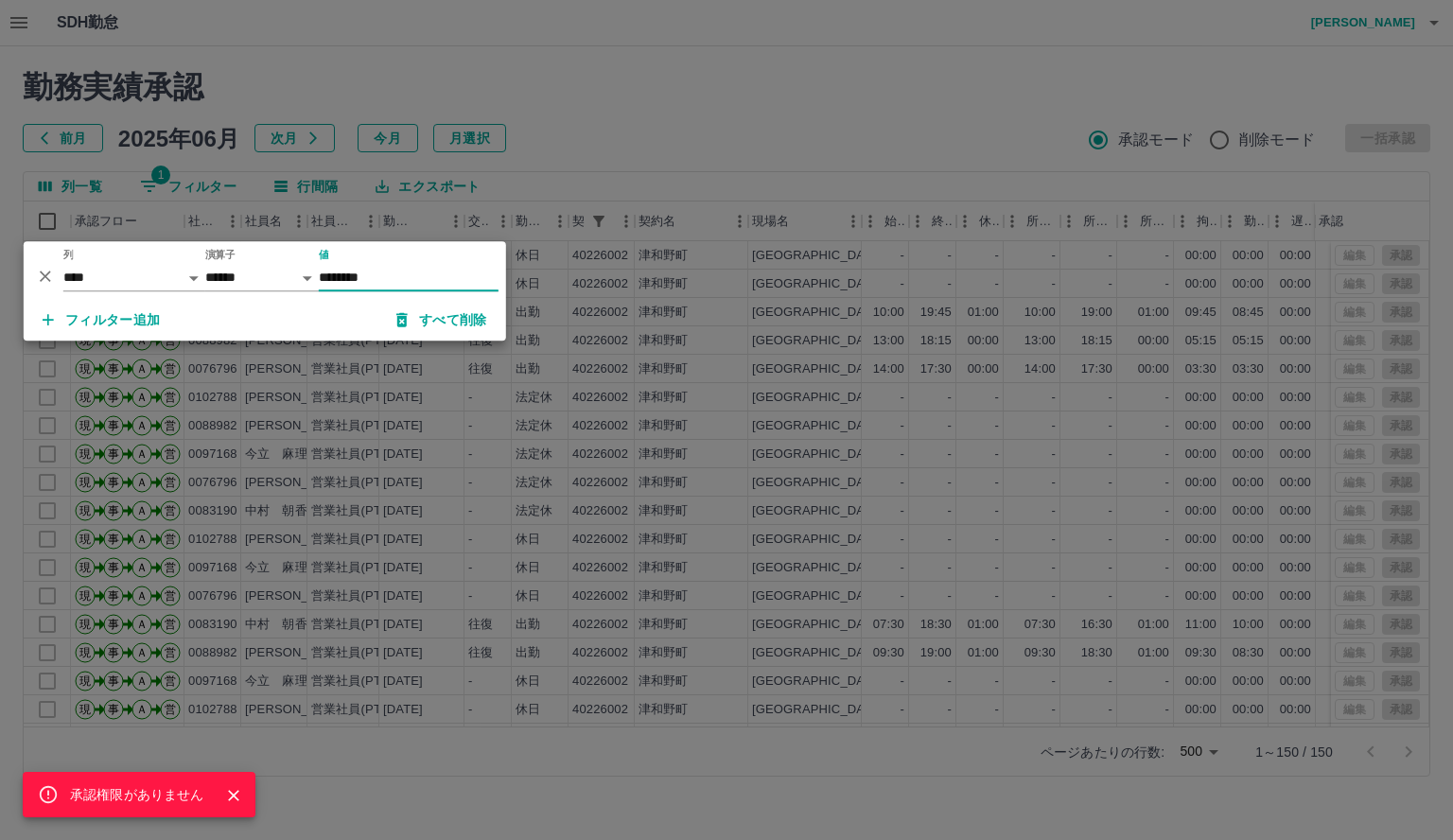 type on "********" 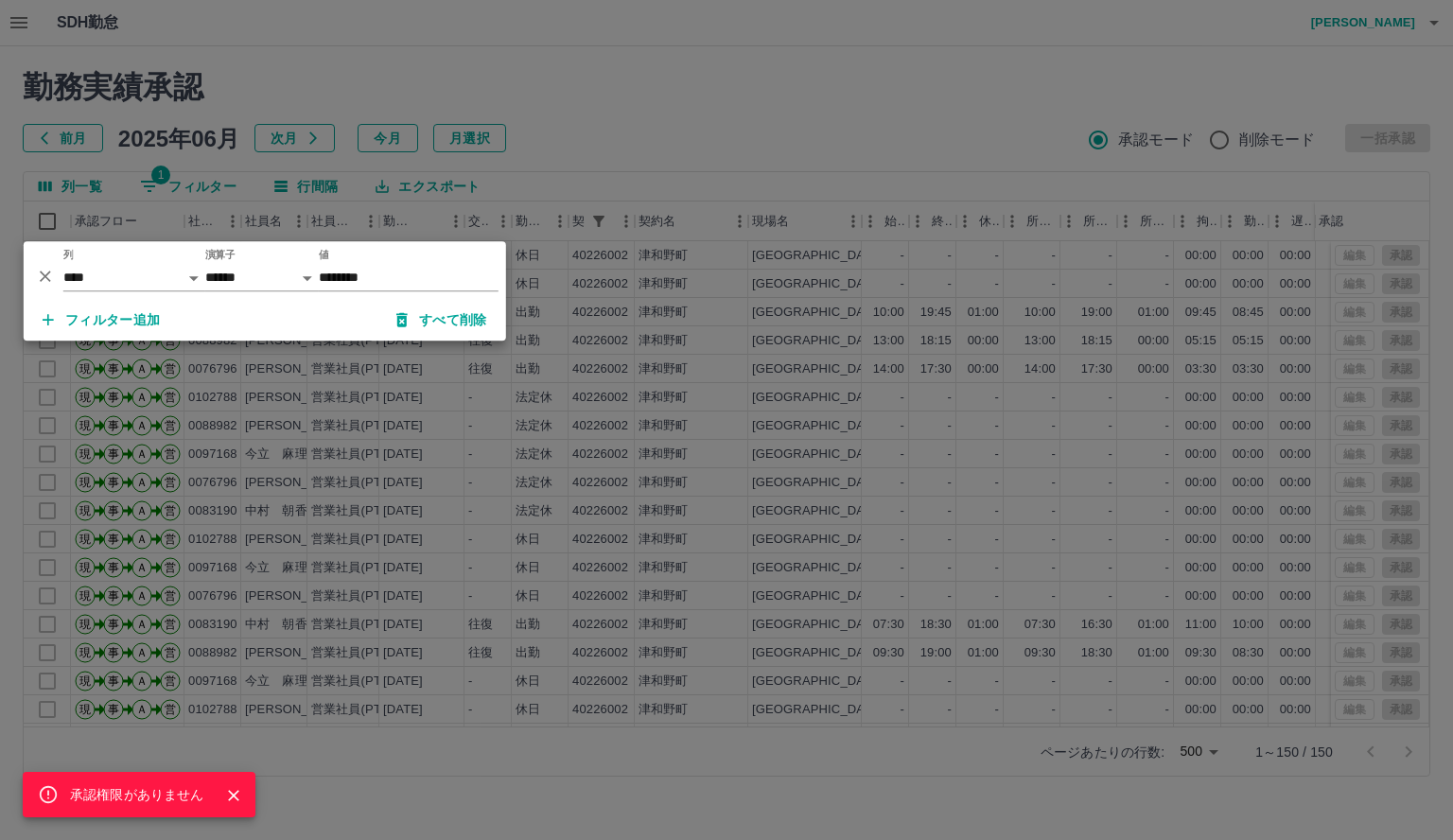 click on "承認権限がありません" at bounding box center (726, 420) 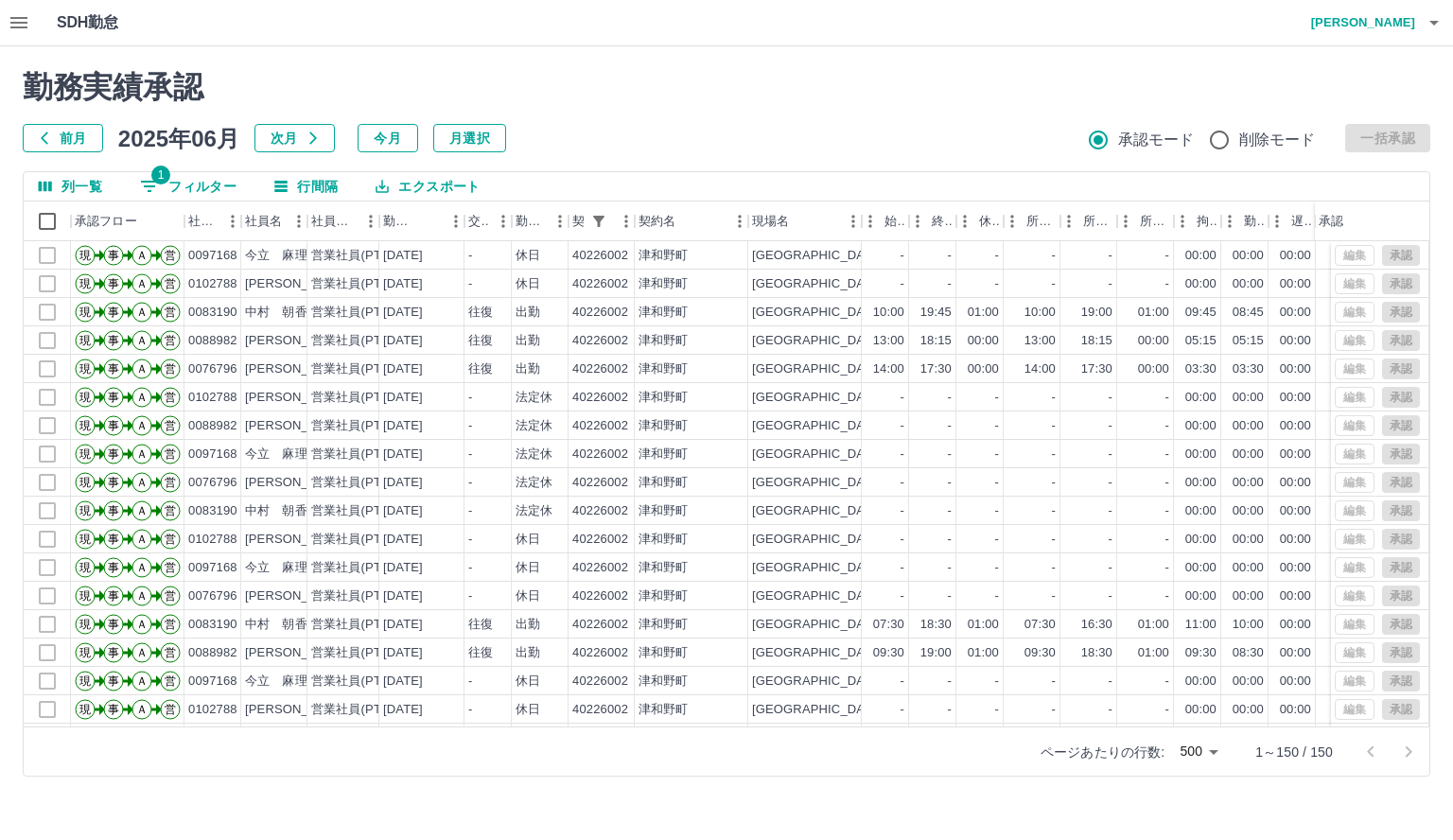 click on "列一覧 1 フィルター 行間隔 エクスポート 承認フロー 社員番号 社員名 社員区分 勤務日 交通費 勤務区分 契約コード 契約名 現場名 始業 終業 休憩 所定開始 所定終業 所定休憩 拘束 勤務 遅刻等 コメント ステータス 承認 現 事 Ａ 営 0097168 今立　麻理子 営業社員(PT契約) 2025-06-30  -  休日 40226002 津和野町 津和野町　日原ひまわりクラブ - - - - - - 00:00 00:00 00:00 全承認済 現 事 Ａ 営 0102788 村上　京子 営業社員(PT契約) 2025-06-30  -  休日 40226002 津和野町 津和野町　日原ひまわりクラブ - - - - - - 00:00 00:00 00:00 全承認済 現 事 Ａ 営 0083190 中村　朝香 営業社員(PT契約) 2025-06-30 往復 出勤 40226002 津和野町 津和野町　日原ひまわりクラブ 10:00 19:45 01:00 10:00 19:00 01:00 09:45 08:45 00:00 全承認済 現 事 Ａ 営 0088982 永吉　久美子 営業社員(PT契約) 2025-06-30 往復 出勤 40226002 津和野町 現" at bounding box center [726, 474] 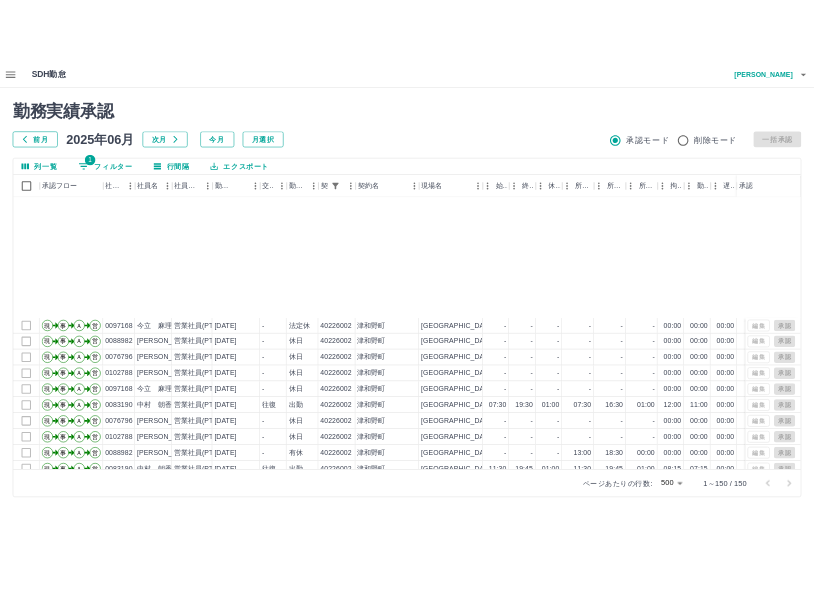 scroll, scrollTop: 1416, scrollLeft: 0, axis: vertical 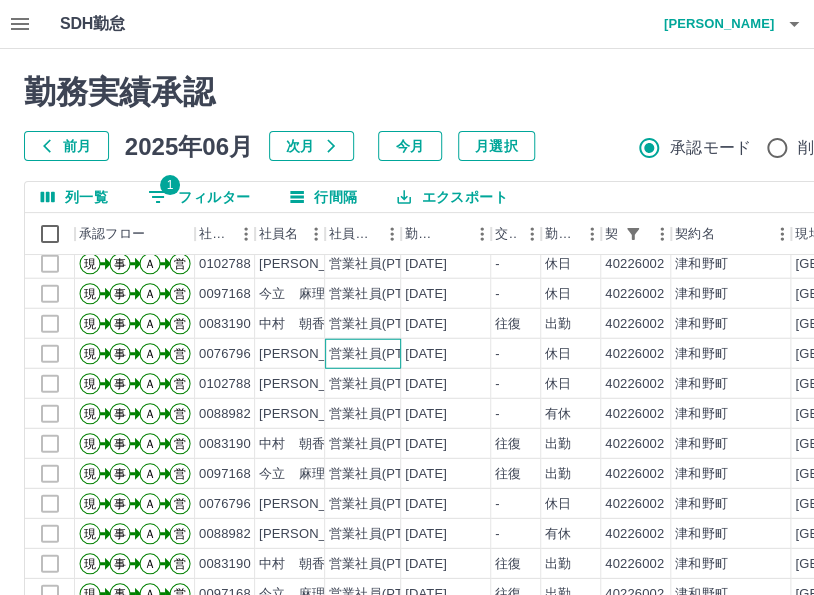 click on "営業社員(PT契約)" at bounding box center [381, 354] 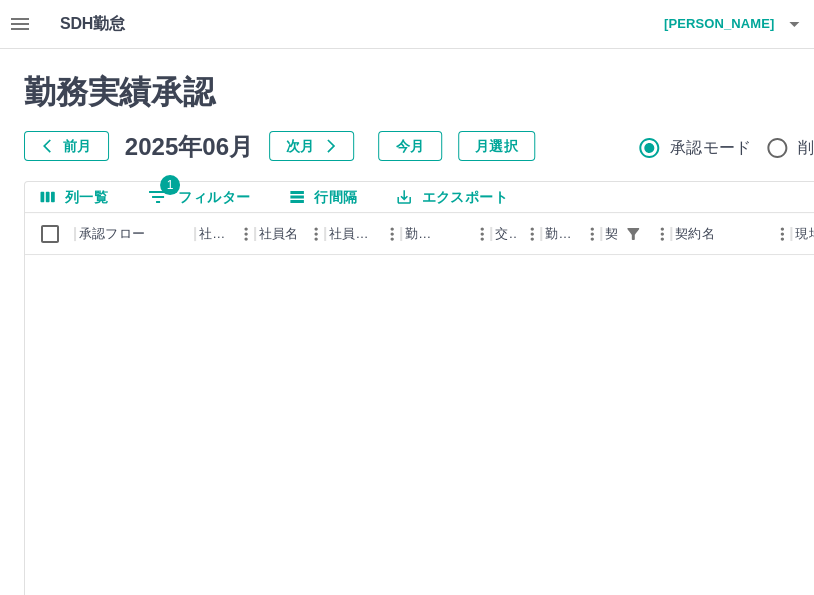 scroll, scrollTop: 4003, scrollLeft: 0, axis: vertical 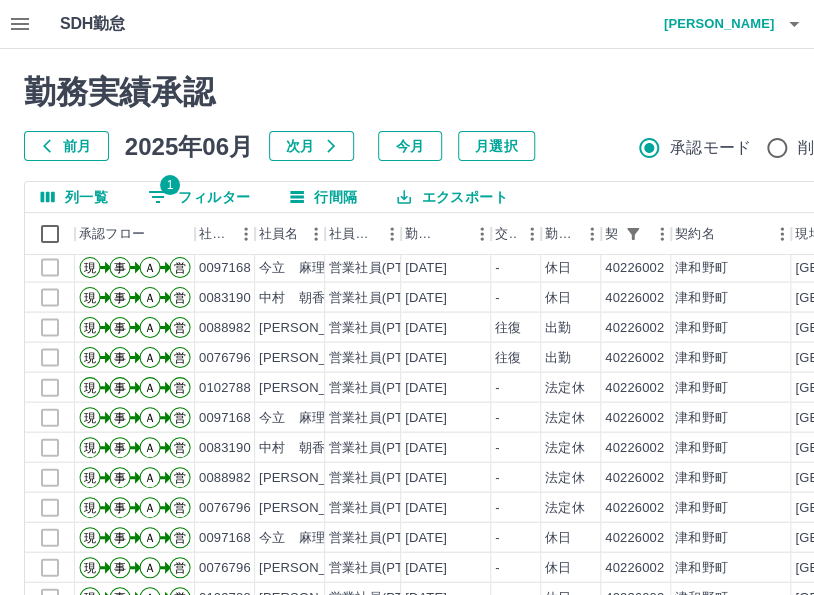 click on "勤務実績承認" at bounding box center (512, 92) 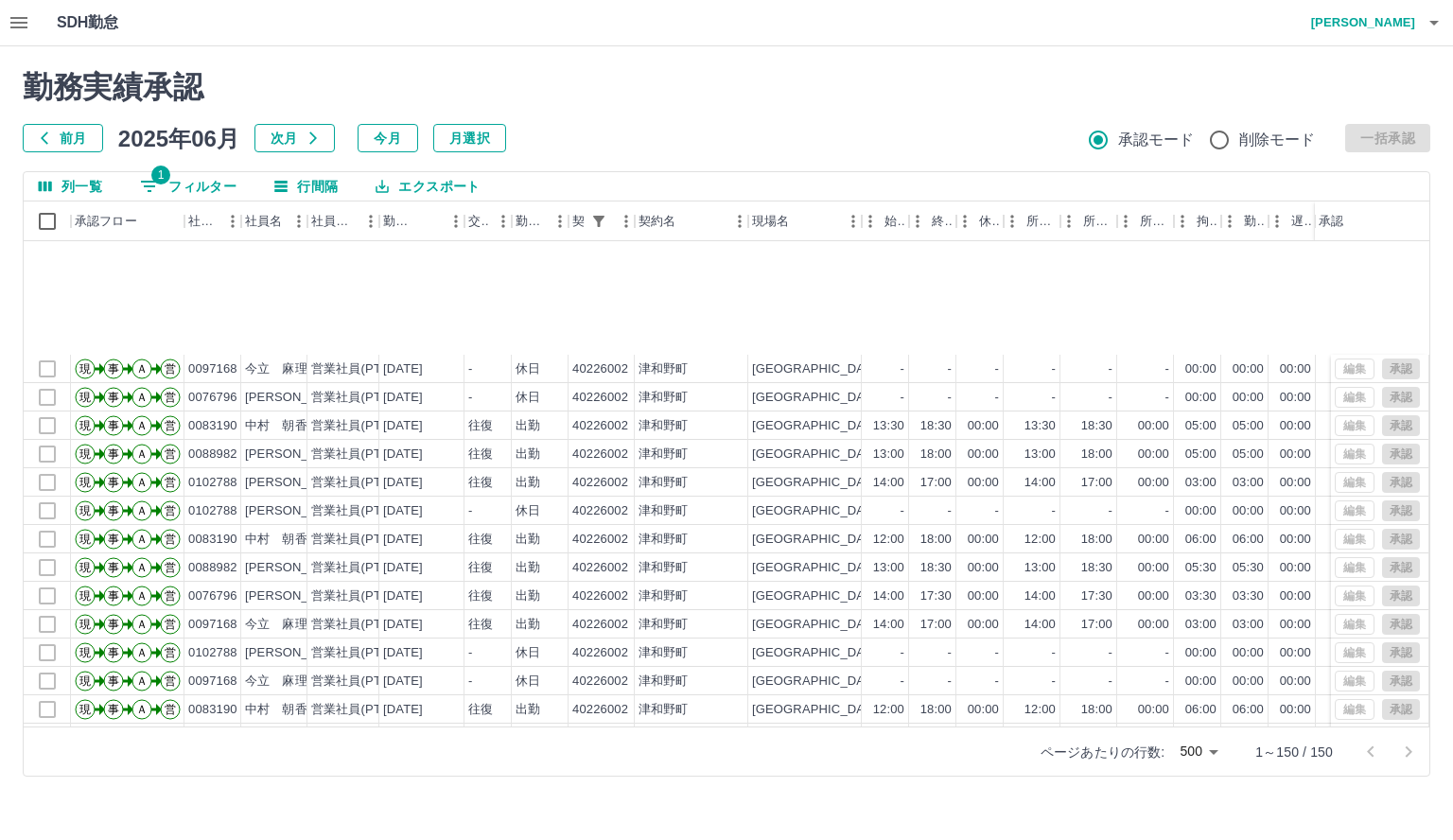scroll, scrollTop: 3787, scrollLeft: 0, axis: vertical 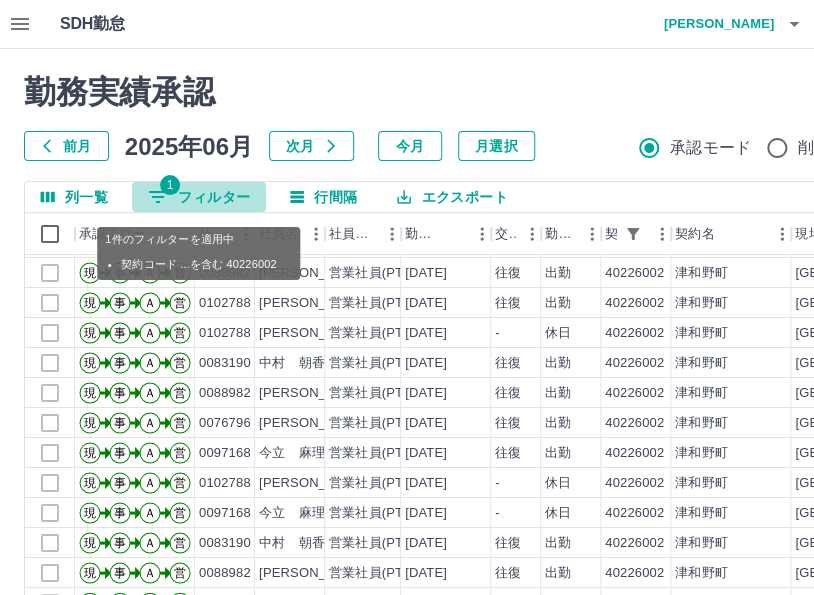click on "1 フィルター" at bounding box center (199, 197) 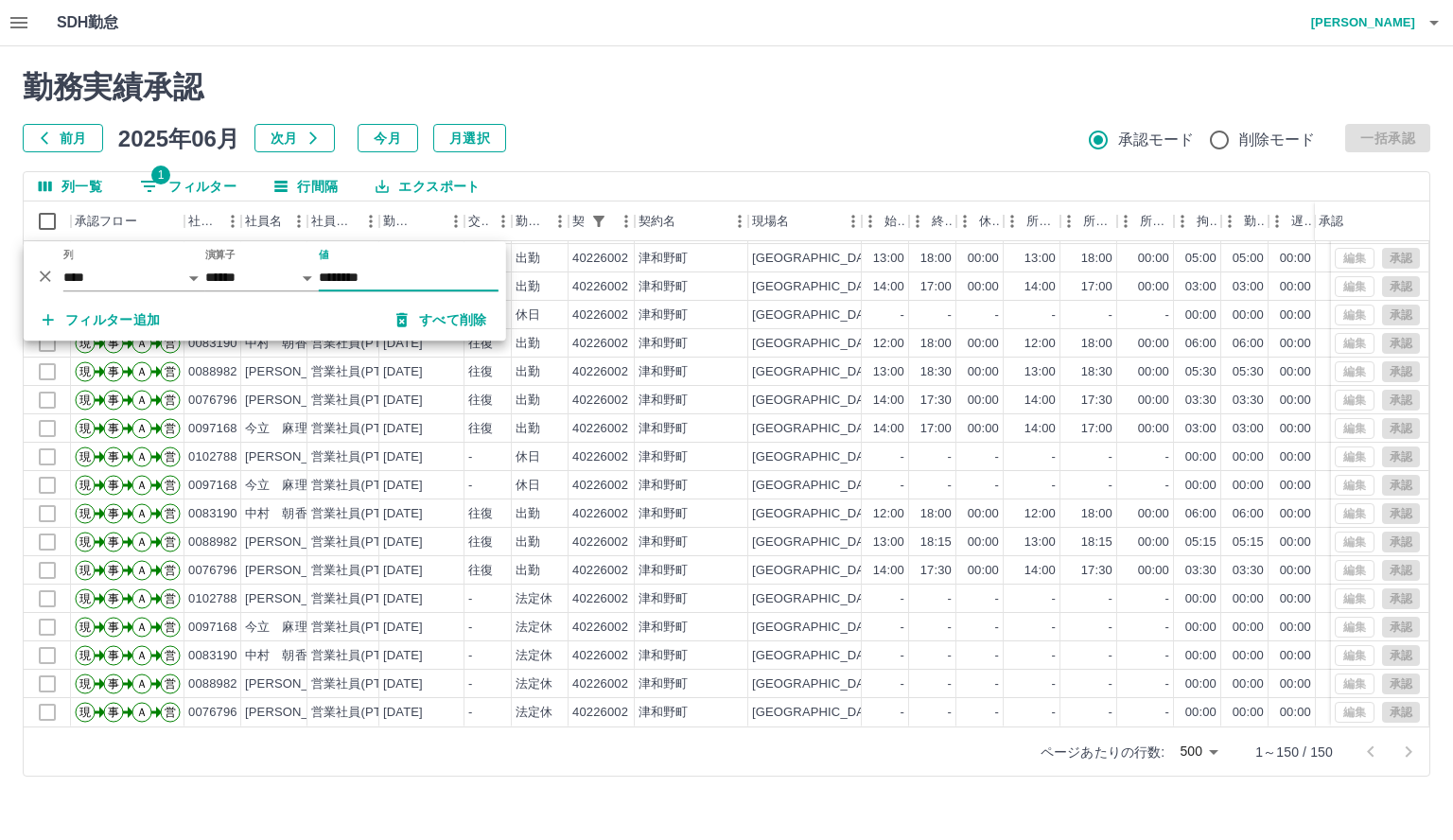scroll, scrollTop: 3787, scrollLeft: 0, axis: vertical 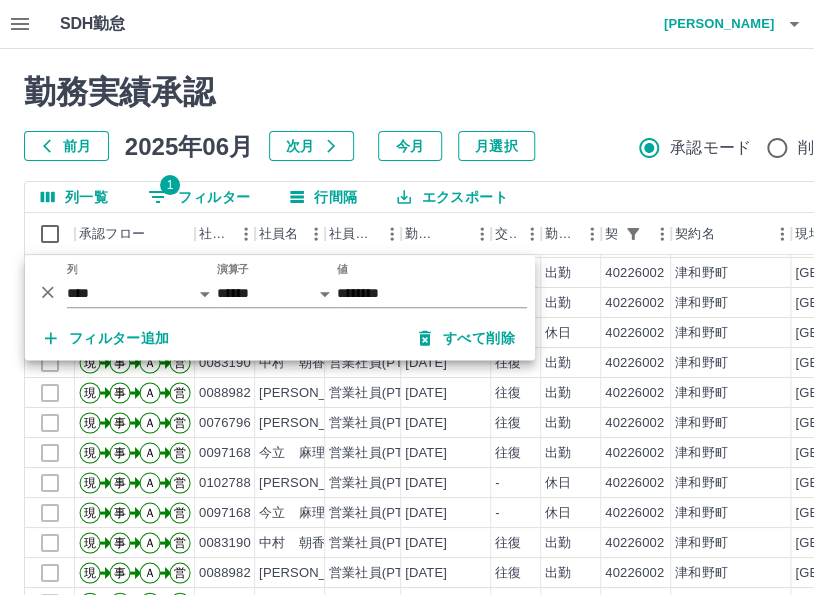 click on "承認権限がありません 勤務実績承認 前月 2025年06月 次月 今月 月選択 承認モード 削除モード 一括承認 列一覧 1 フィルター 行間隔 エクスポート 承認フロー 社員番号 社員名 社員区分 勤務日 交通費 勤務区分 契約コード 契約名 現場名 始業 終業 休憩 所定開始 所定終業 承認 現 事 Ａ 営 0076796 中村　美穂 営業社員(PT契約) 2025-06-04  -  休日 40226002 津和野町 津和野町　日原ひまわりクラブ - - - - - 現 事 Ａ 営 0083190 中村　朝香 営業社員(PT契約) 2025-06-04 往復 出勤 40226002 津和野町 津和野町　日原ひまわりクラブ 13:30 18:30 00:00 13:30 18:30 現 事 Ａ 営 0088982 永吉　久美子 営業社員(PT契約) 2025-06-04 往復 出勤 40226002 津和野町 津和野町　日原ひまわりクラブ 13:00 18:00 00:00 13:00 18:00 現 事 Ａ 営 0102788 村上　京子 営業社員(PT契約) 2025-06-04 往復 出勤 40226002 津和野町 14:00 17:00 -" at bounding box center [512, 447] 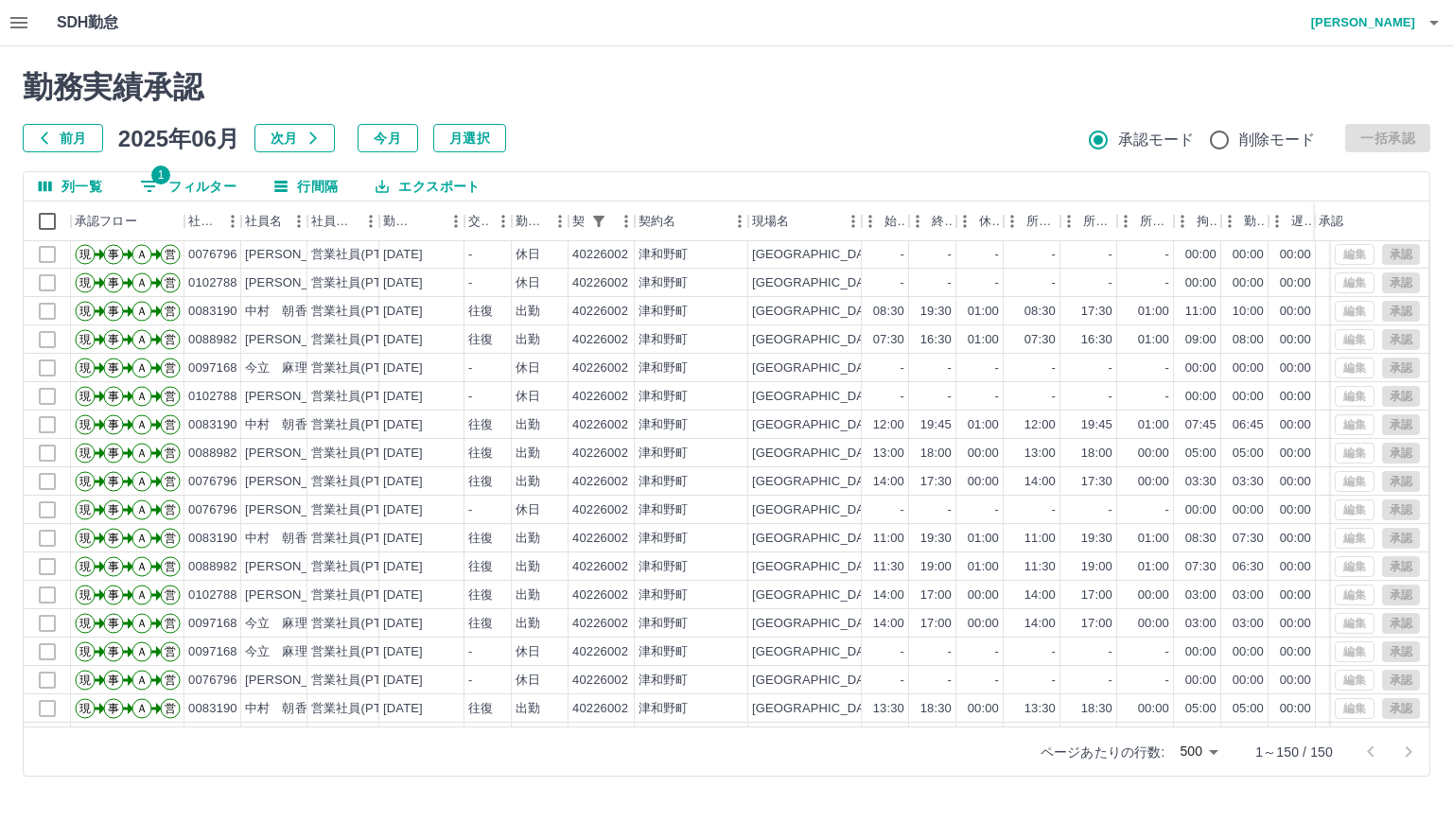 scroll, scrollTop: 3223, scrollLeft: 0, axis: vertical 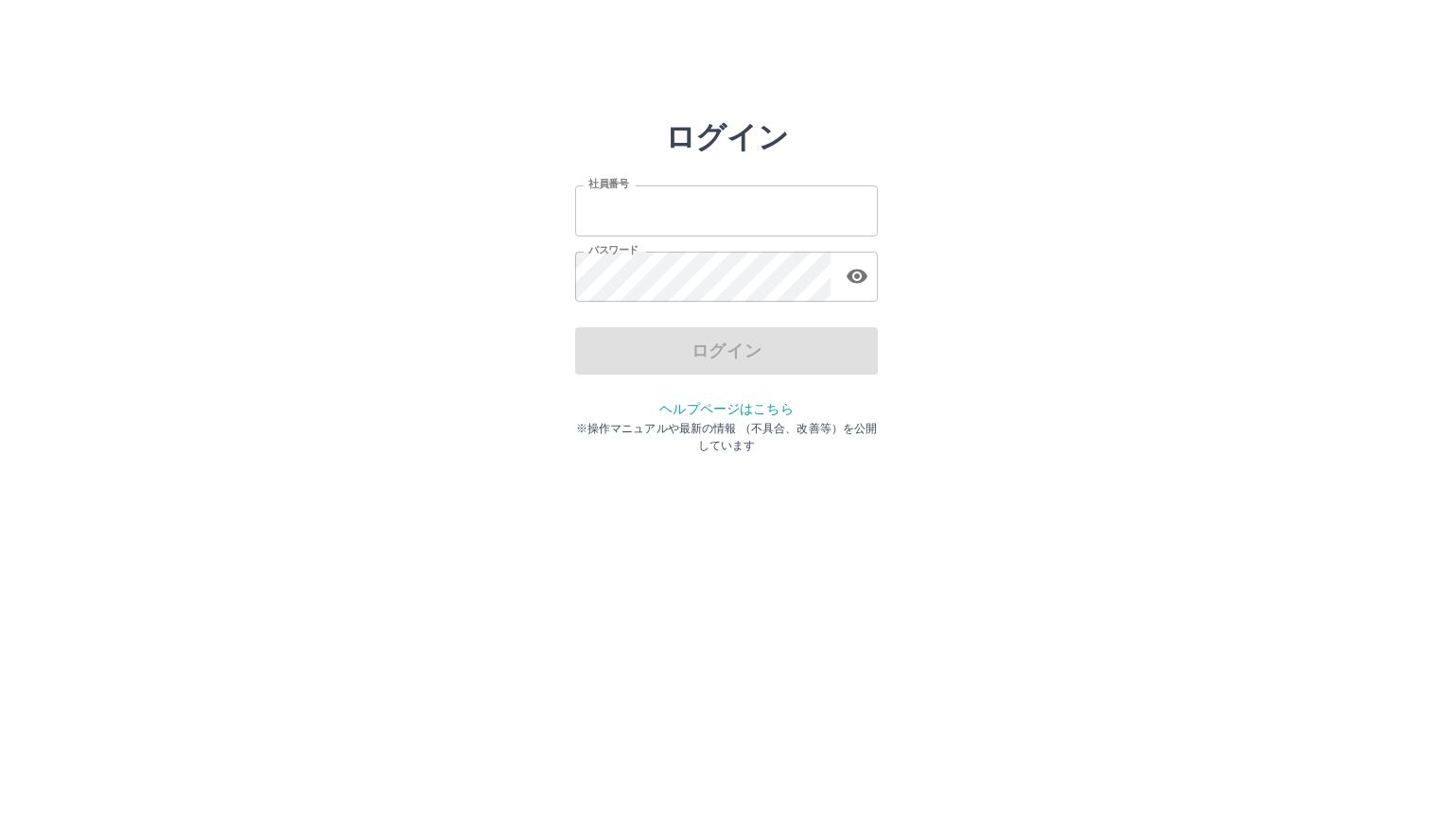 type on "*******" 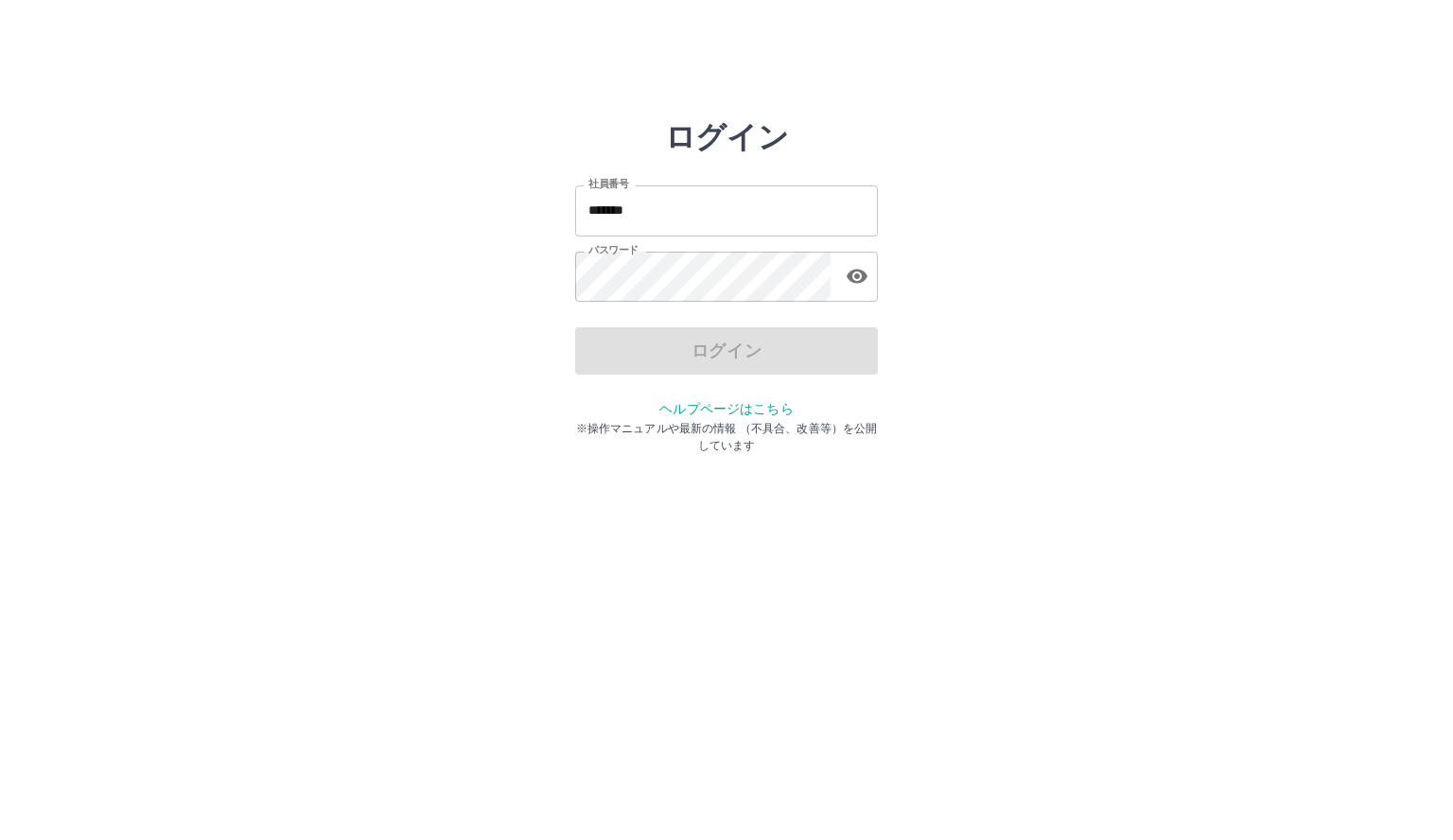 click on "ログイン 社員番号 ******* 社員番号 パスワード パスワード ログイン ヘルプページはこちら ※操作マニュアルや最新の情報 （不具合、改善等）を公開しています" at bounding box center (726, 211) 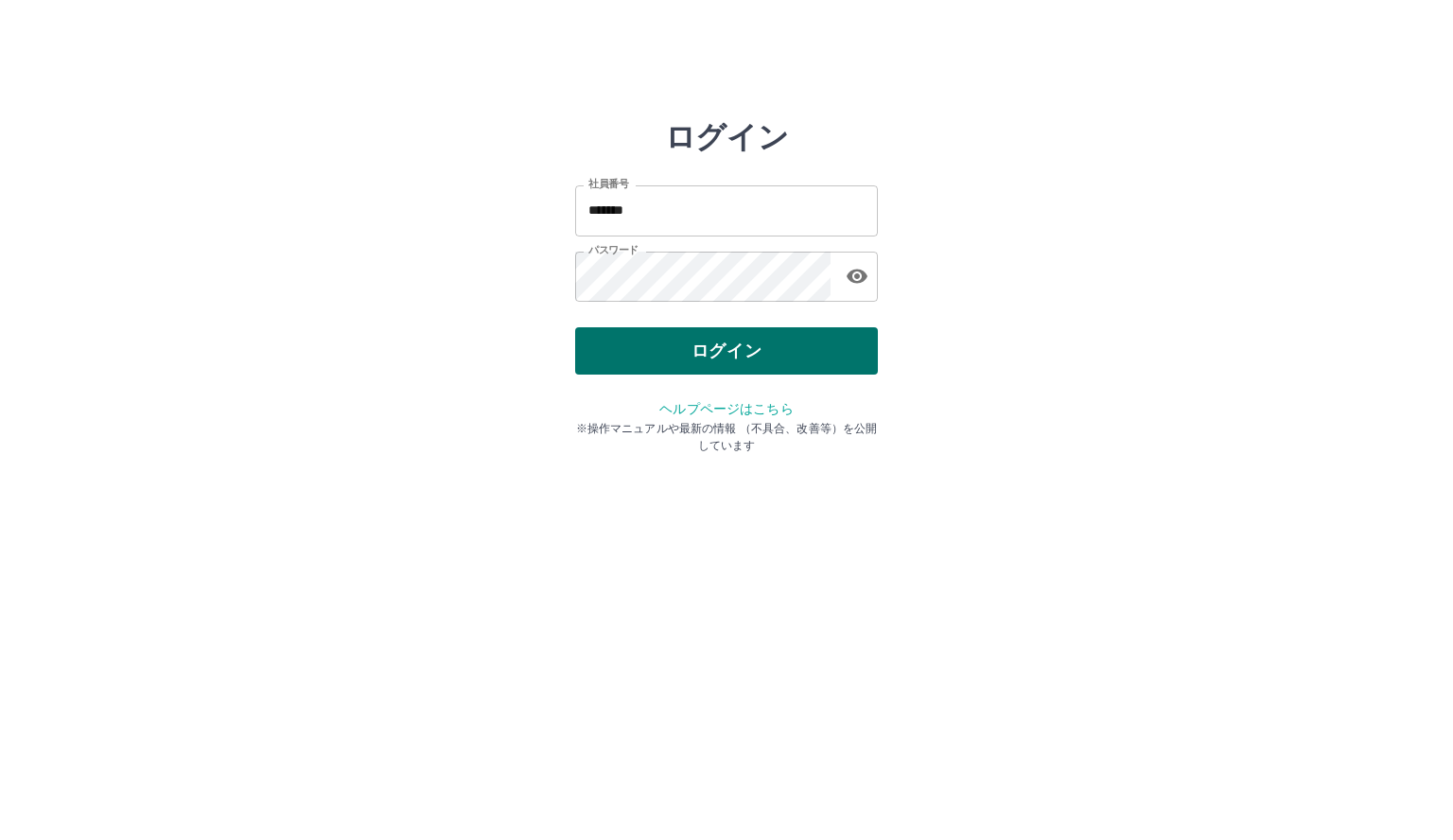 click on "ログイン" at bounding box center (726, 351) 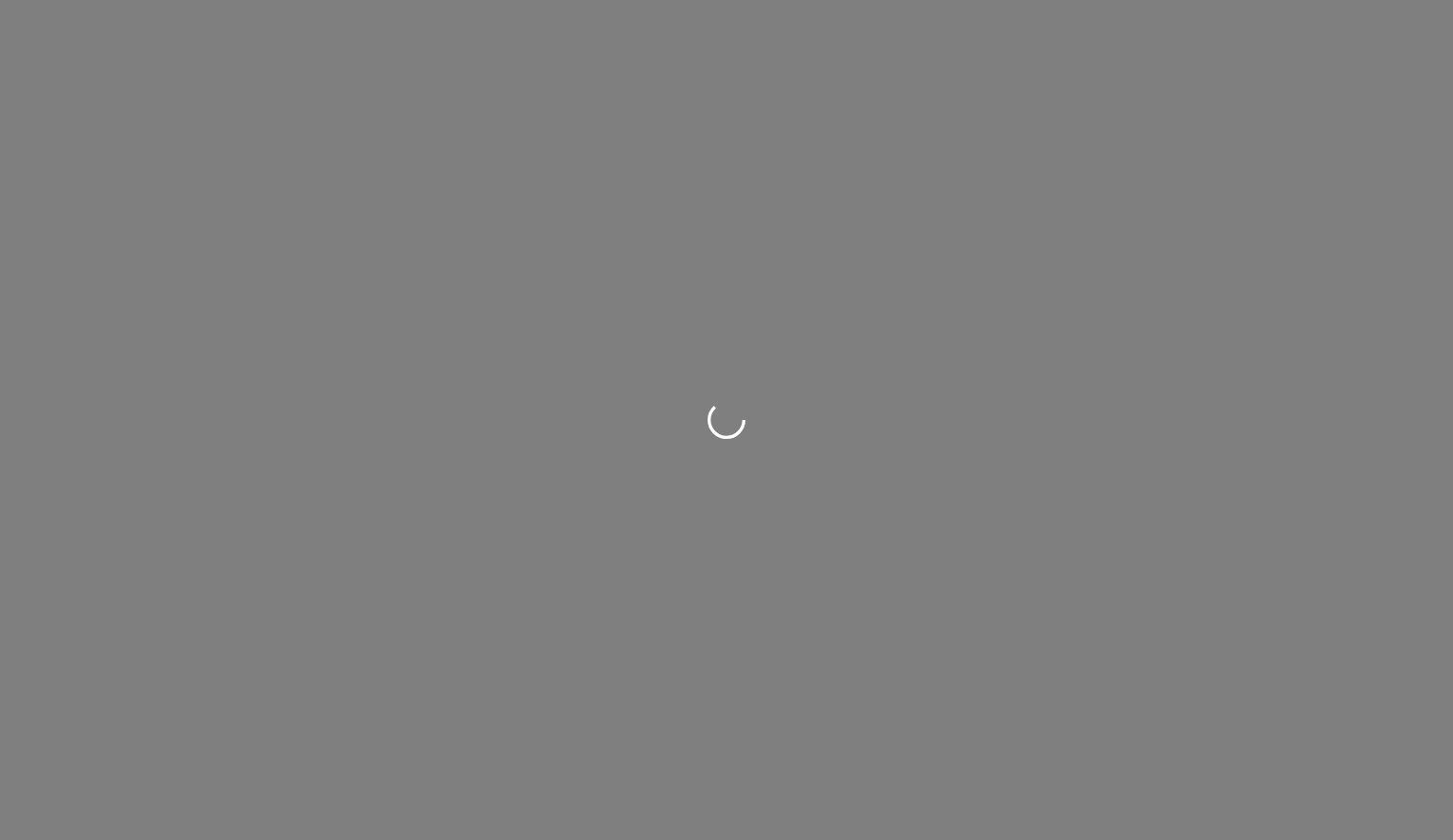 scroll, scrollTop: 0, scrollLeft: 0, axis: both 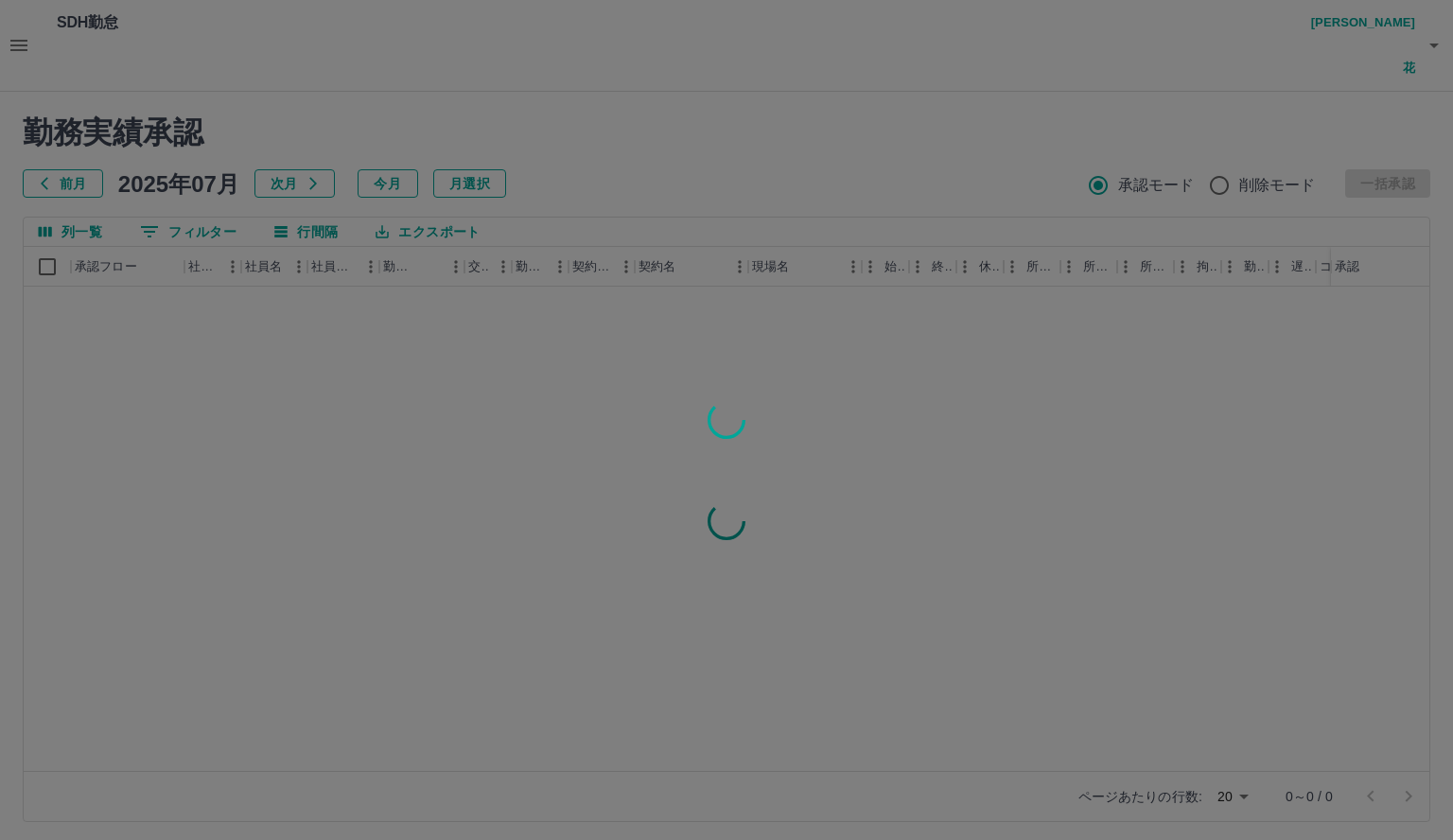 click at bounding box center (726, 420) 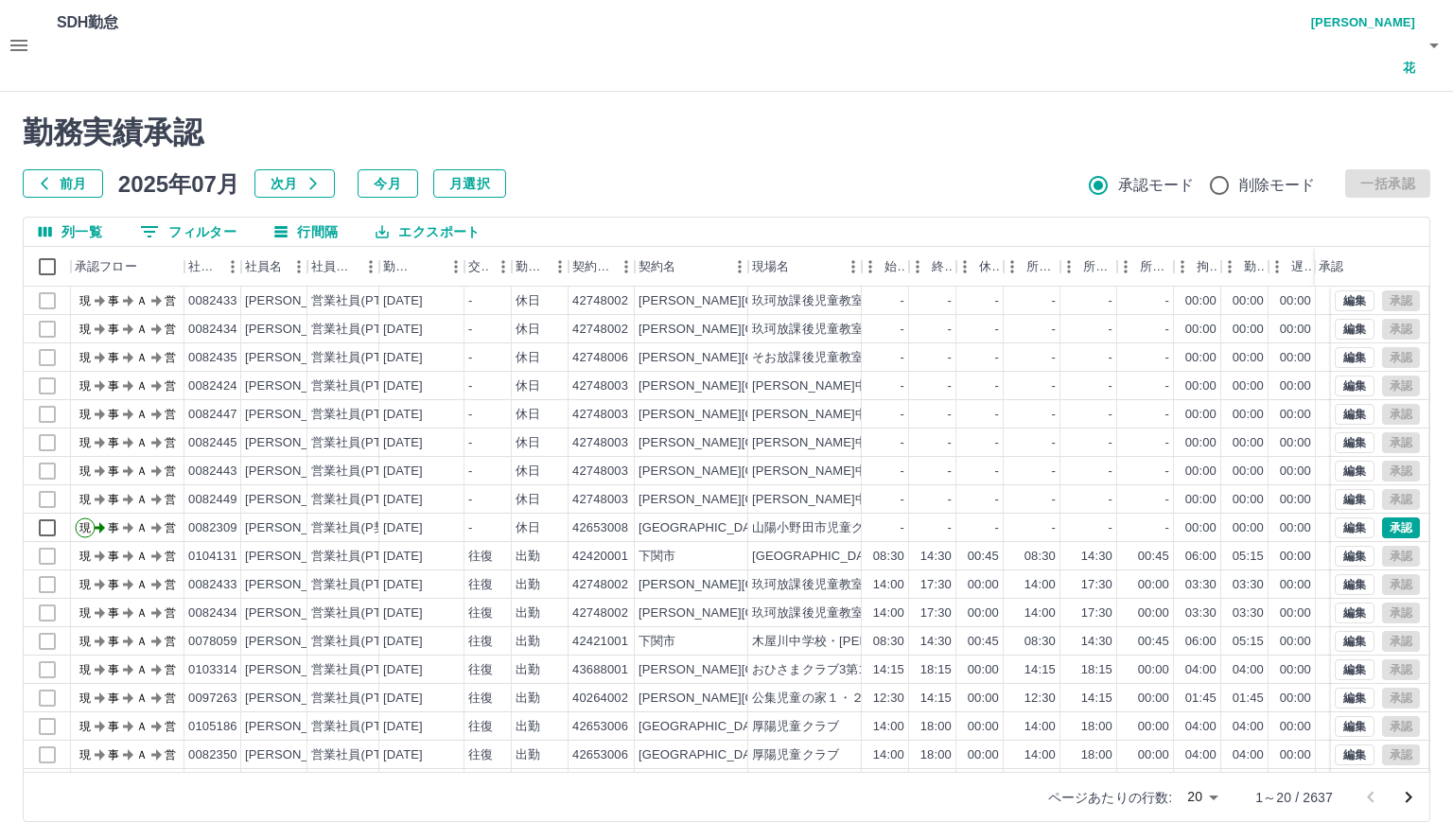 click on "前月" at bounding box center (62, 184) 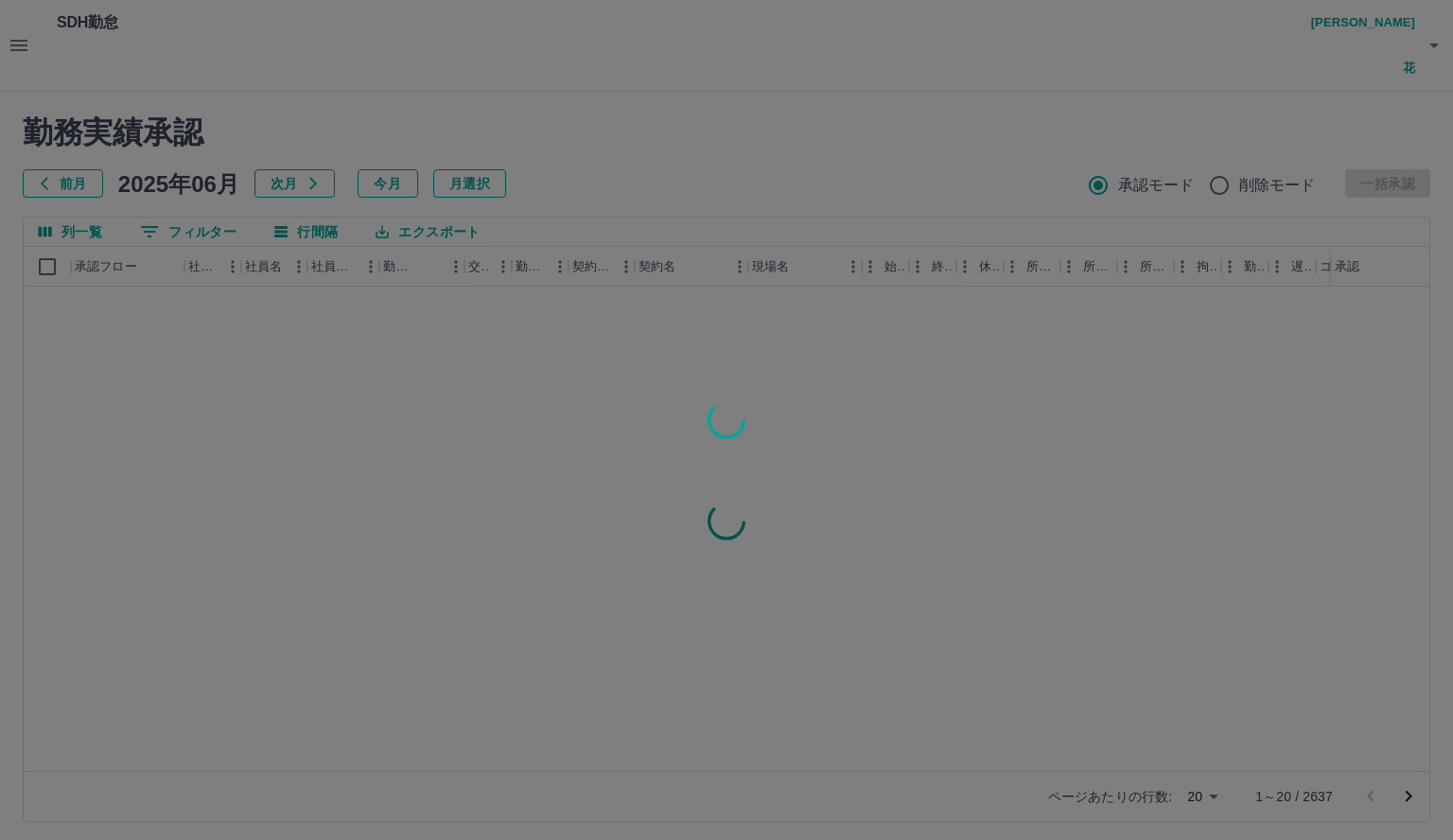 click at bounding box center [726, 420] 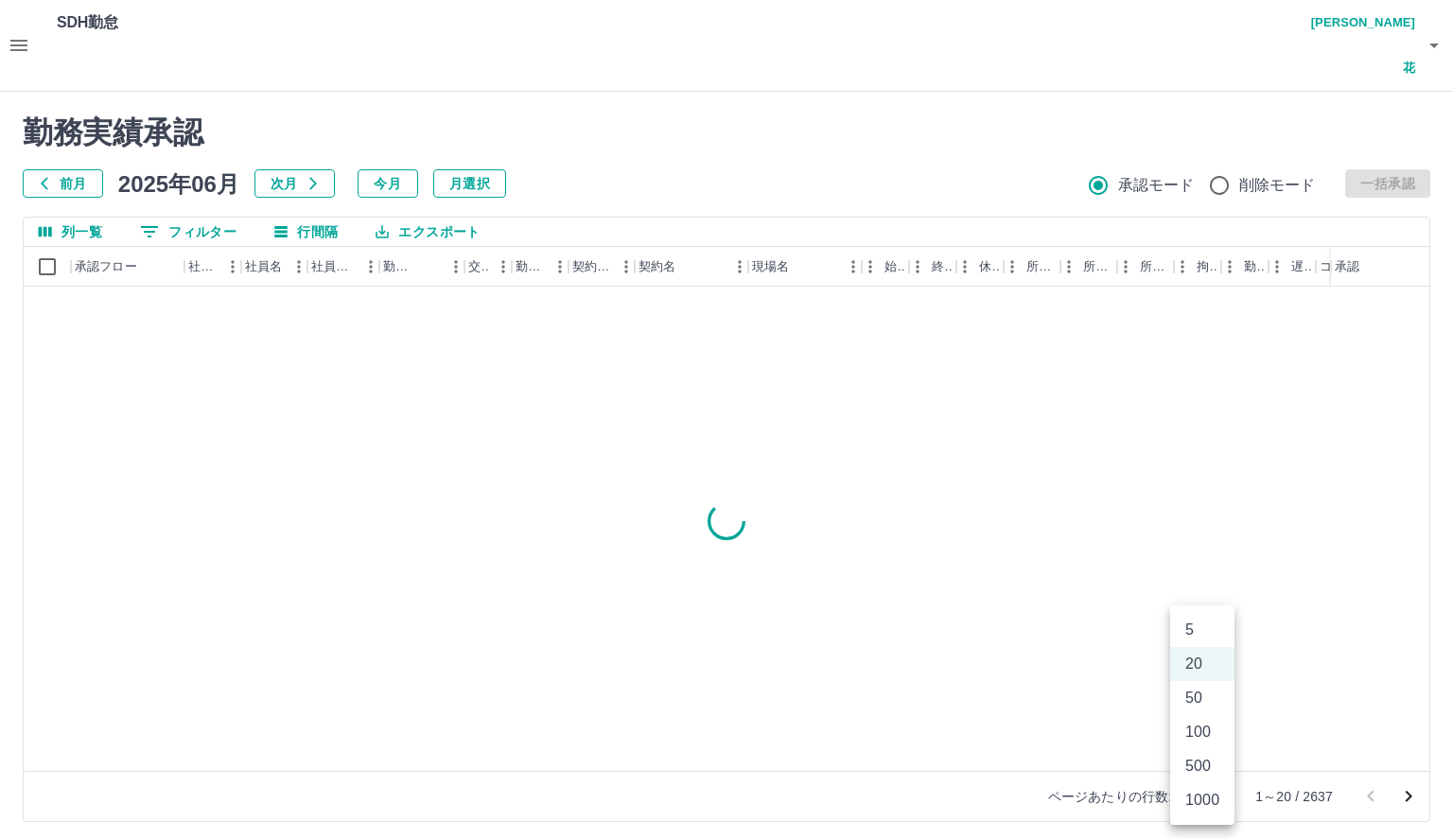 click on "SDH勤怠 [PERSON_NAME]花 勤務実績承認 前月 [DATE] 次月 今月 月選択 承認モード 削除モード 一括承認 列一覧 0 フィルター 行間隔 エクスポート 承認フロー 社員番号 社員名 社員区分 勤務日 交通費 勤務区分 契約コード 契約名 現場名 始業 終業 休憩 所定開始 所定終業 所定休憩 拘束 勤務 遅刻等 コメント ステータス 承認 ページあたりの行数: 20 ** 1～20 / 2637 SDH勤怠 5 20 [CREDIT_CARD_NUMBER][DATE]" at bounding box center (726, 422) 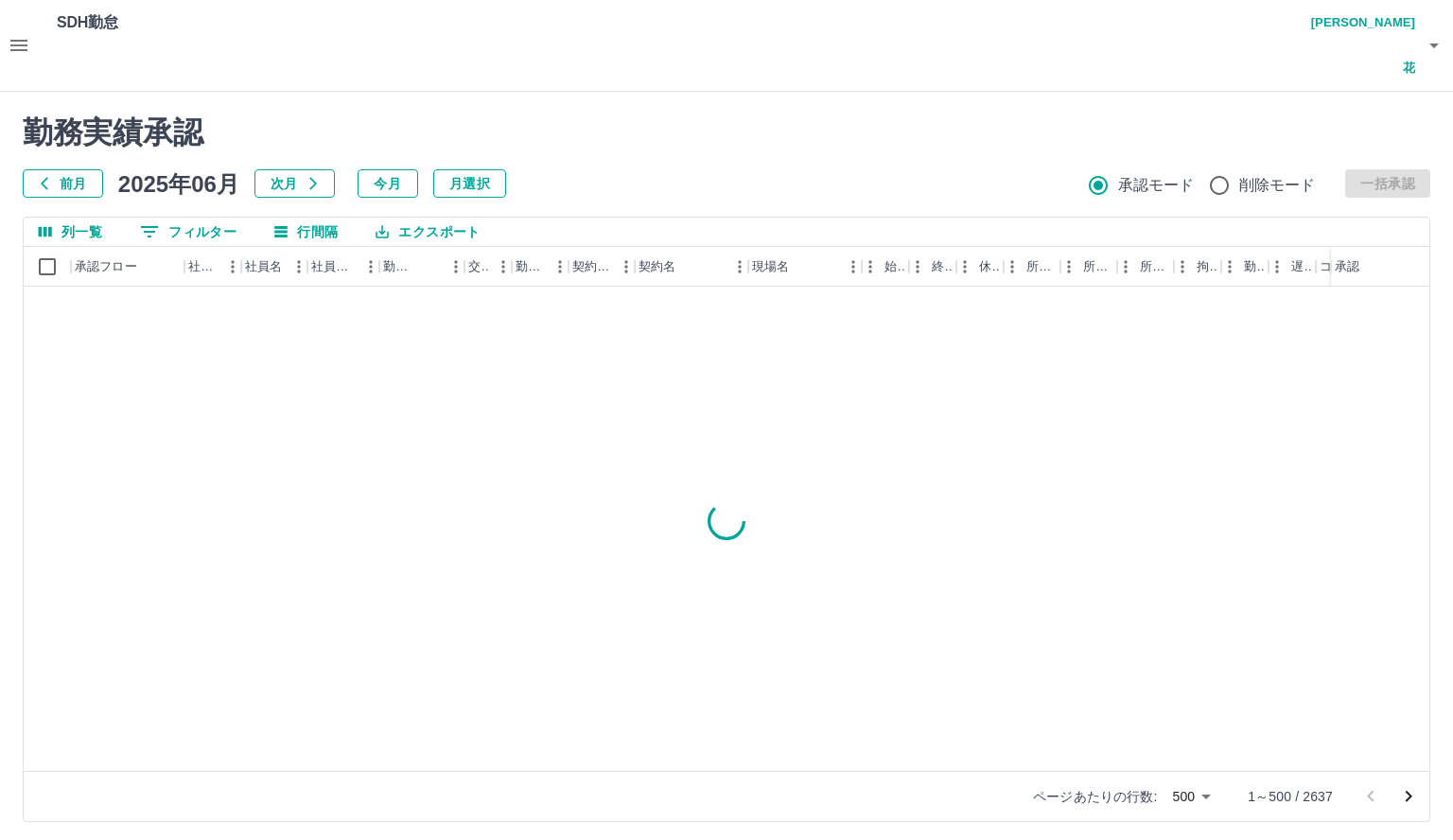 click on "0 フィルター" at bounding box center [188, 232] 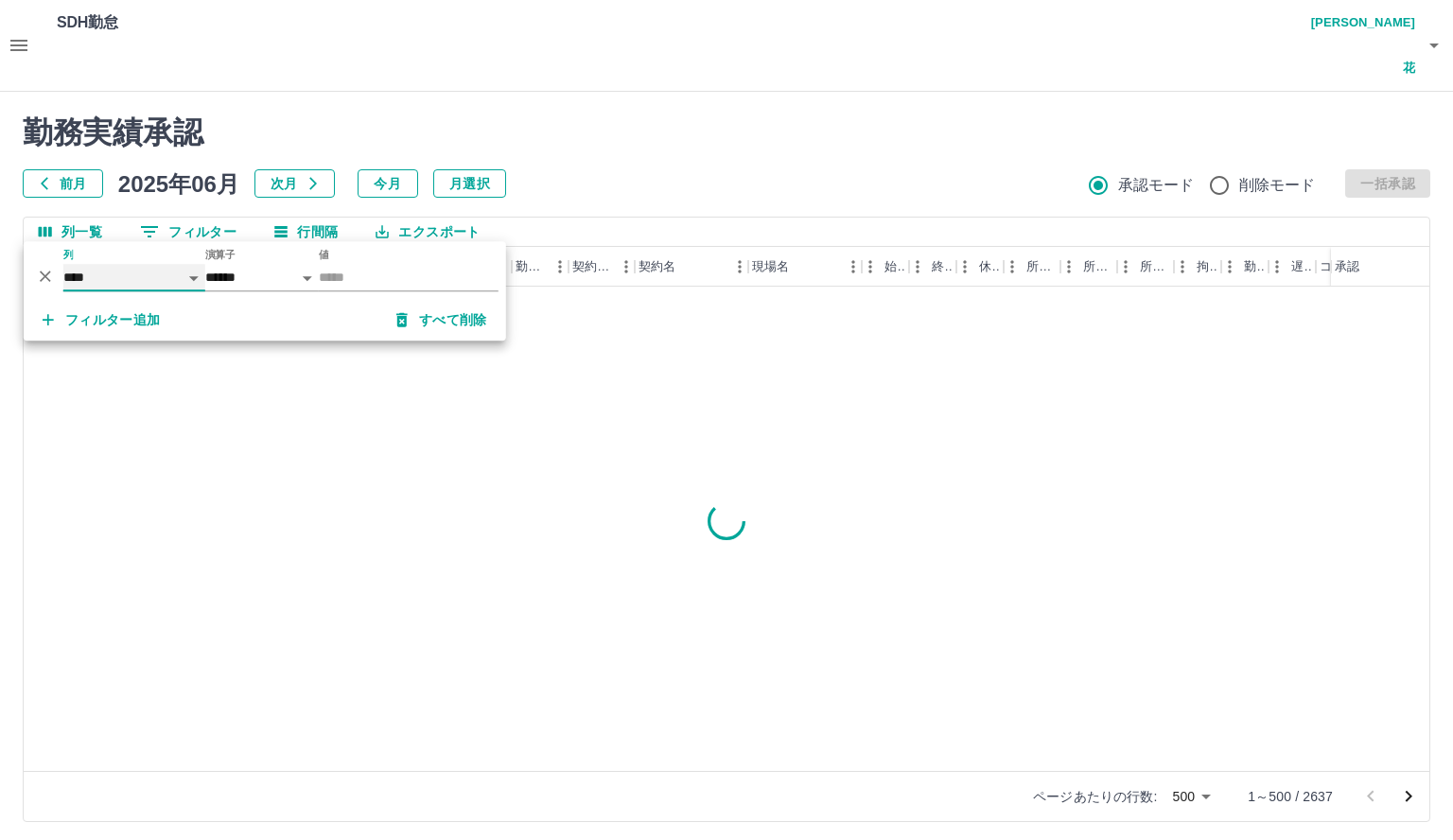 click on "**** *** **** *** *** **** ***** *** *** ** ** ** **** **** **** ** ** *** **** *****" at bounding box center (134, 277) 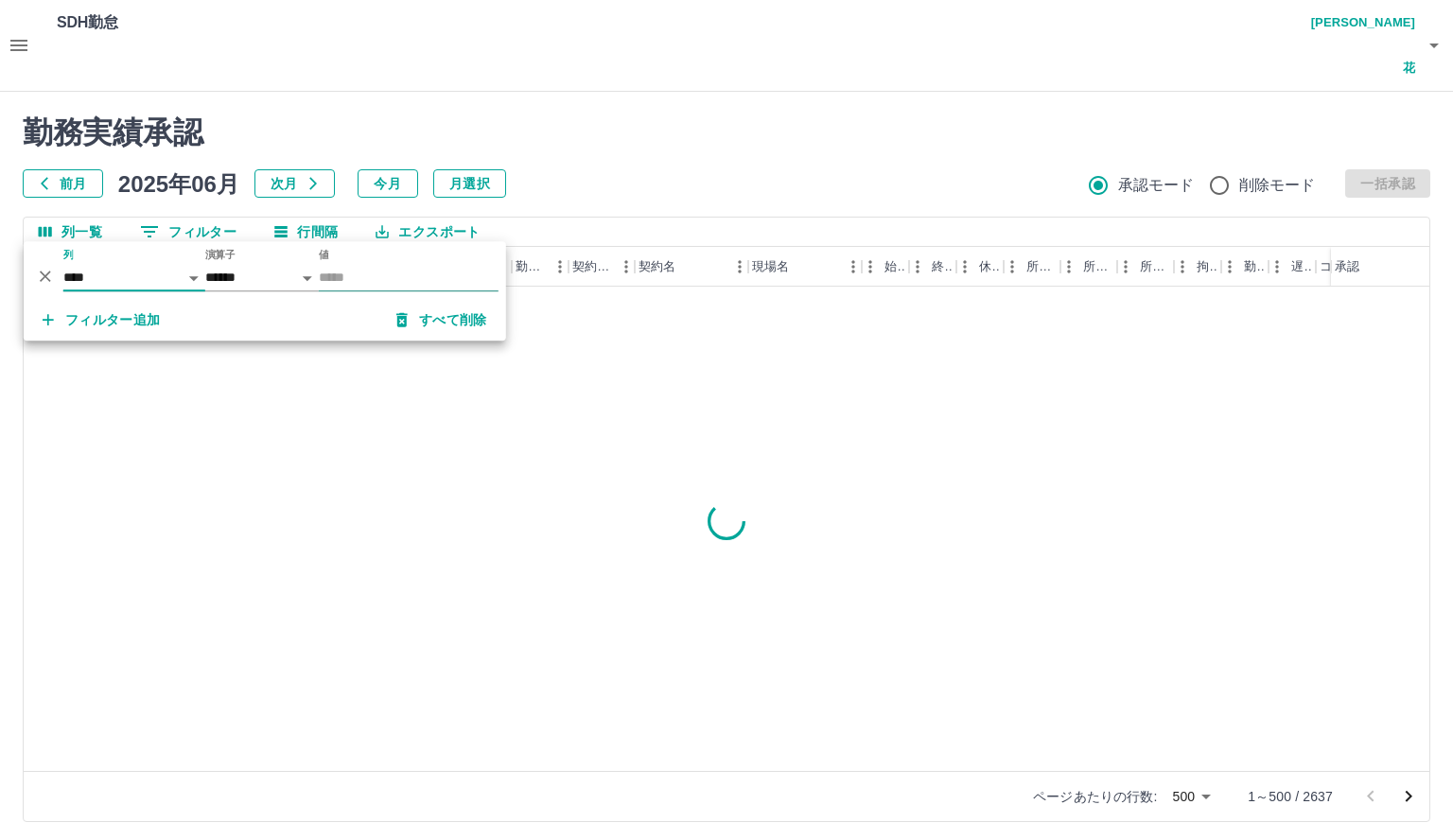 click on "値" at bounding box center (409, 277) 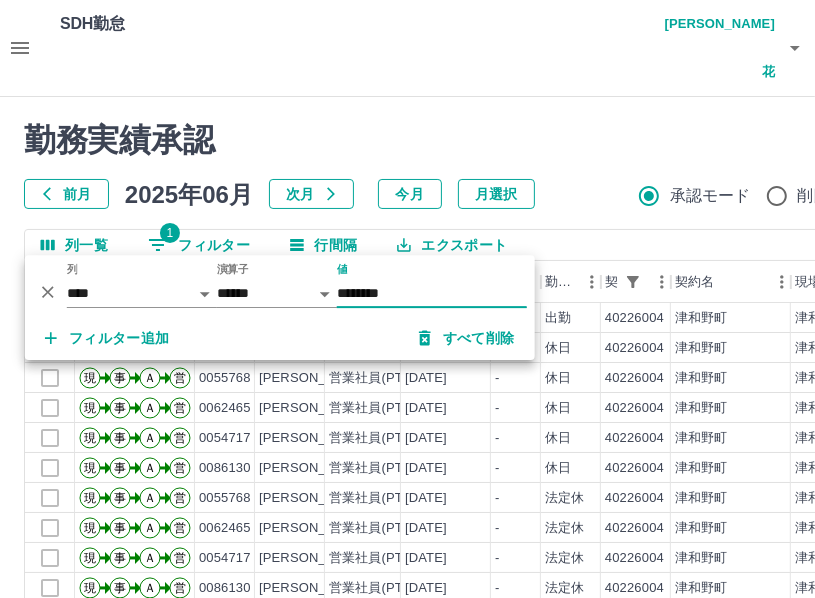 type on "********" 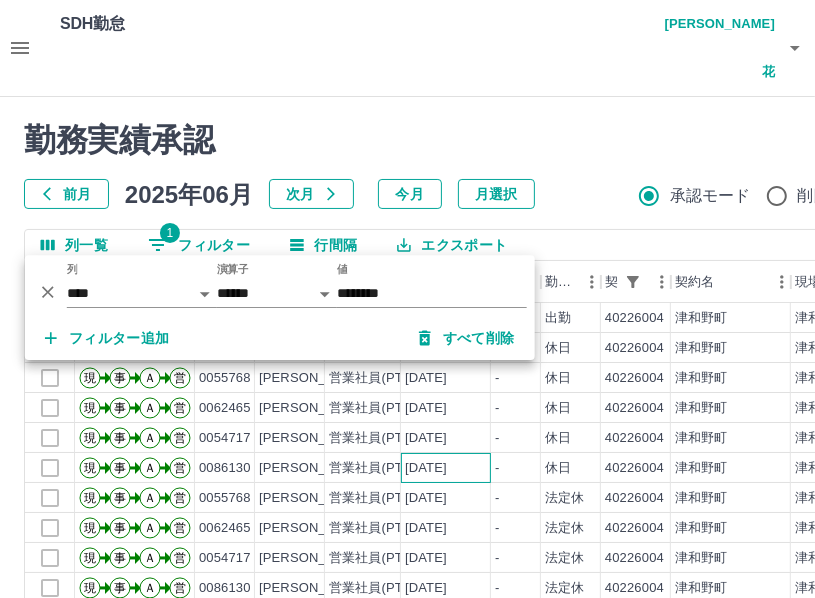 click on "[DATE]" at bounding box center (426, 468) 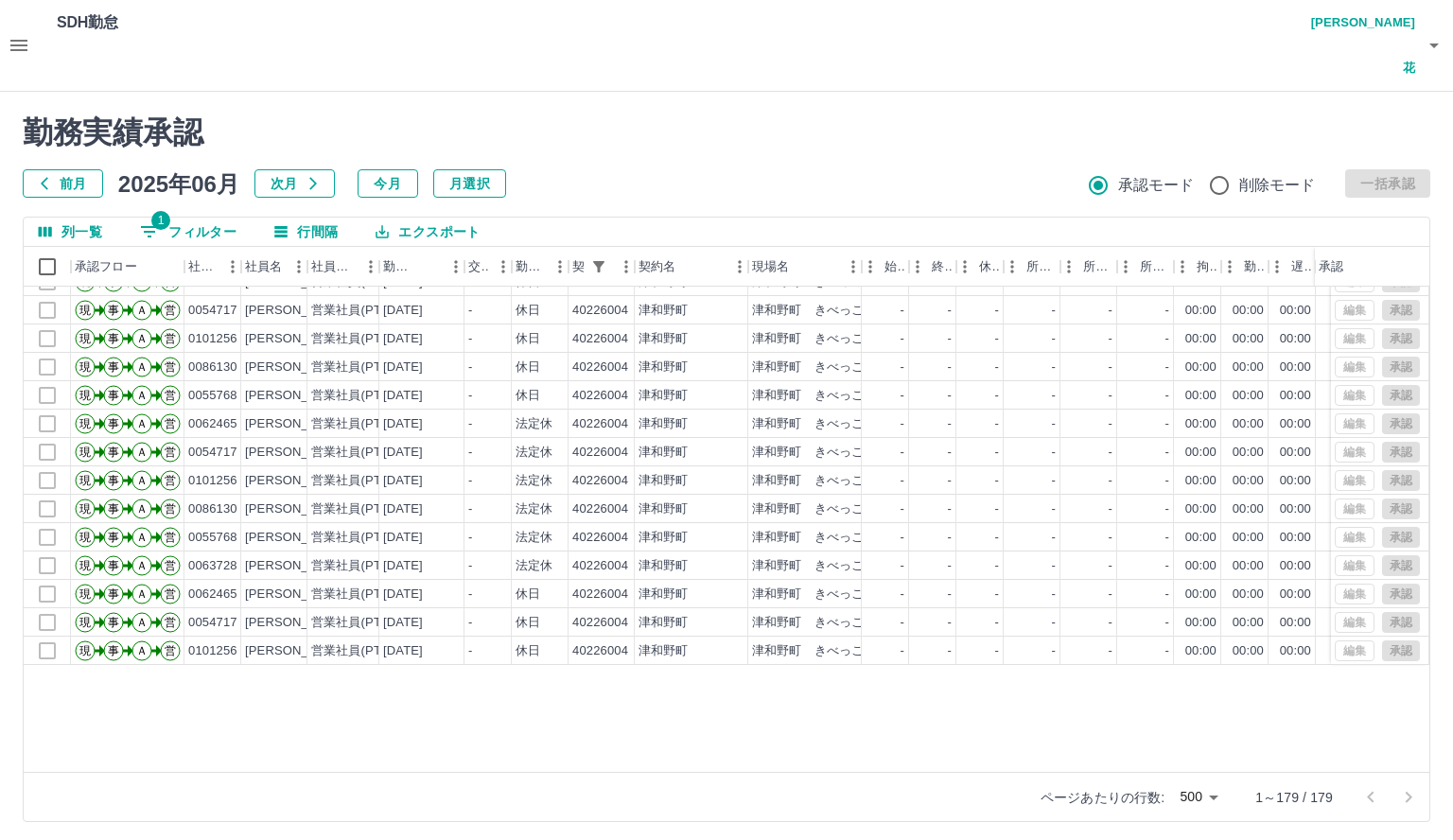 scroll, scrollTop: 3411, scrollLeft: 0, axis: vertical 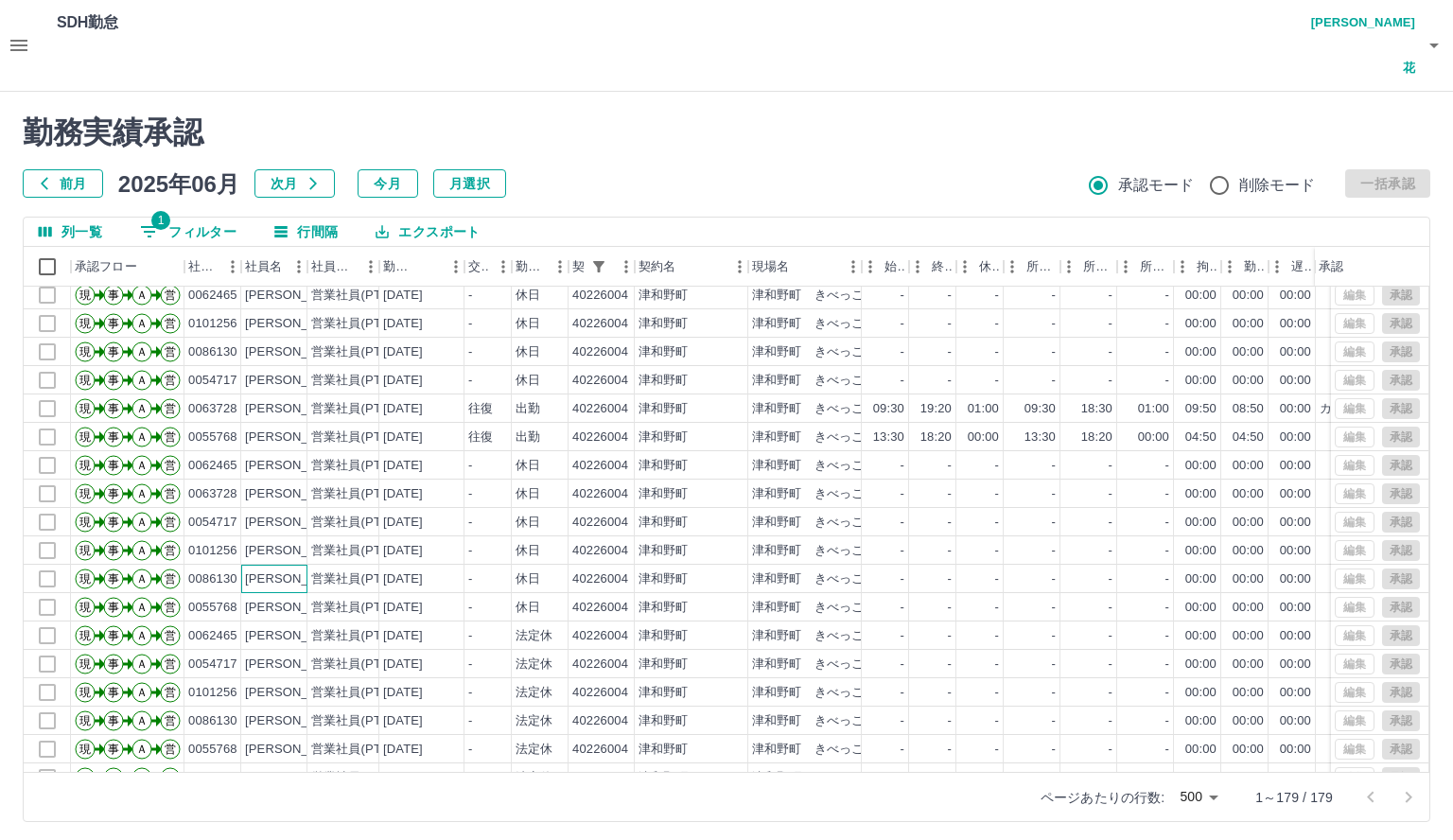 click on "[PERSON_NAME]" at bounding box center (274, 579) 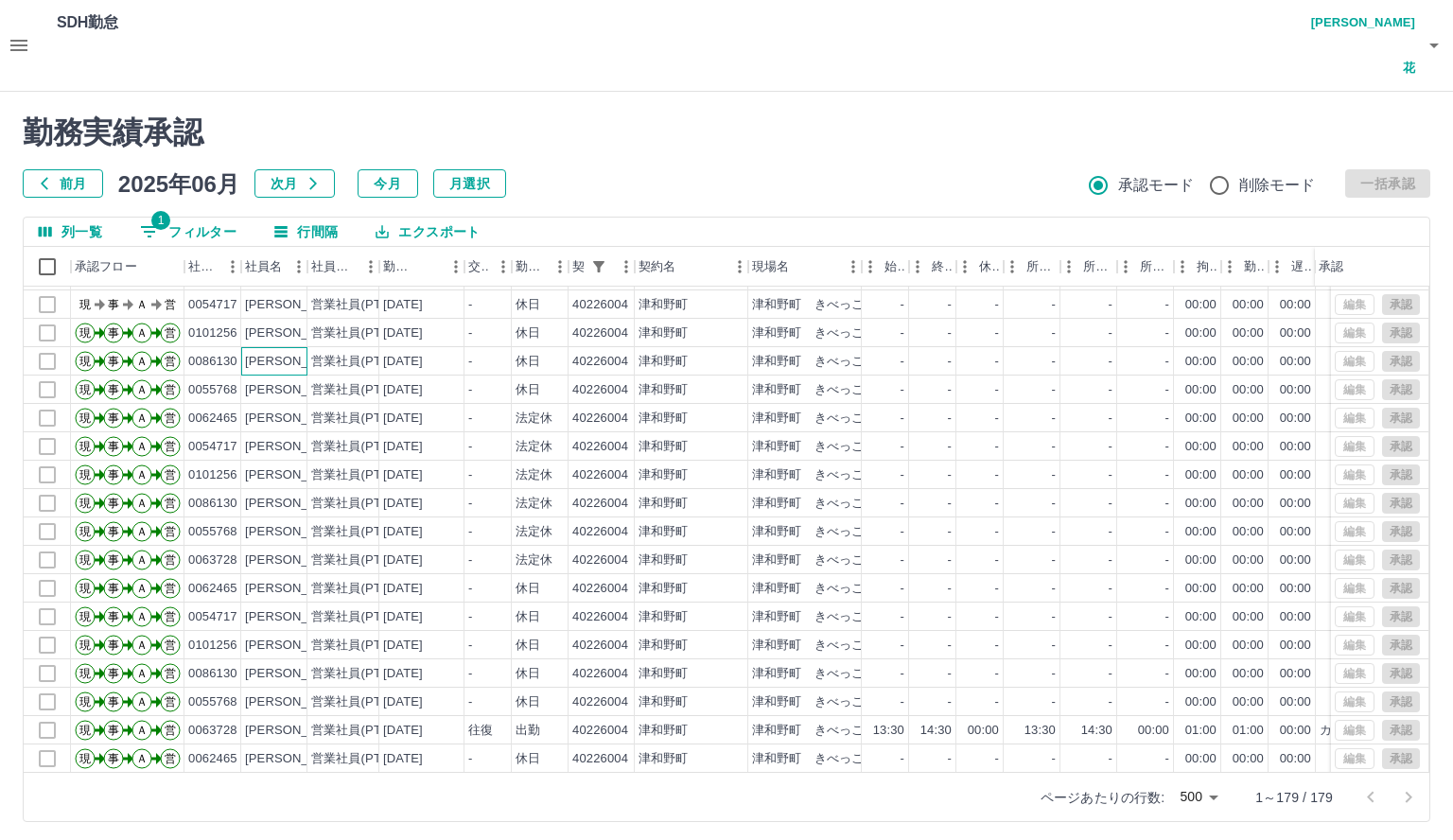 scroll, scrollTop: 3623, scrollLeft: 0, axis: vertical 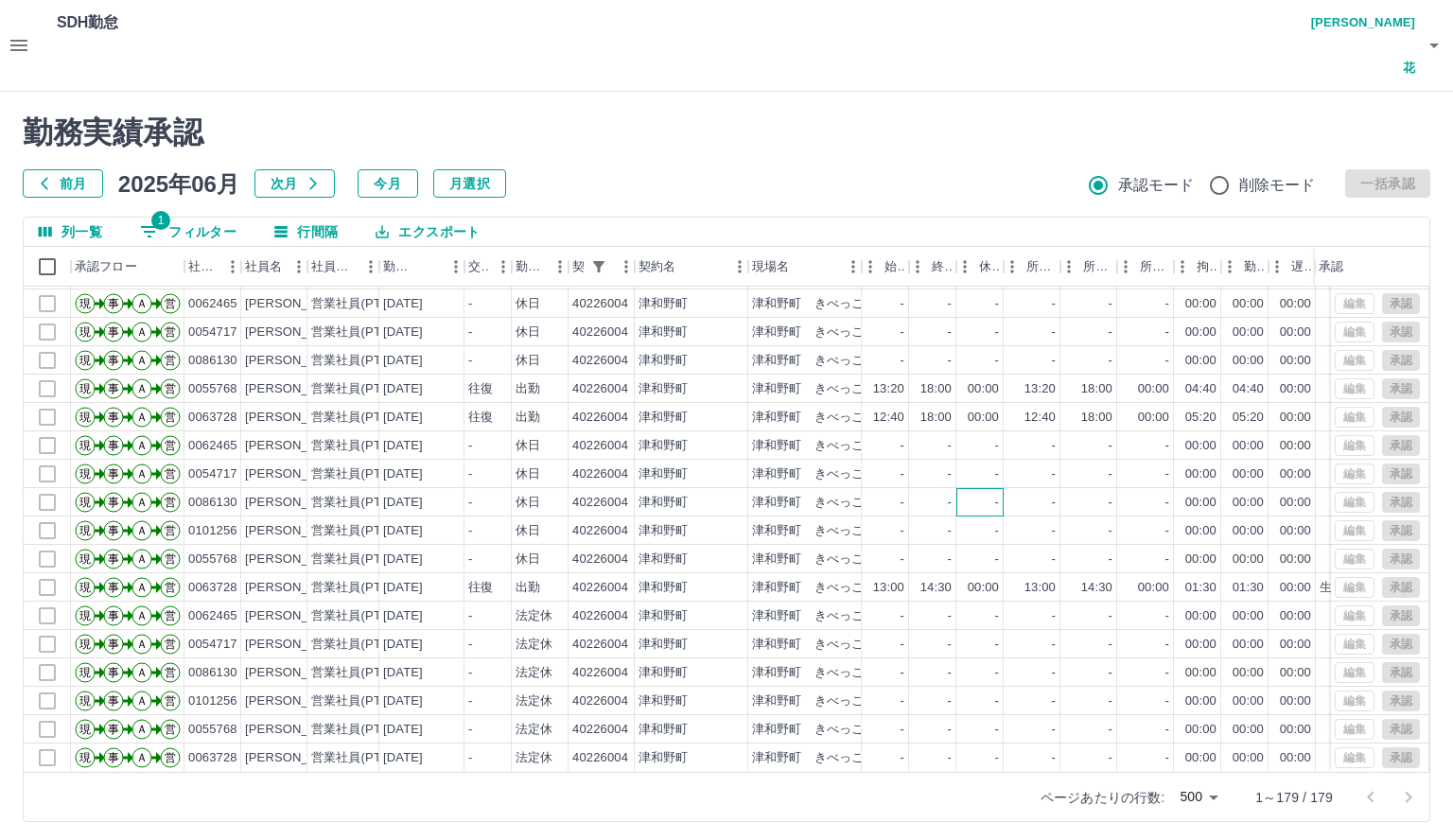 click on "-" at bounding box center [980, 502] 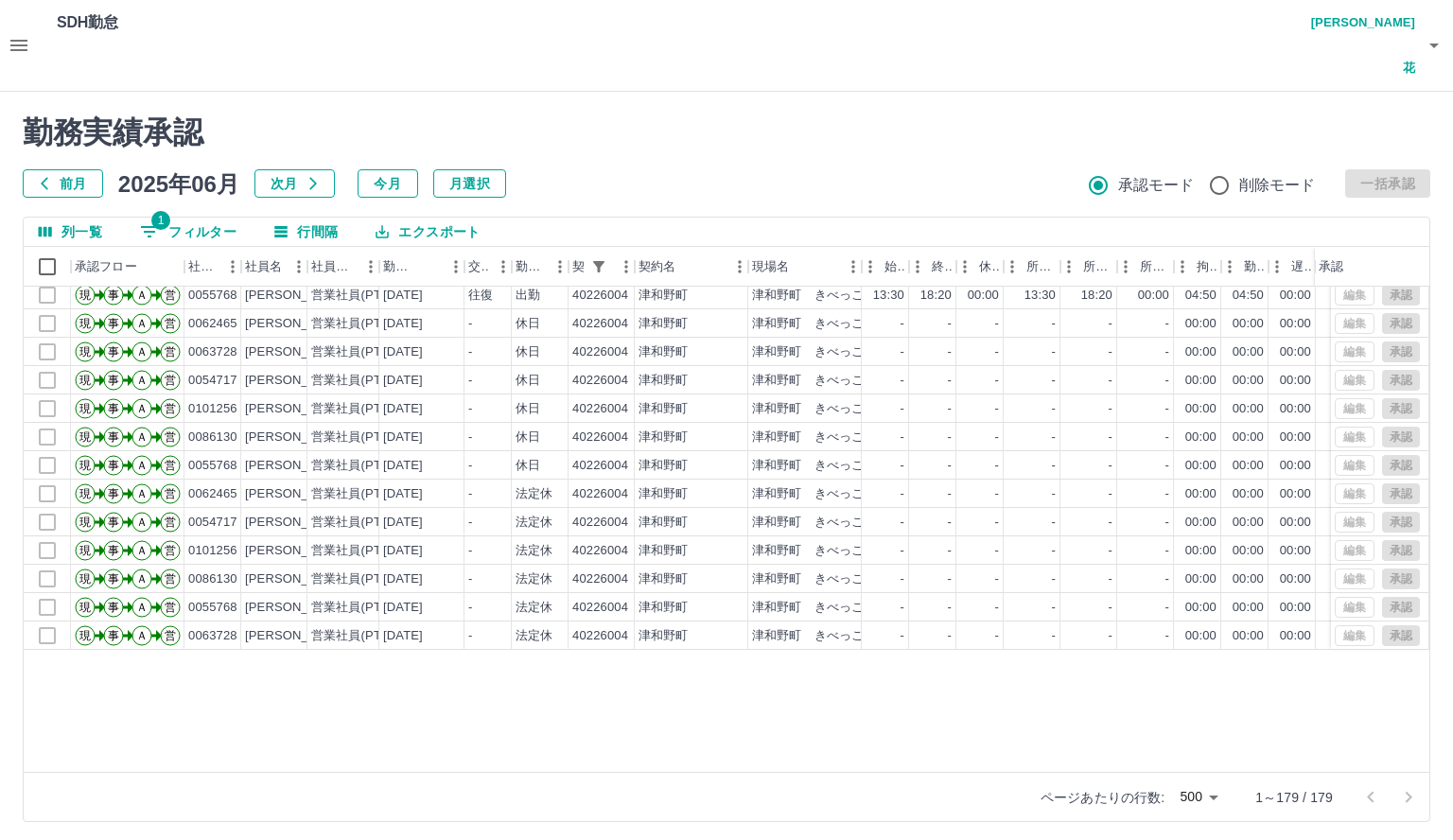 scroll, scrollTop: 3341, scrollLeft: 0, axis: vertical 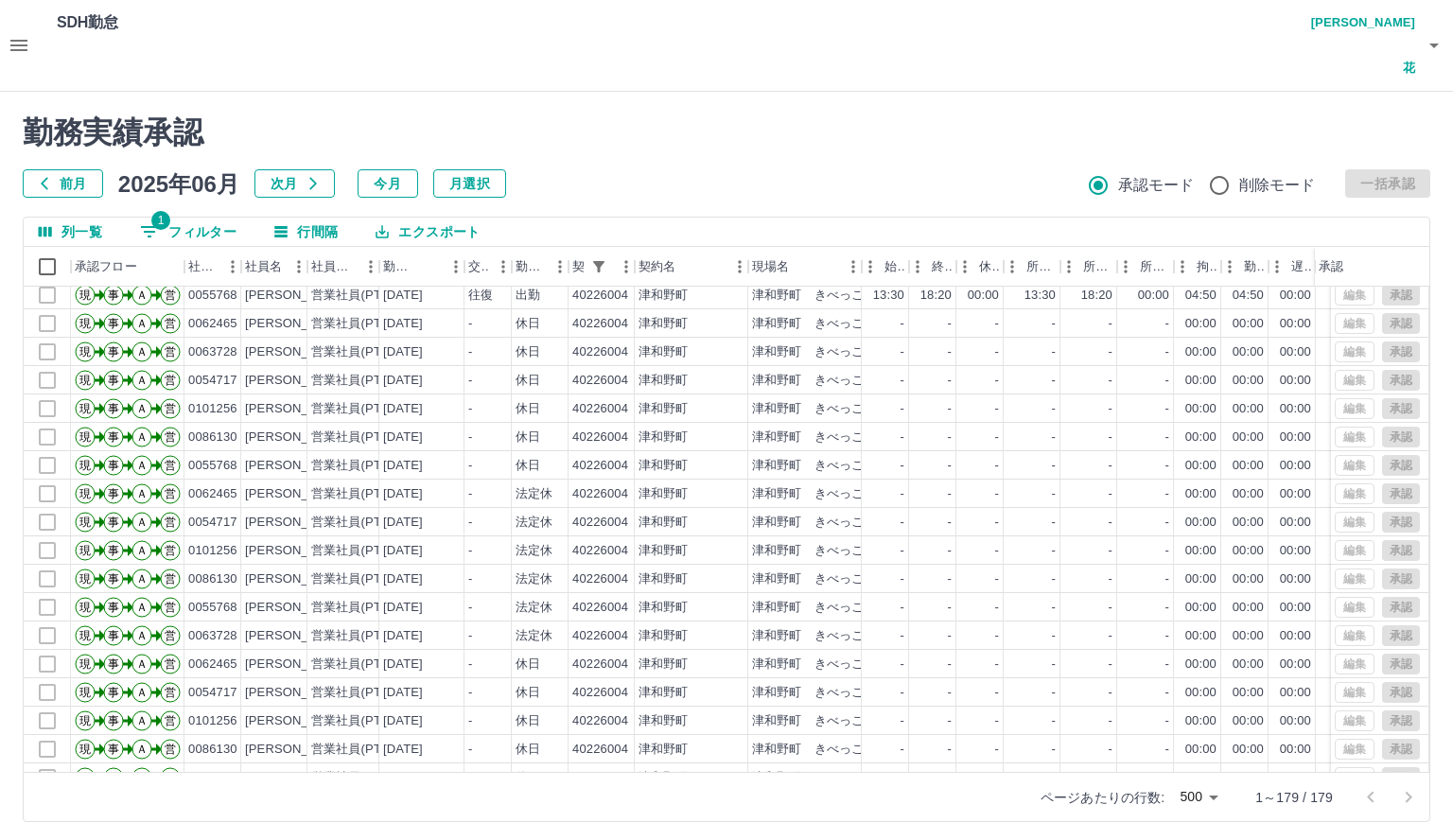 click on "SDH勤怠 [PERSON_NAME]花 勤務実績承認 前月 [DATE] 次月 今月 月選択 承認モード 削除モード 一括承認 列一覧 1 フィルター 行間隔 エクスポート 承認フロー 社員番号 社員名 社員区分 勤務日 交通費 勤務区分 契約コード 契約名 現場名 始業 終業 休憩 所定開始 所定終業 所定休憩 拘束 勤務 遅刻等 コメント ステータス 承認 現 事 Ａ 営 0054717 [PERSON_NAME] 営業社員(PT契約) [DATE]  -  休日 40226004 [GEOGRAPHIC_DATA]　きべっこクラブ - - - - - - 00:00 00:00 00:00 全承認済 現 事 Ａ 営 0063728 [PERSON_NAME] 営業社員(PT契約) [DATE] 往復 出勤 40226004 [GEOGRAPHIC_DATA]　きべっこクラブ 09:30 19:20 01:00 09:30 18:30 01:00 09:50 08:50 00:00 カーテン取り付け業者対応 全承認済 現 事 Ａ 営 0055768 [PERSON_NAME] 営業社員(PT契約) [DATE] 往復 出勤 40226004 [GEOGRAPHIC_DATA]　きべっこクラブ -" at bounding box center (726, 422) 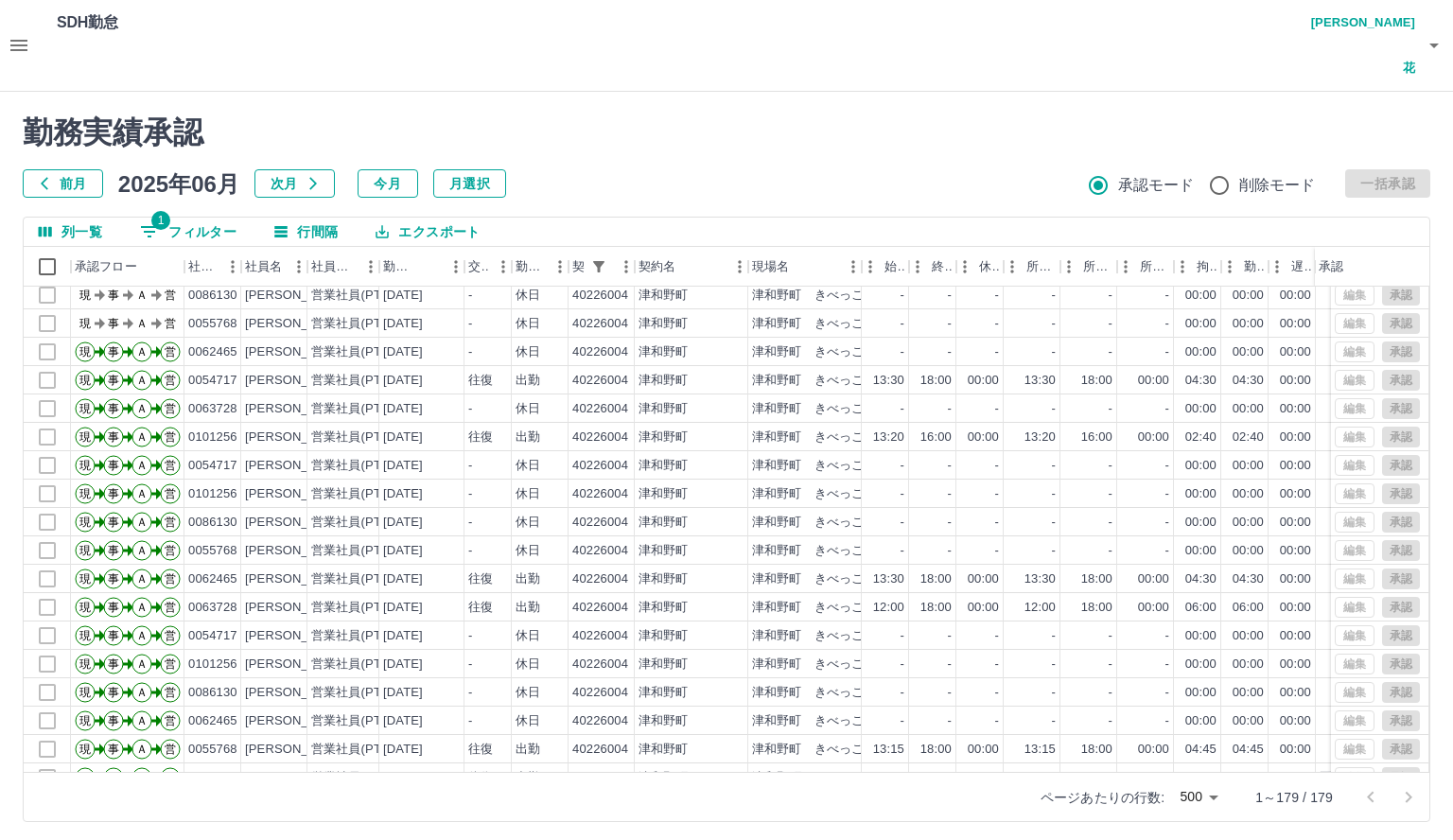 scroll, scrollTop: 1861, scrollLeft: 0, axis: vertical 